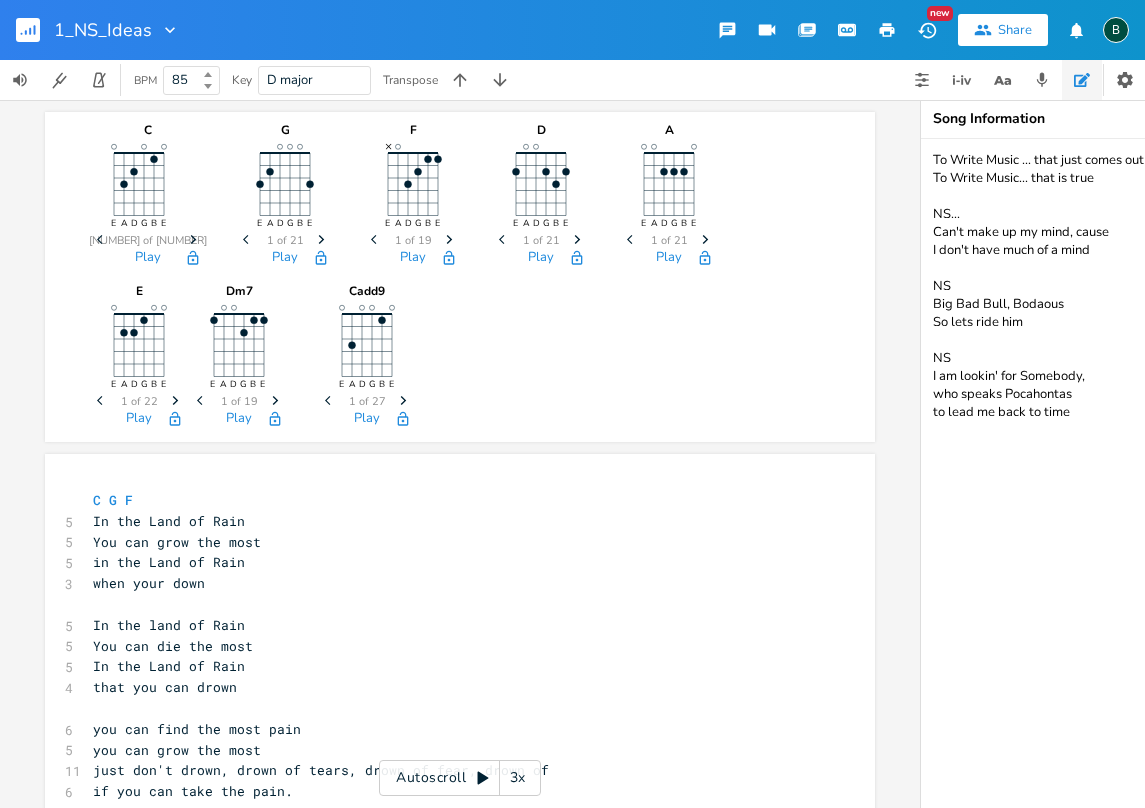 scroll, scrollTop: 0, scrollLeft: 0, axis: both 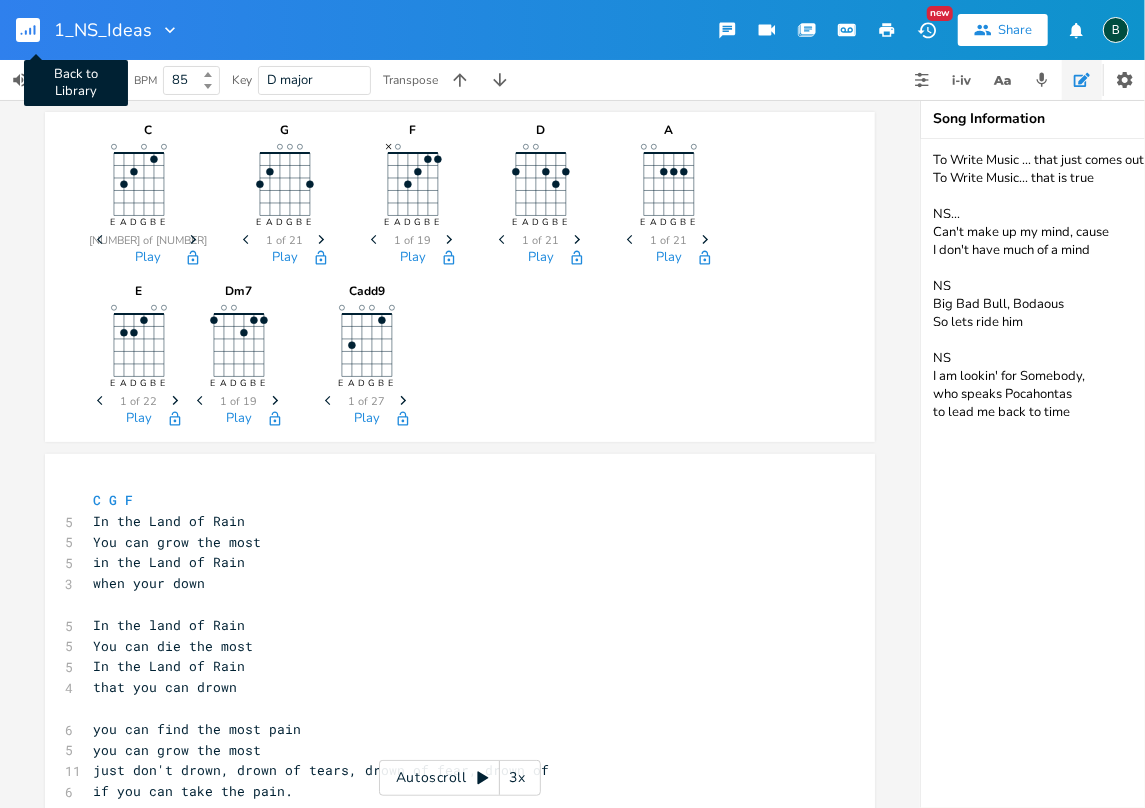 click 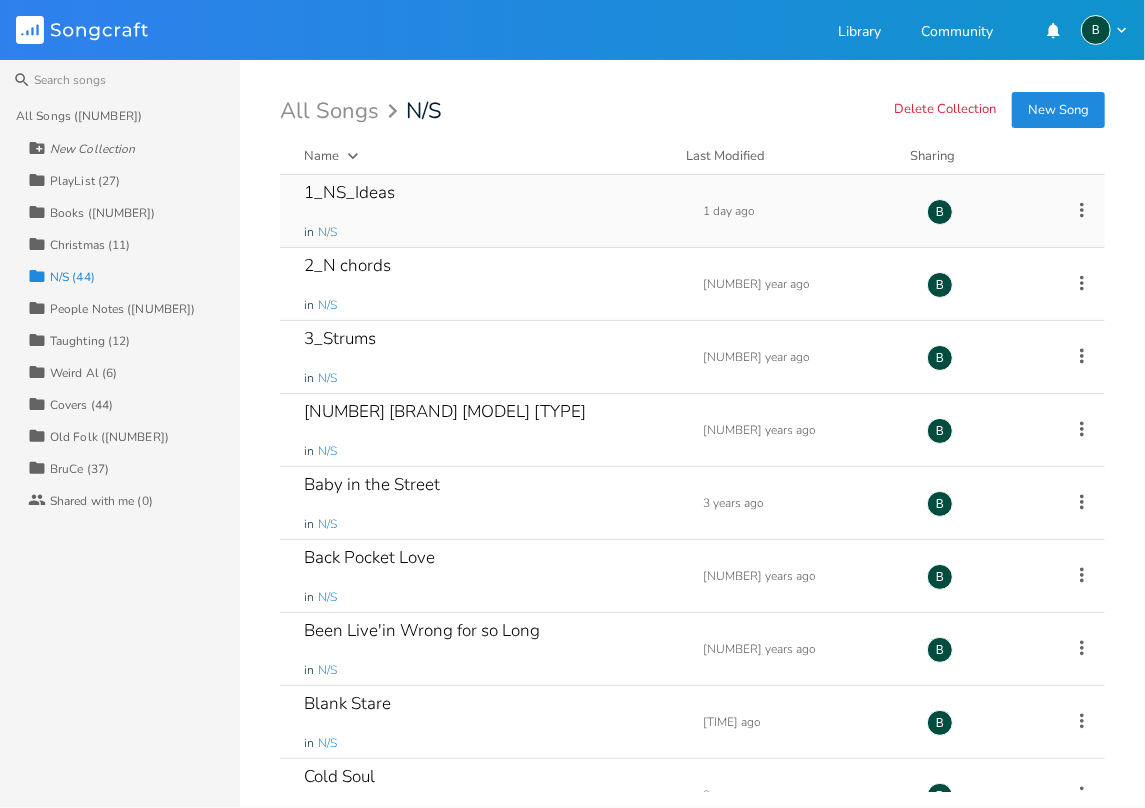 click on "1_NS_Ideas" at bounding box center [349, 192] 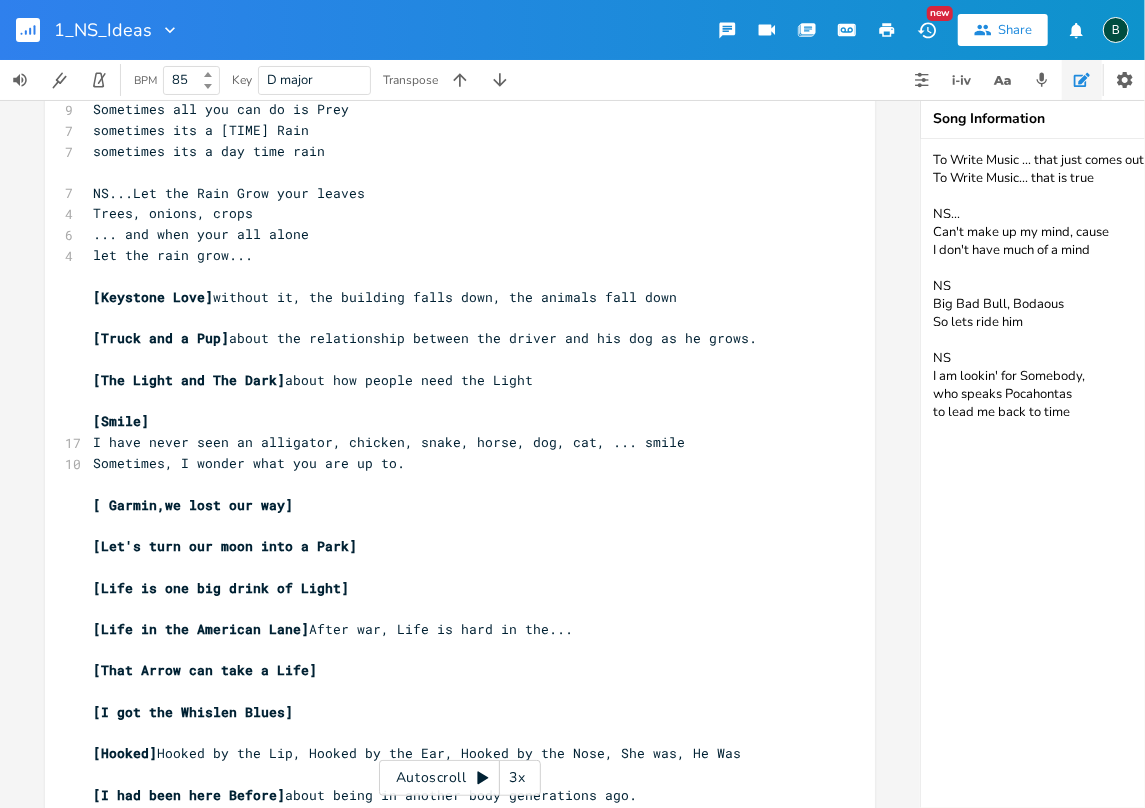 scroll, scrollTop: 1266, scrollLeft: 0, axis: vertical 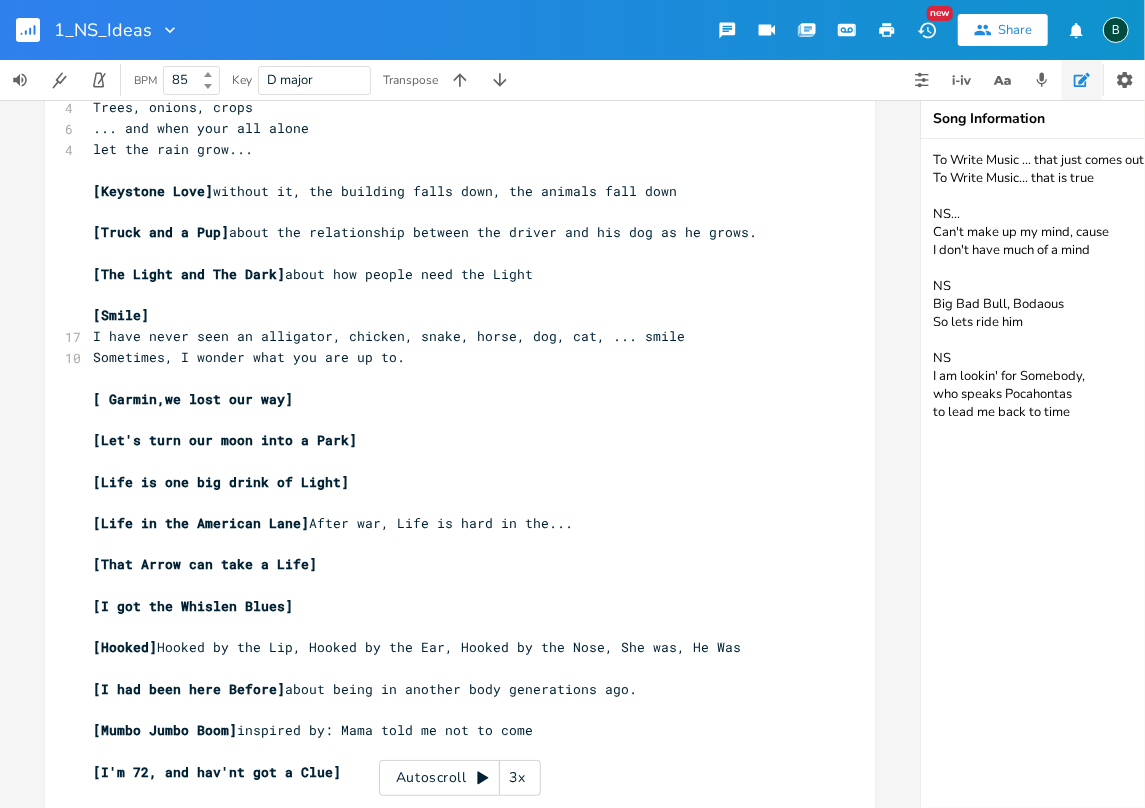 click on "[Keystone Love]" at bounding box center (153, 191) 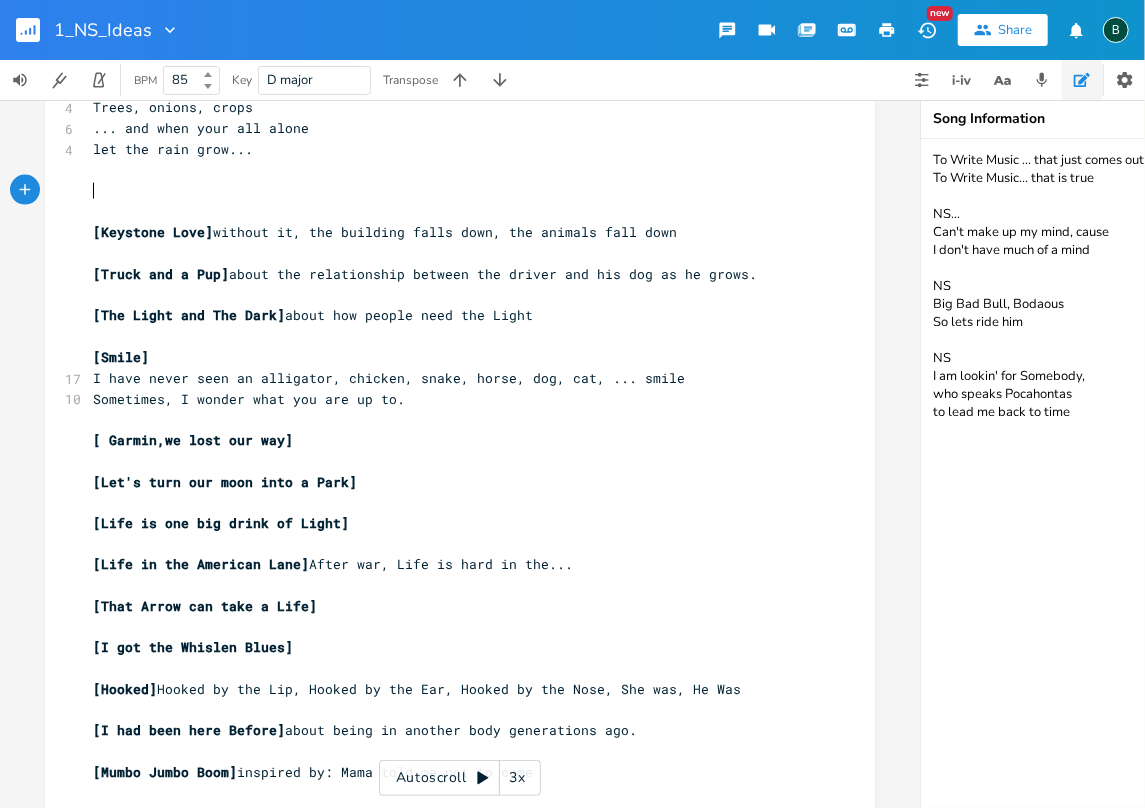 click on "​" at bounding box center (450, 191) 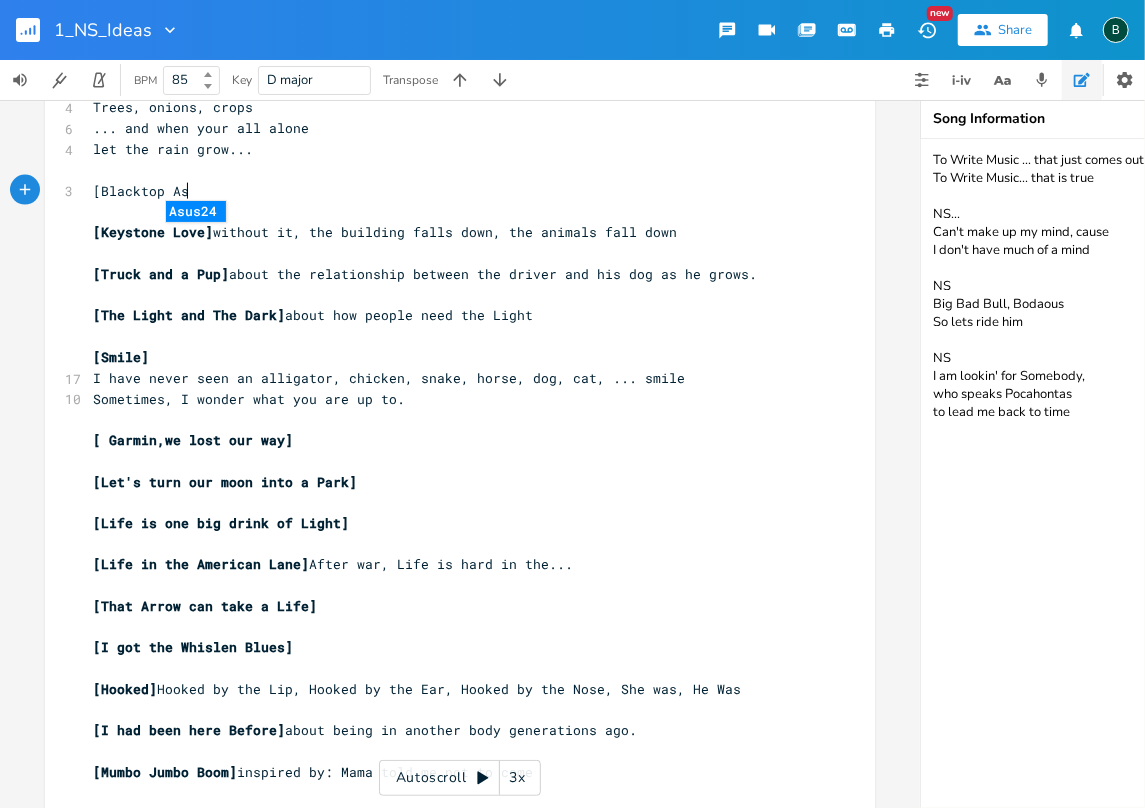 scroll, scrollTop: 0, scrollLeft: 82, axis: horizontal 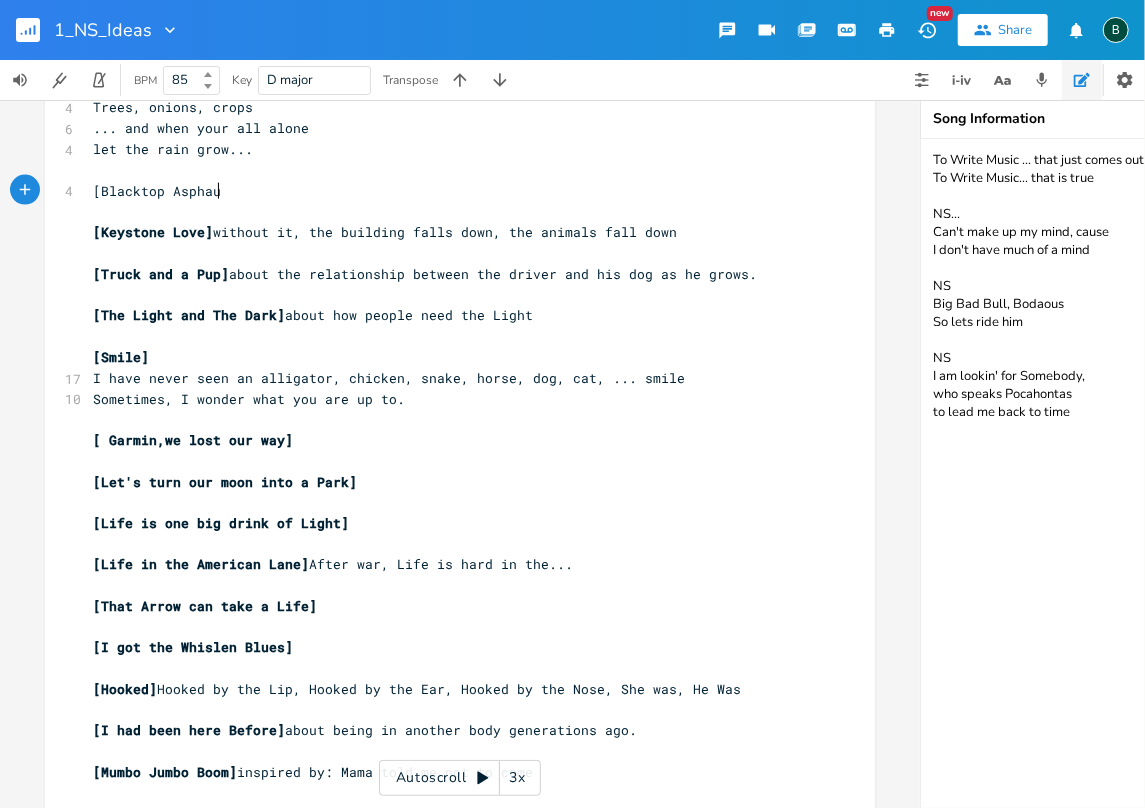 type on "[Blacktop Asphaut" 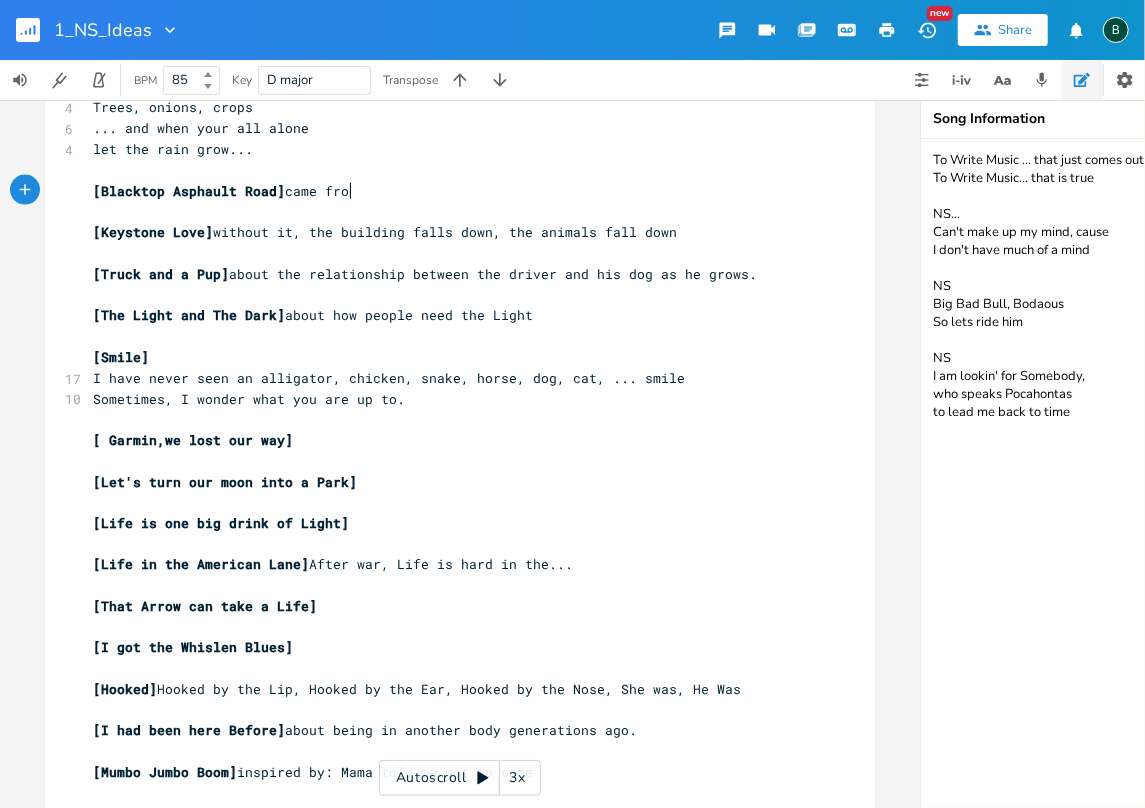 scroll, scrollTop: 0, scrollLeft: 112, axis: horizontal 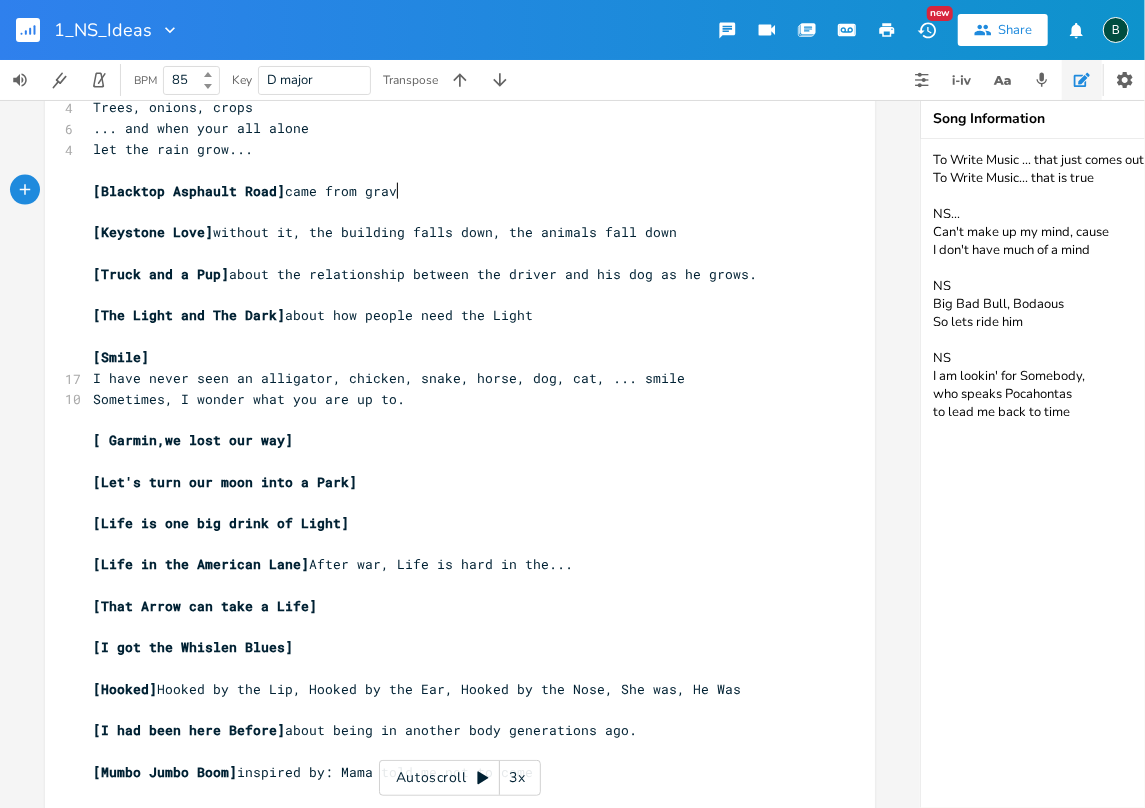 type on "lt Road] came from gravl" 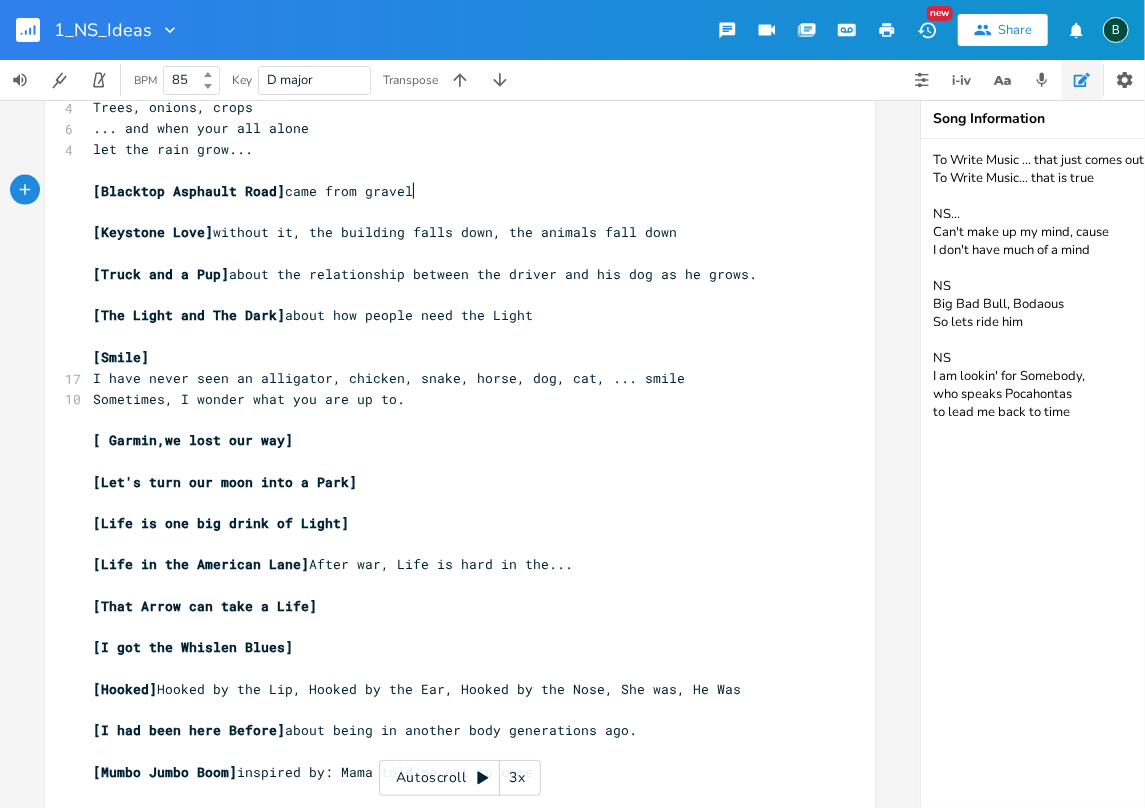 type on "el" 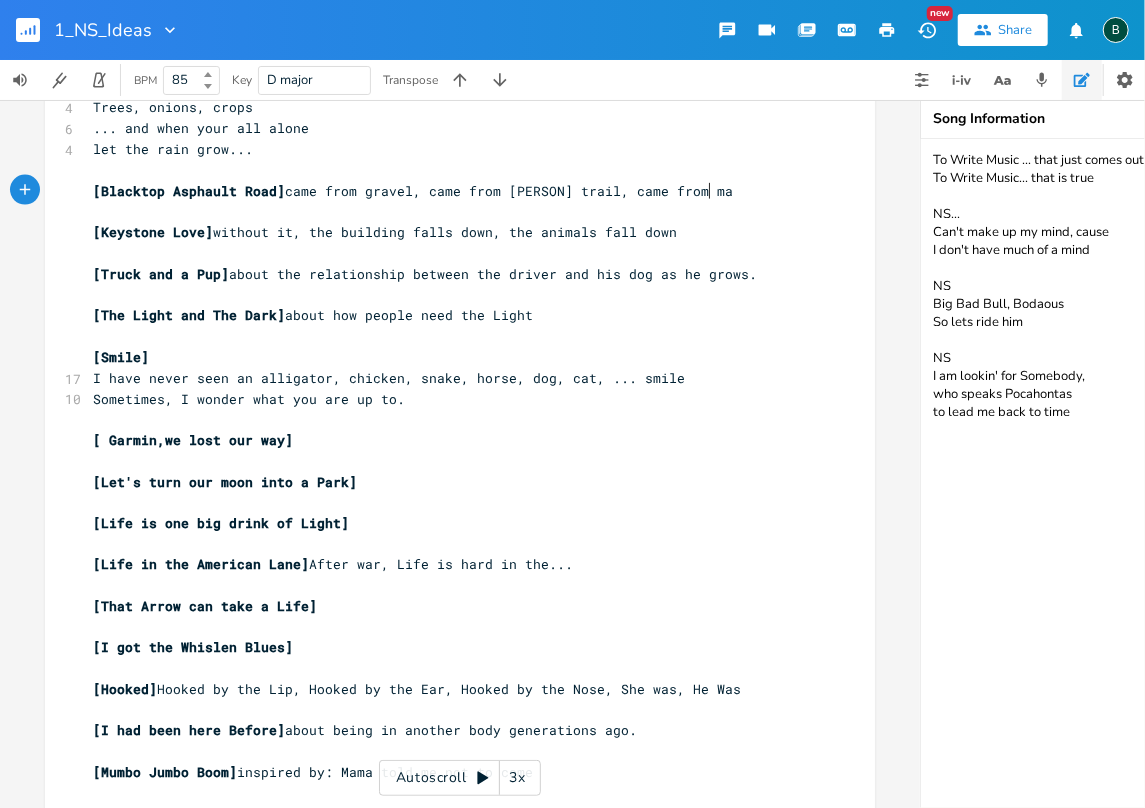 scroll, scrollTop: 0, scrollLeft: 226, axis: horizontal 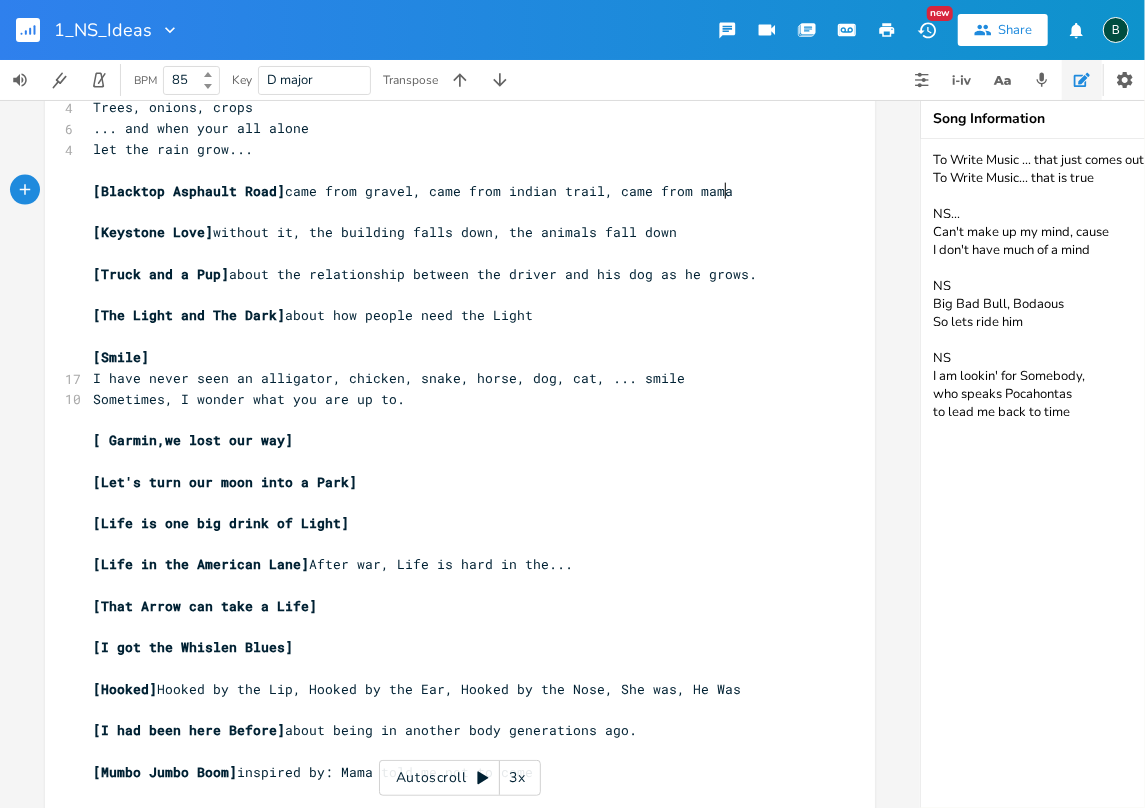 type on ", came from indian trail, came from mamal" 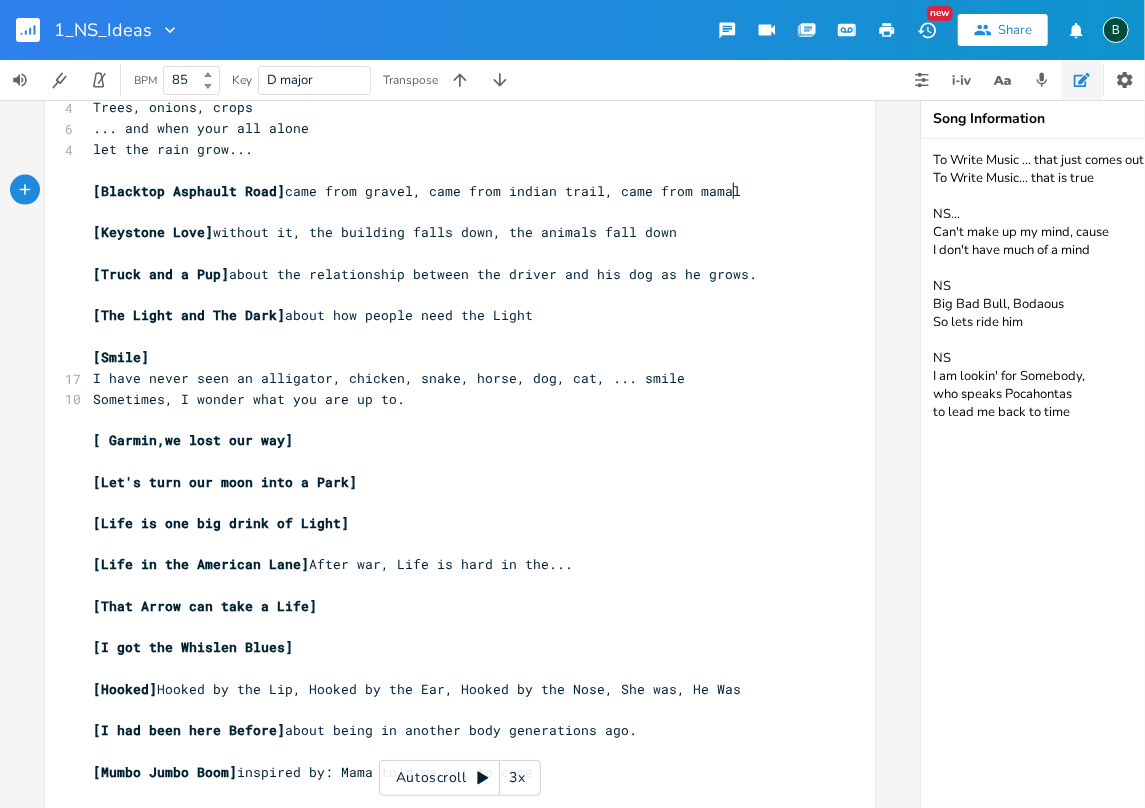 scroll, scrollTop: 0, scrollLeft: 248, axis: horizontal 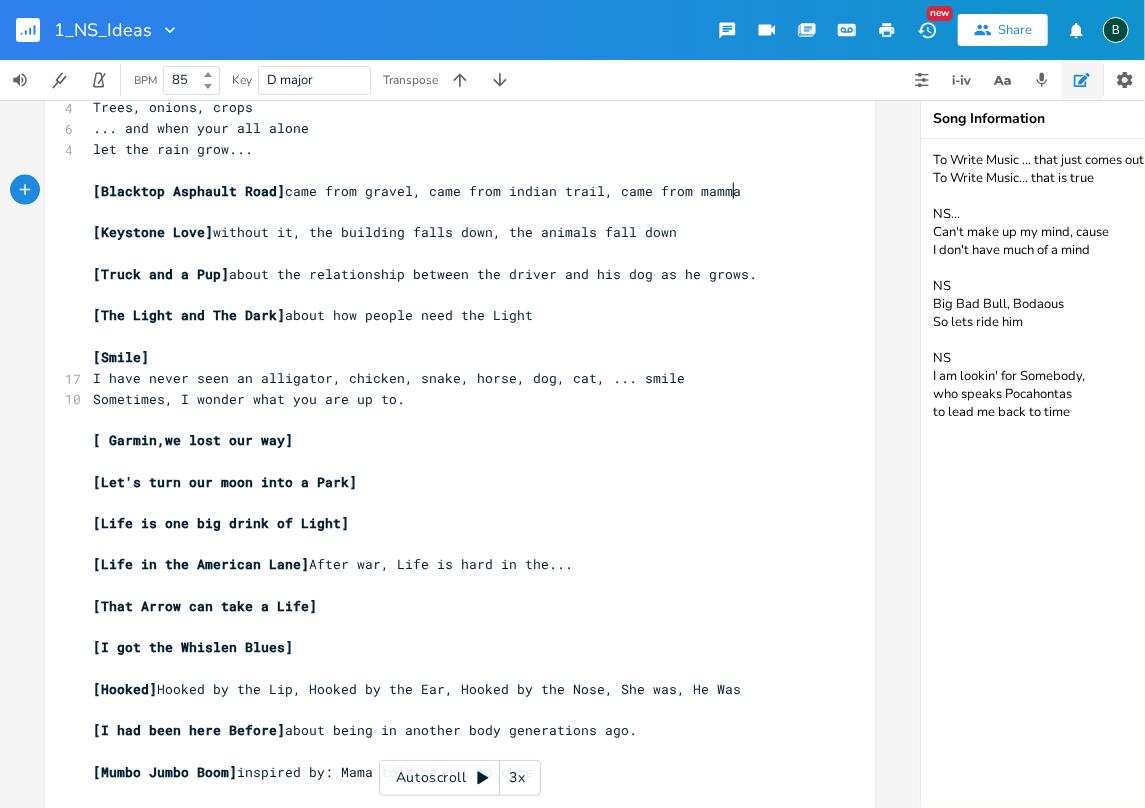 type on "mal" 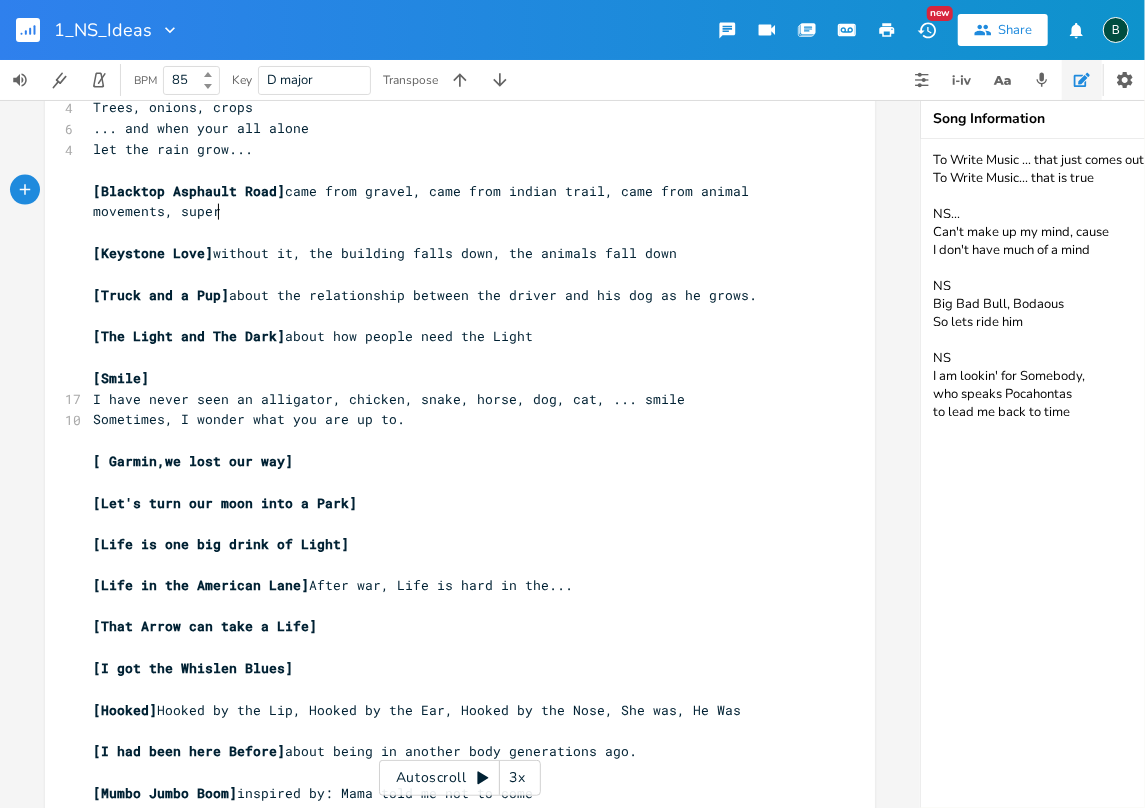 scroll, scrollTop: 0, scrollLeft: 155, axis: horizontal 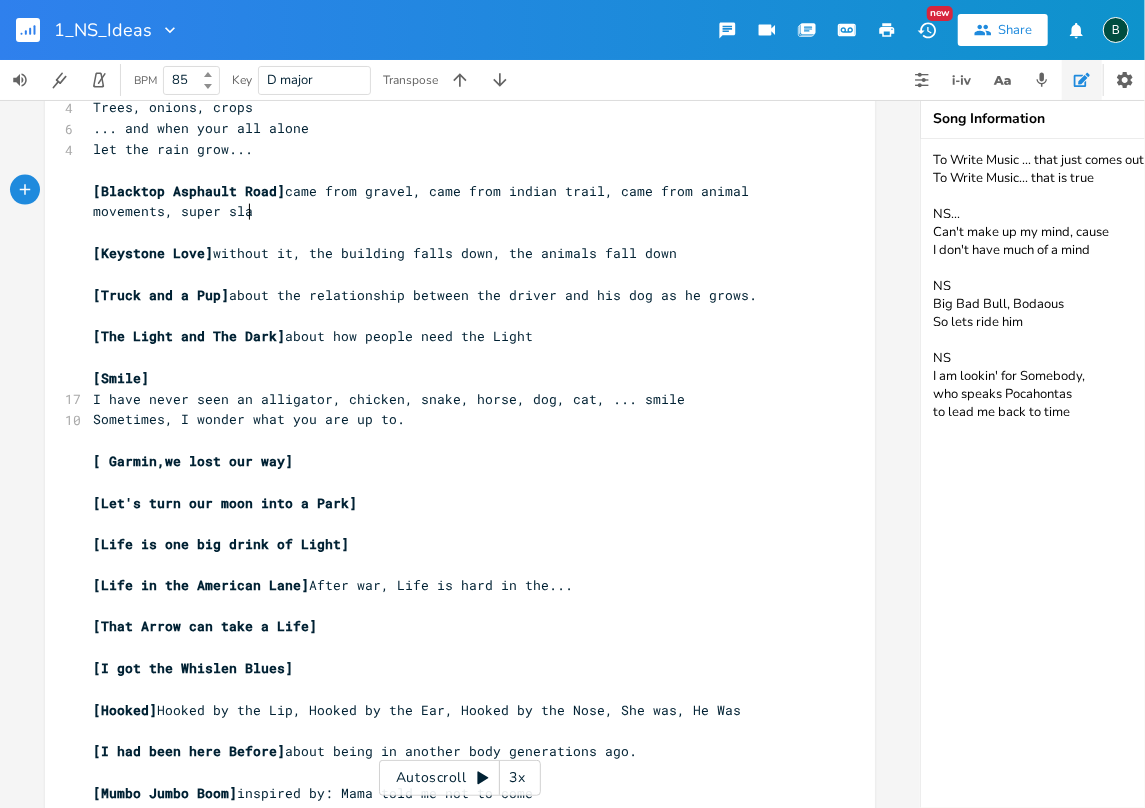 type on "animal movements, super slab" 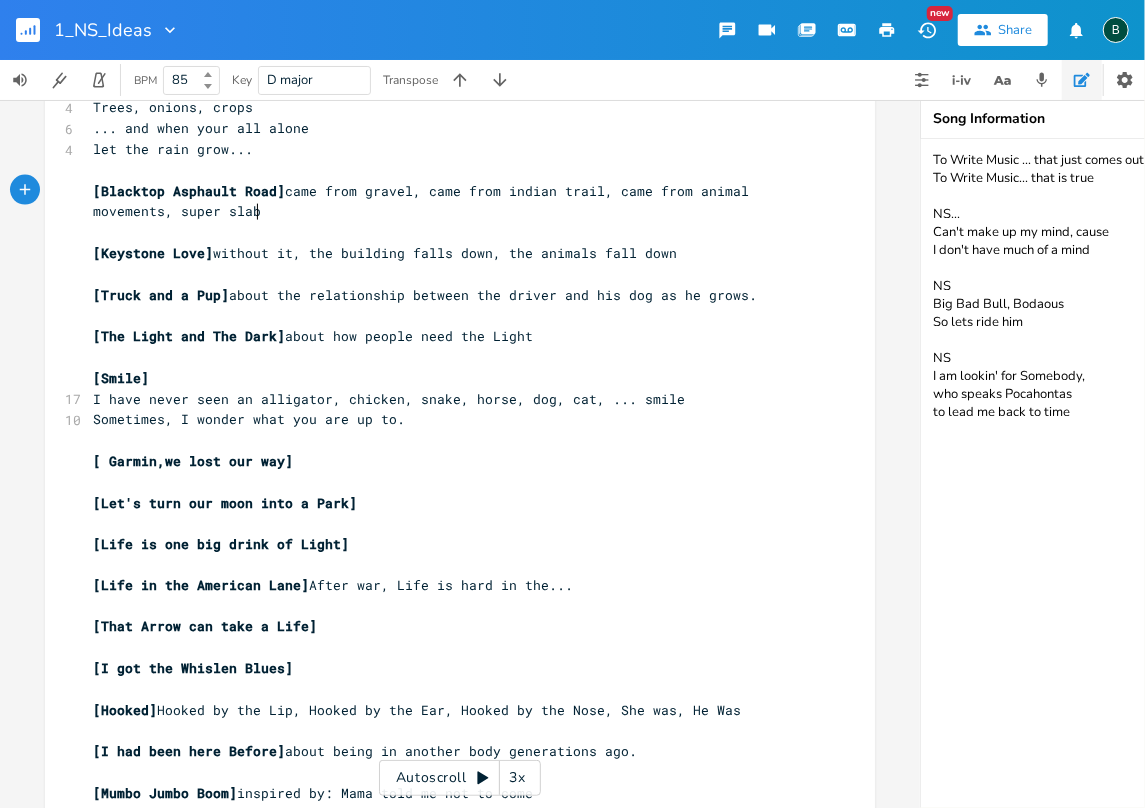 click on "[Blacktop Asphault Road]  came from gravel, came from indian trail, came from animal movements, super slab" at bounding box center (425, 201) 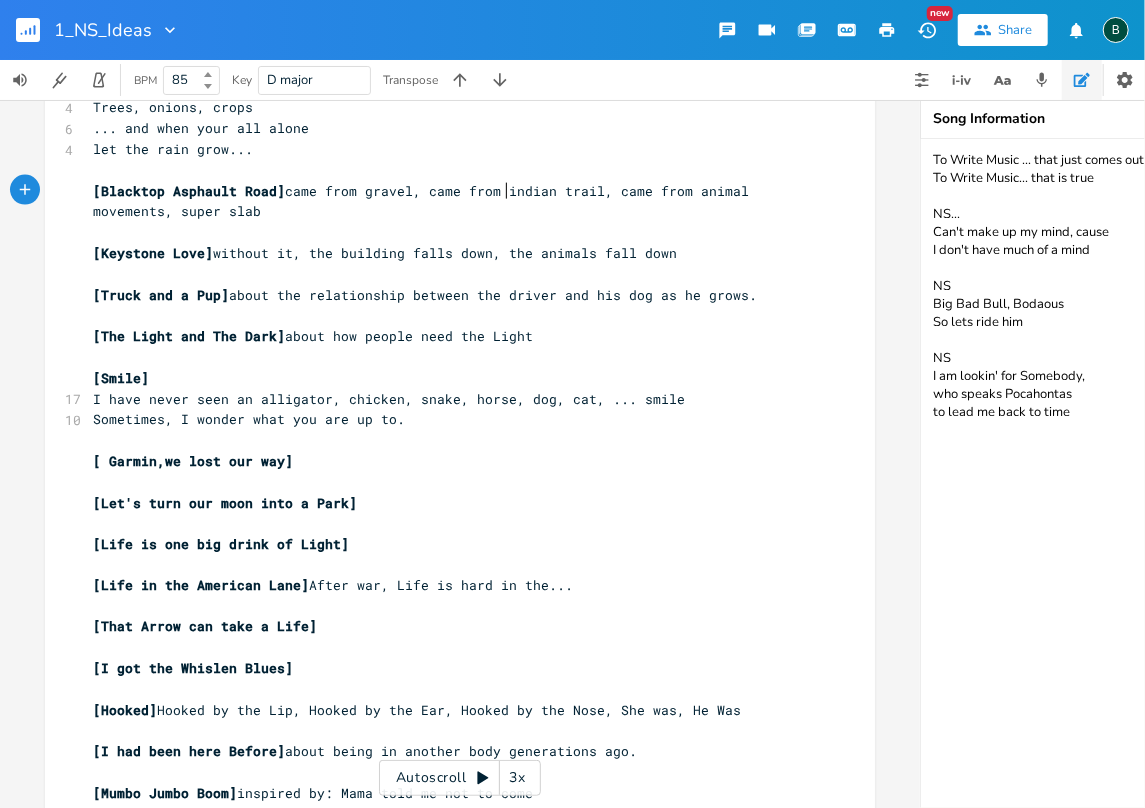 click on "[Blacktop Asphault Road]  came from gravel, came from indian trail, came from animal movements, super slab" at bounding box center [425, 201] 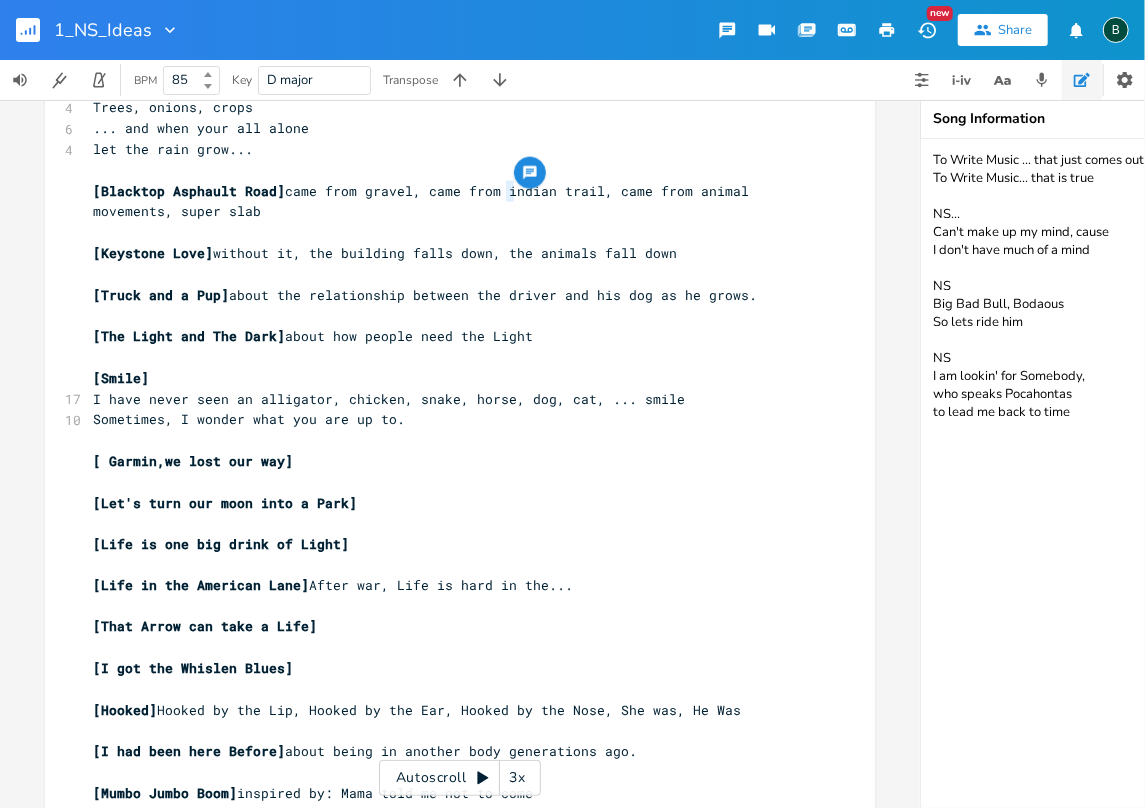 click on "[Blacktop Asphault Road]  came from gravel, came from indian trail, came from animal movements, super slab" at bounding box center (425, 201) 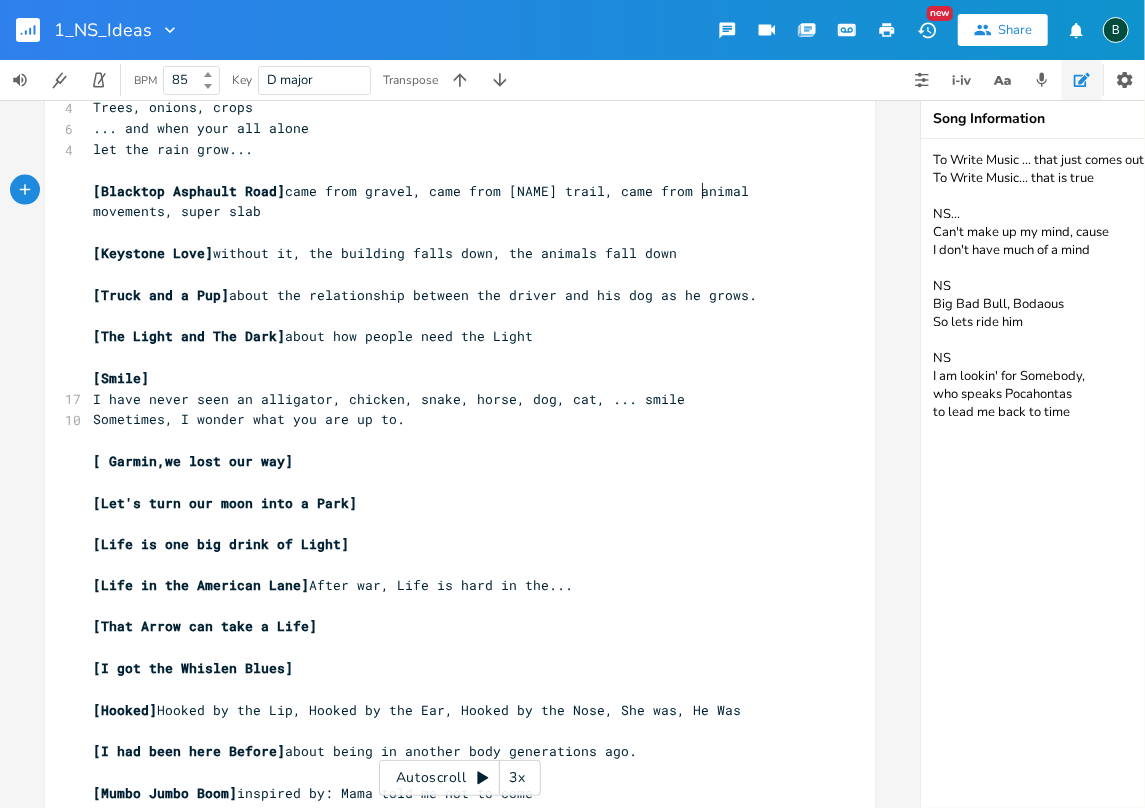 click on "[Blacktop Asphault Road] came from gravel, came from Indian trail, came from animal movements, super slab" at bounding box center (425, 201) 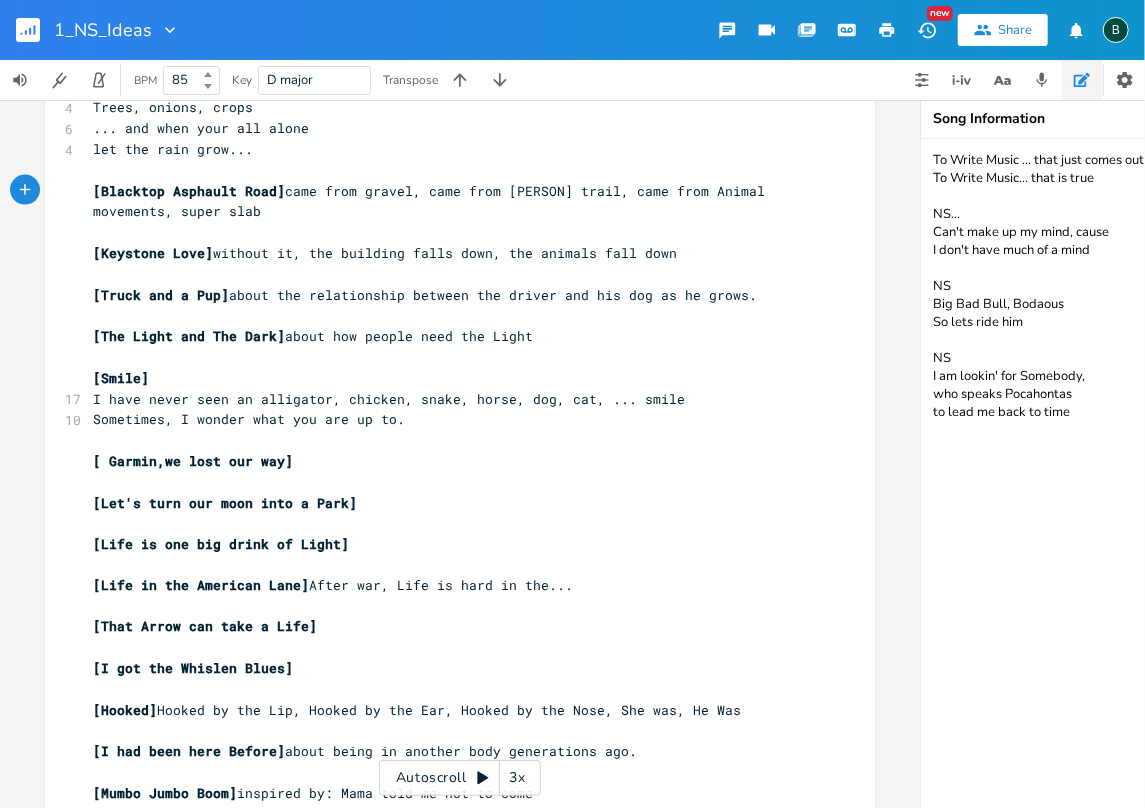 type on "A" 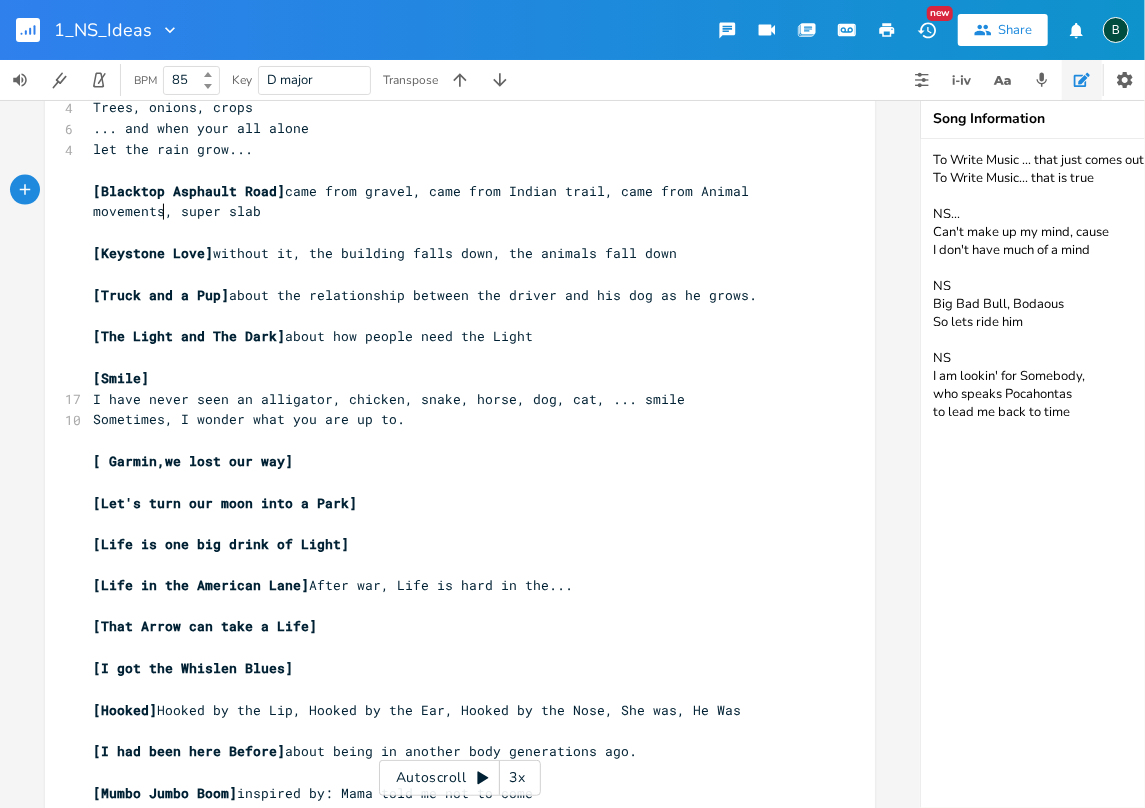 click on "[Blacktop Asphault Road] came from gravel, came from [NAME] trail, came from Animal movements, super slab" at bounding box center [425, 201] 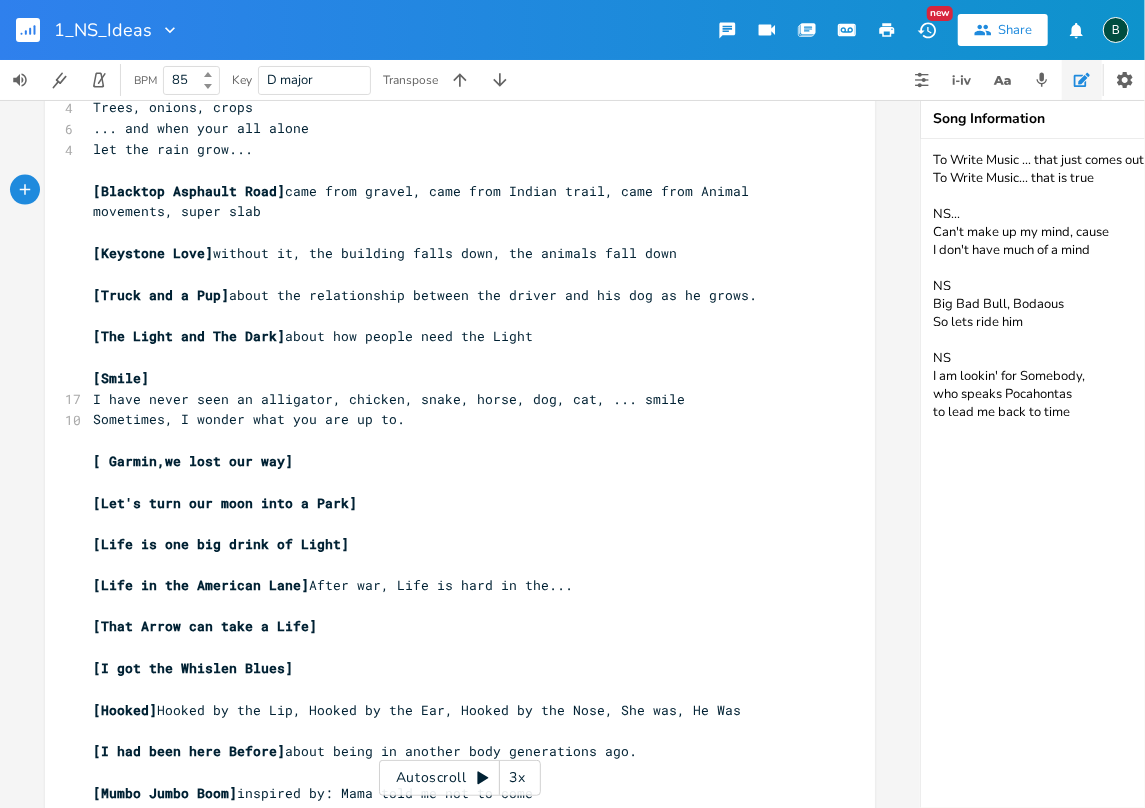 click on "[Blacktop Asphault Road] came from gravel, came from [NAME] trail, came from Animal movements, super slab" at bounding box center [450, 202] 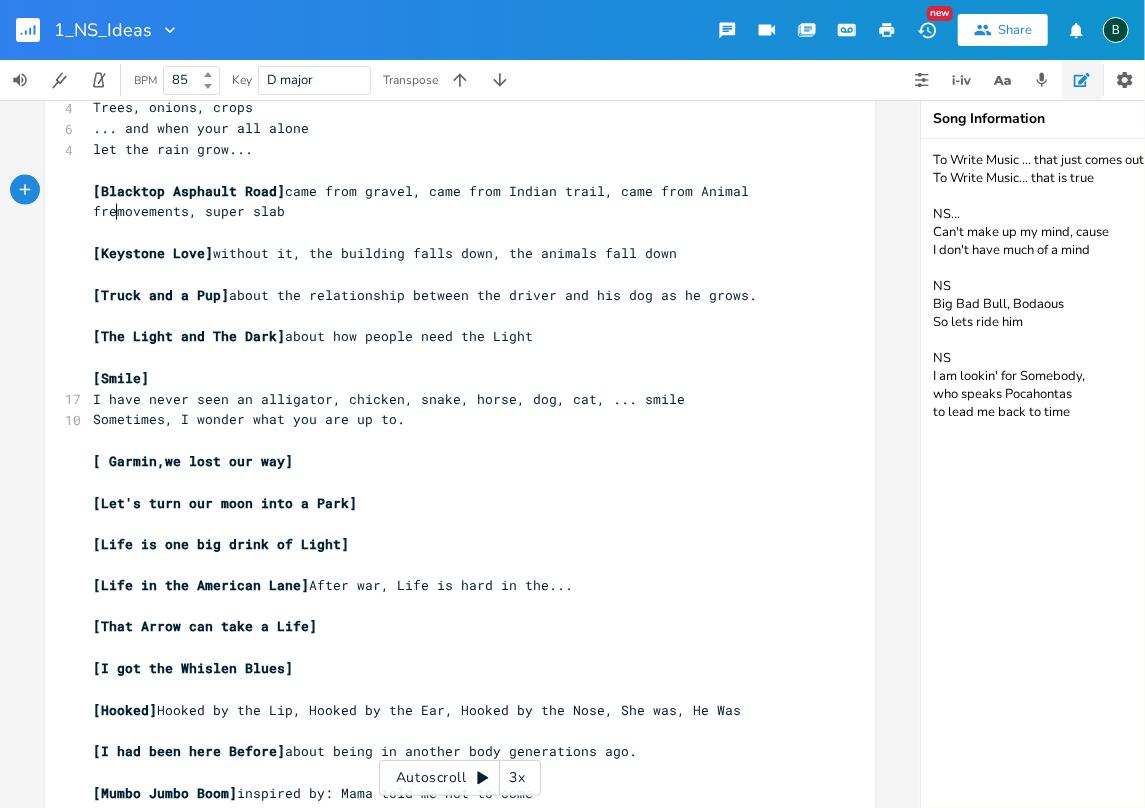 scroll, scrollTop: 0, scrollLeft: 21, axis: horizontal 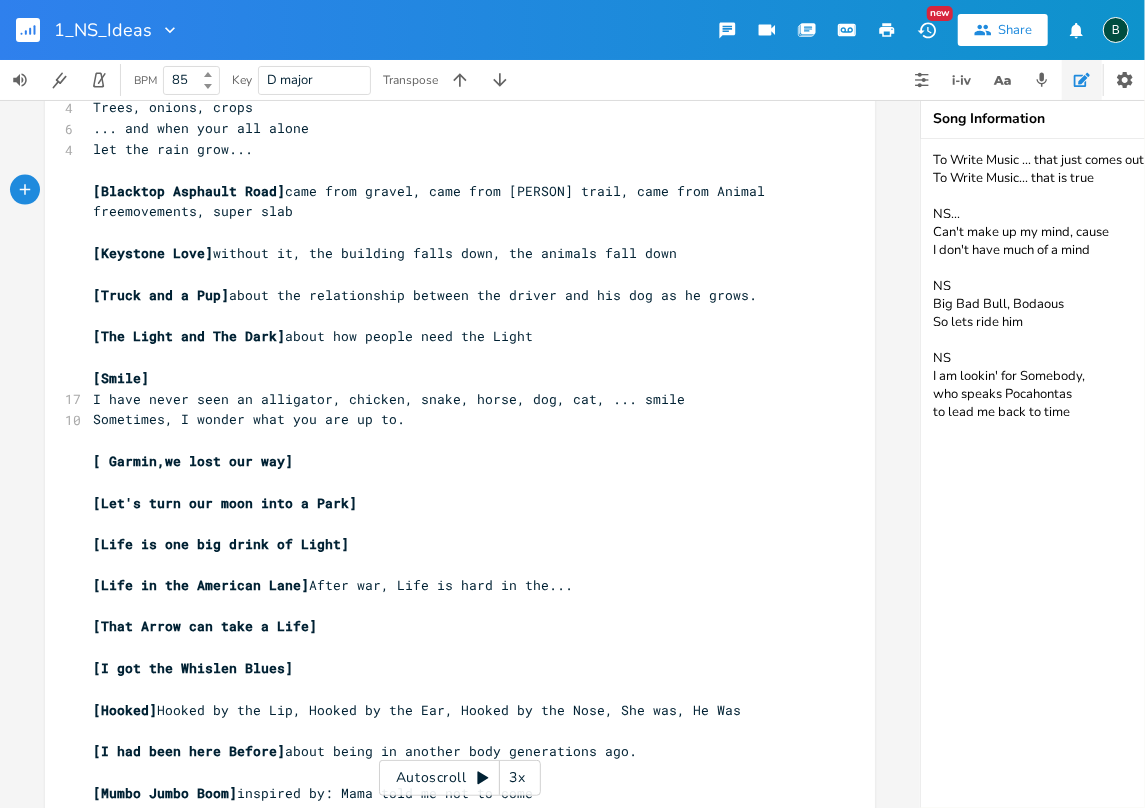 type on "free" 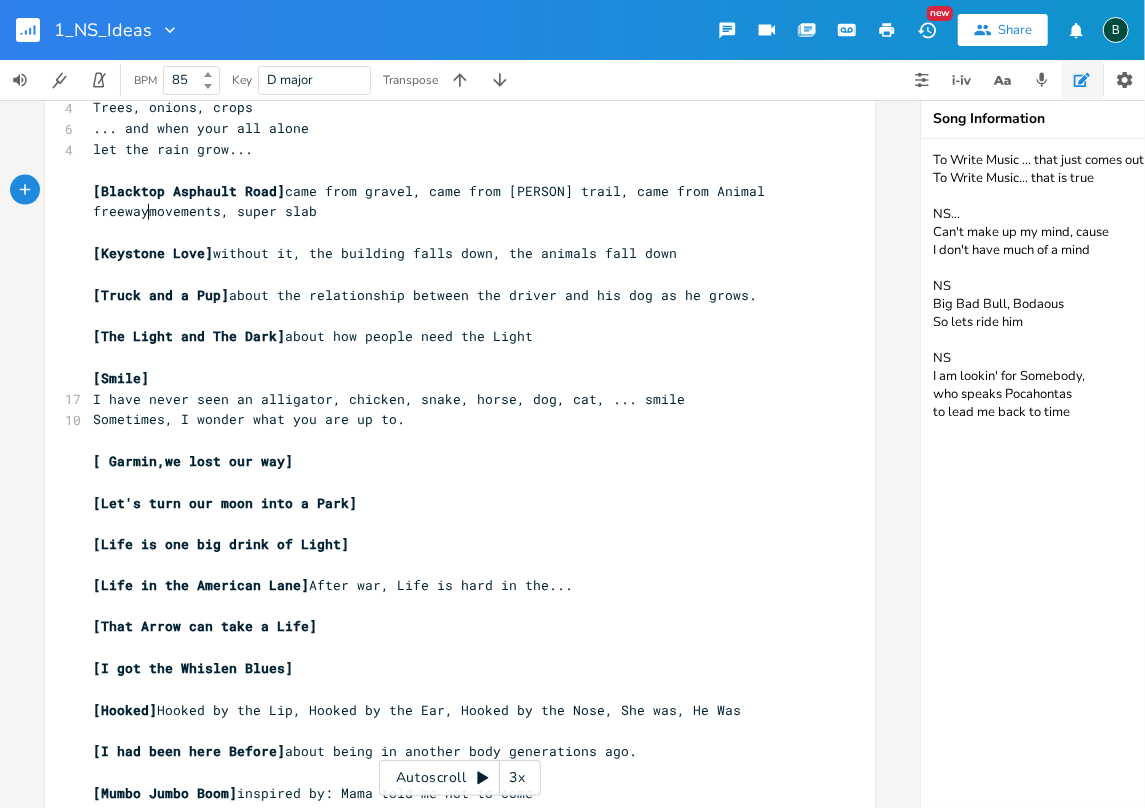 scroll, scrollTop: 0, scrollLeft: 29, axis: horizontal 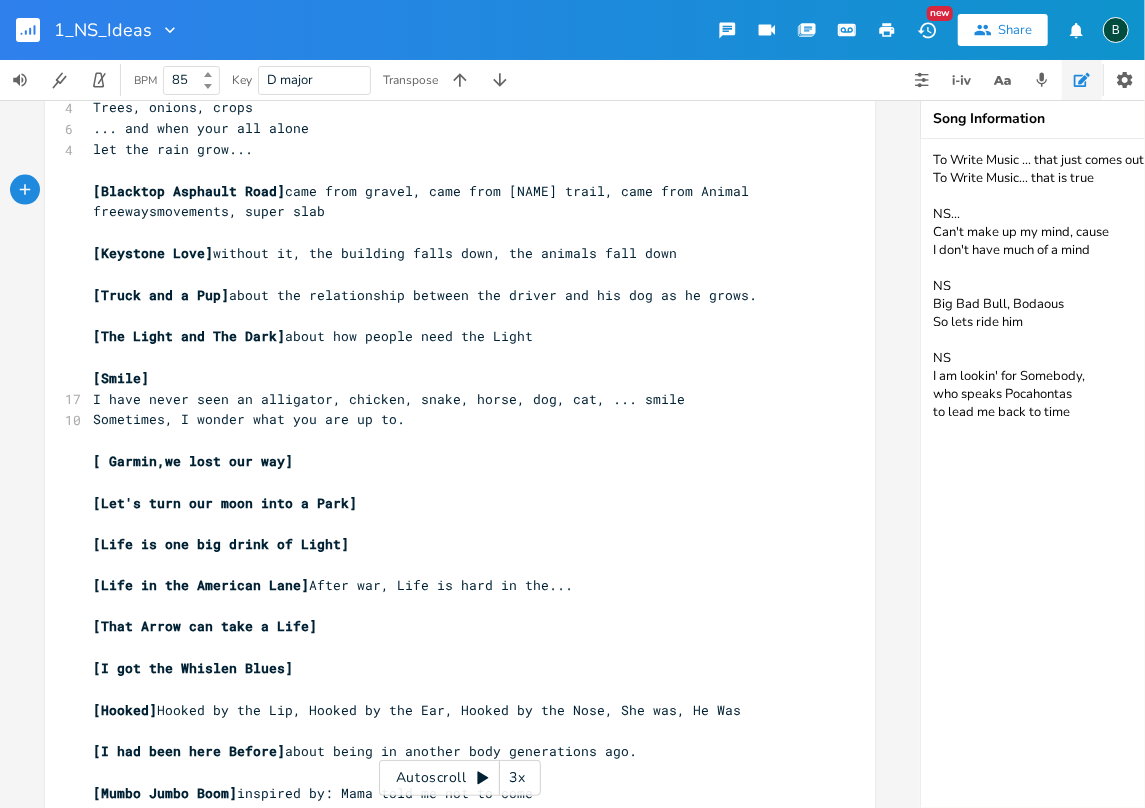type on "ways" 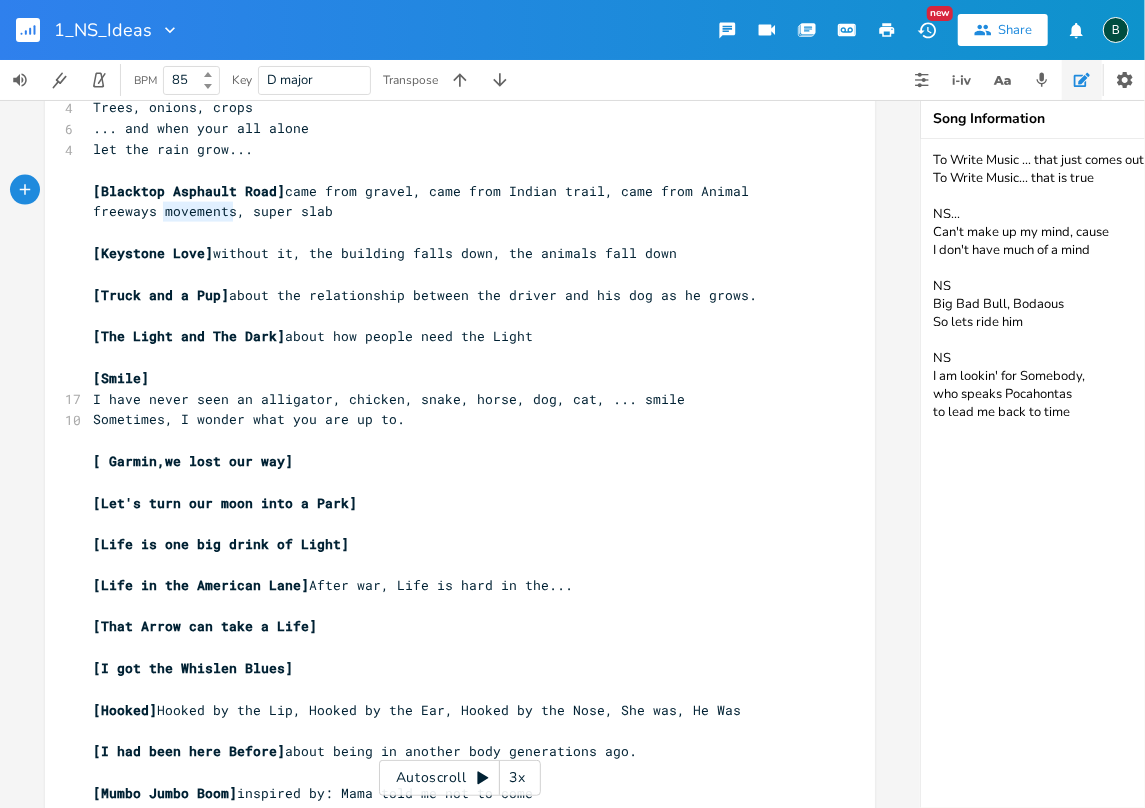 type on "movements" 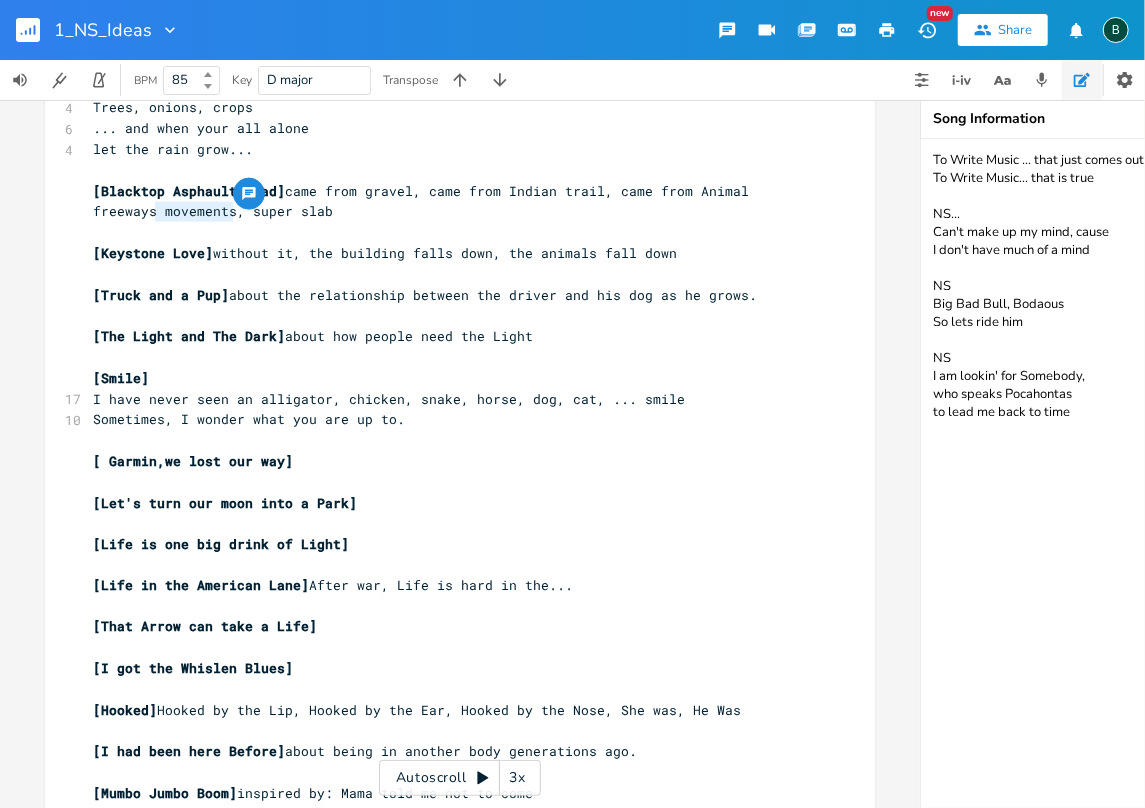 drag, startPoint x: 228, startPoint y: 208, endPoint x: 150, endPoint y: 208, distance: 78 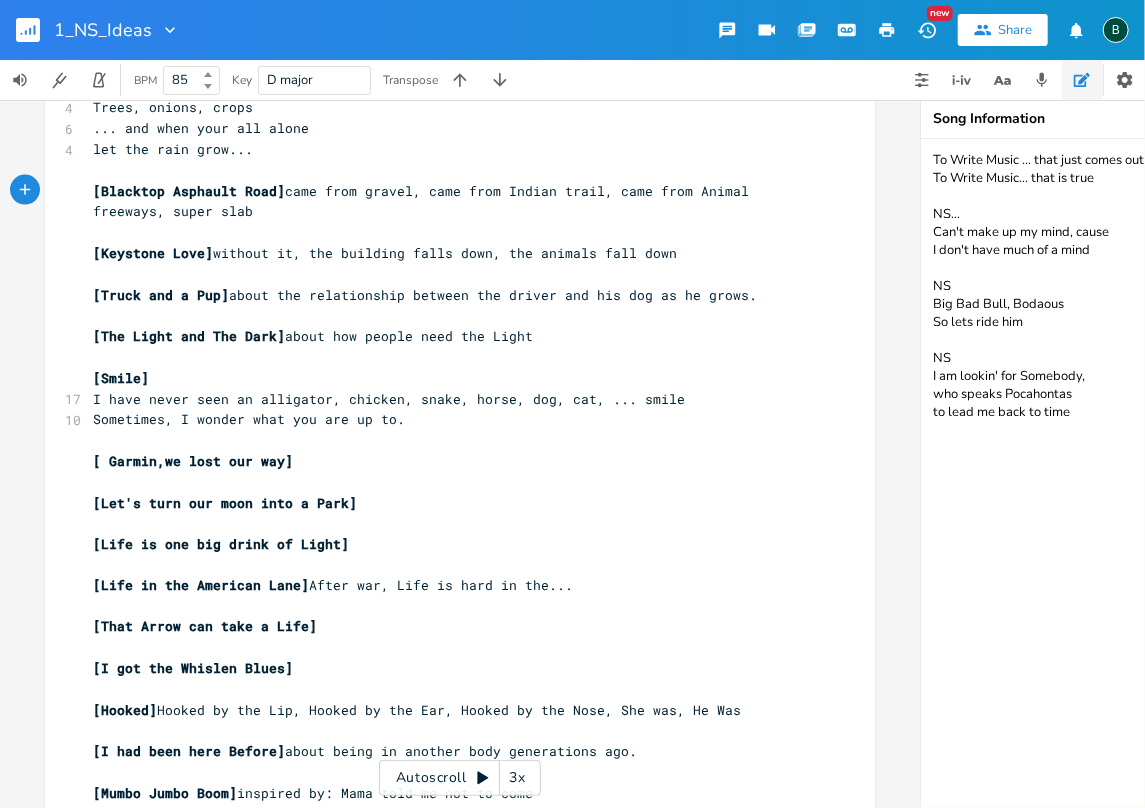 click on "[Blacktop Asphault Road]  came from gravel, came from Indian trail, came from Animal freeways, super slab" at bounding box center [450, 202] 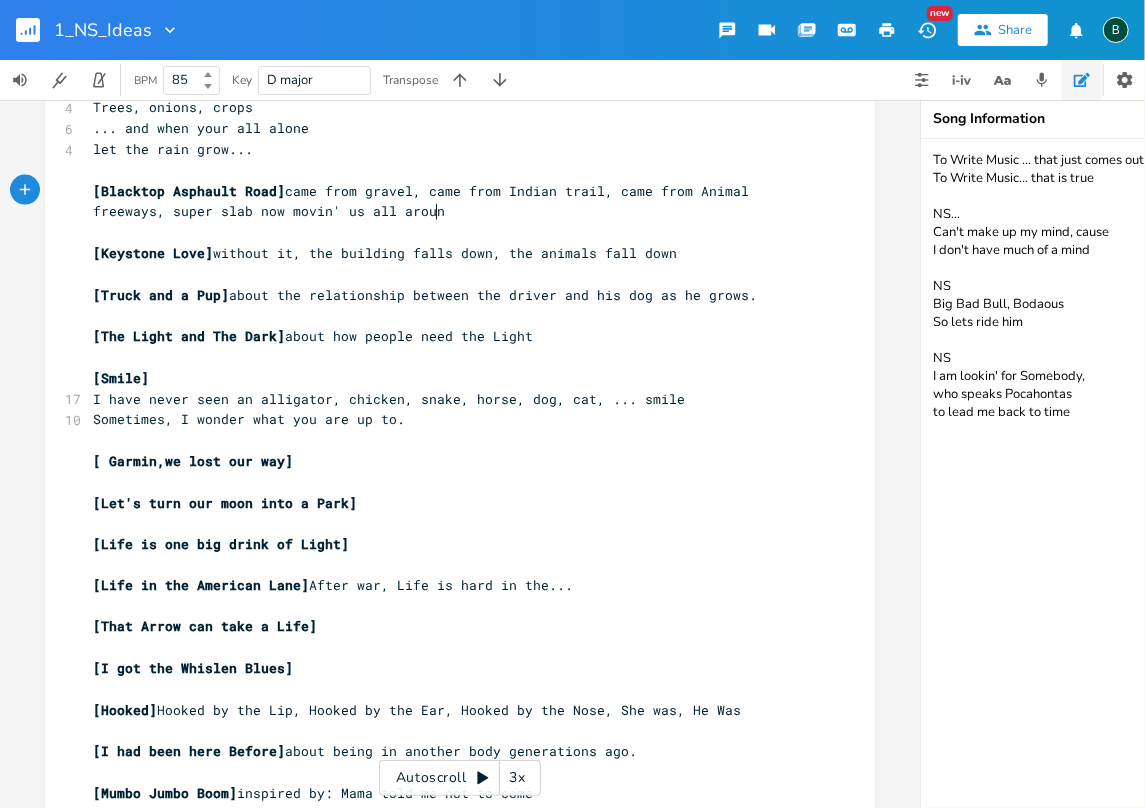 scroll, scrollTop: 0, scrollLeft: 152, axis: horizontal 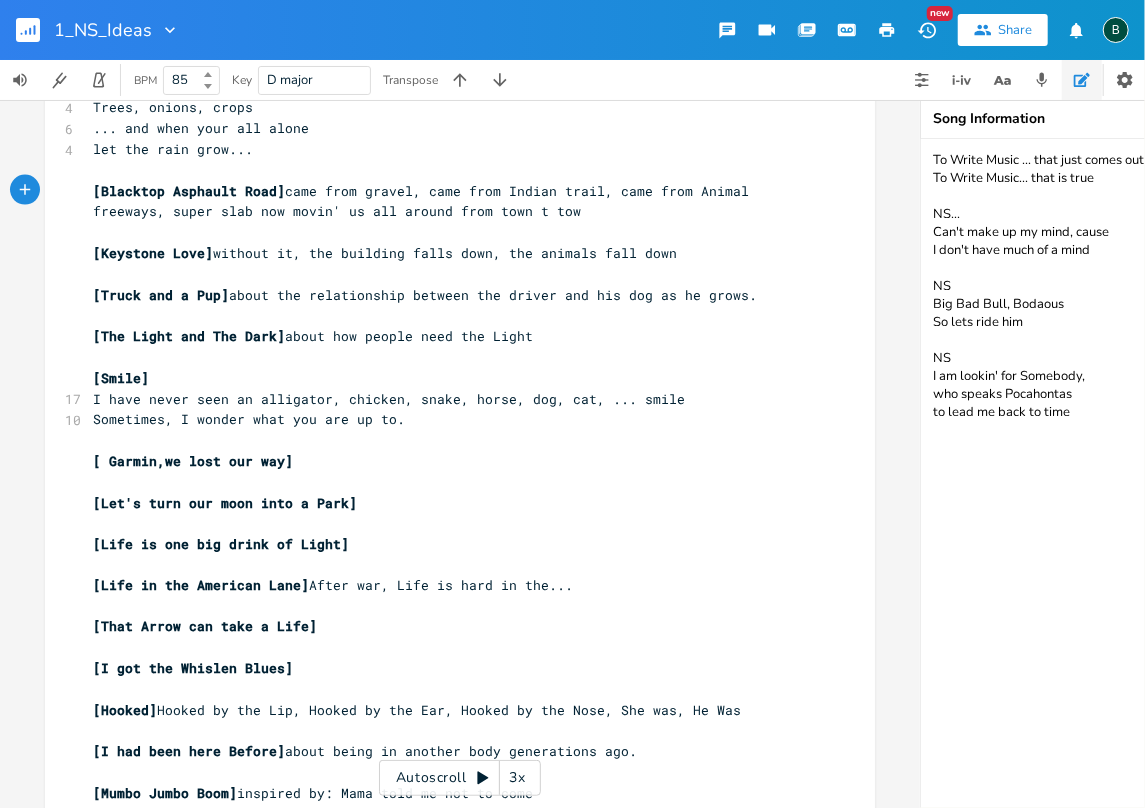 type on "now movin' us all around from town t town" 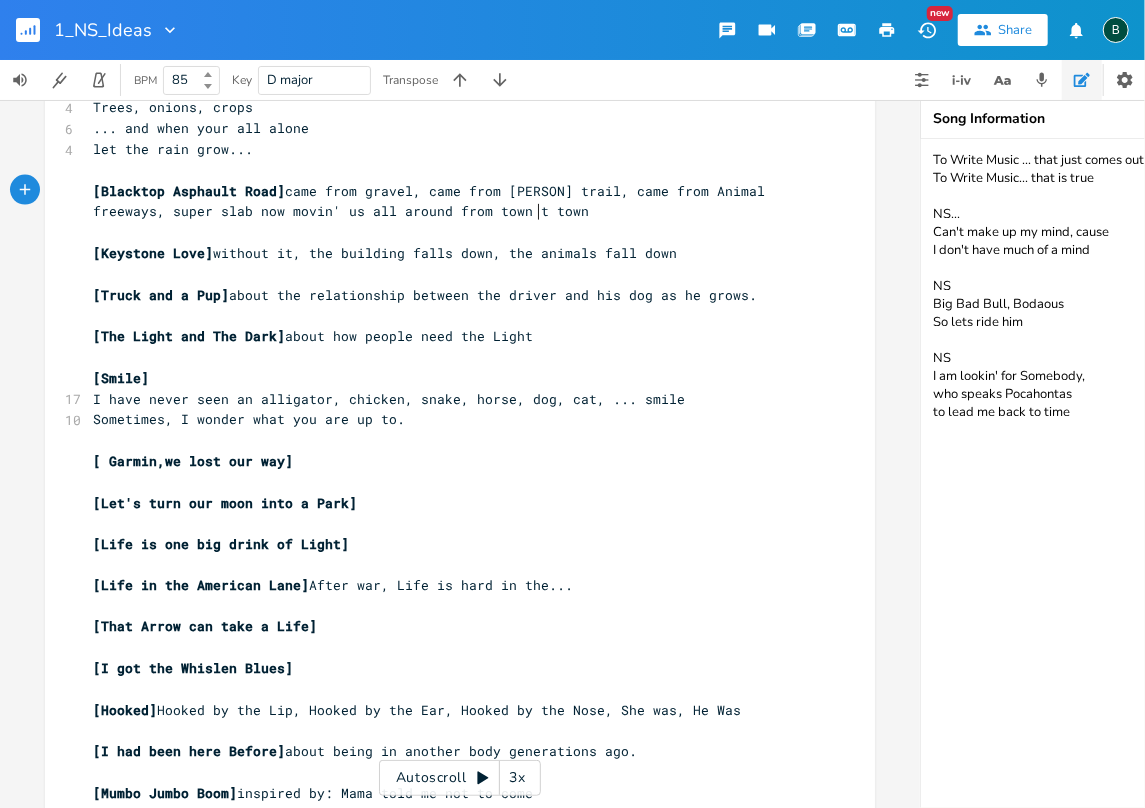 click on "[Blacktop Asphault Road]  came from gravel, came from Indian trail, came from Animal freeways, super slab now movin' us all around from town t town" at bounding box center [433, 201] 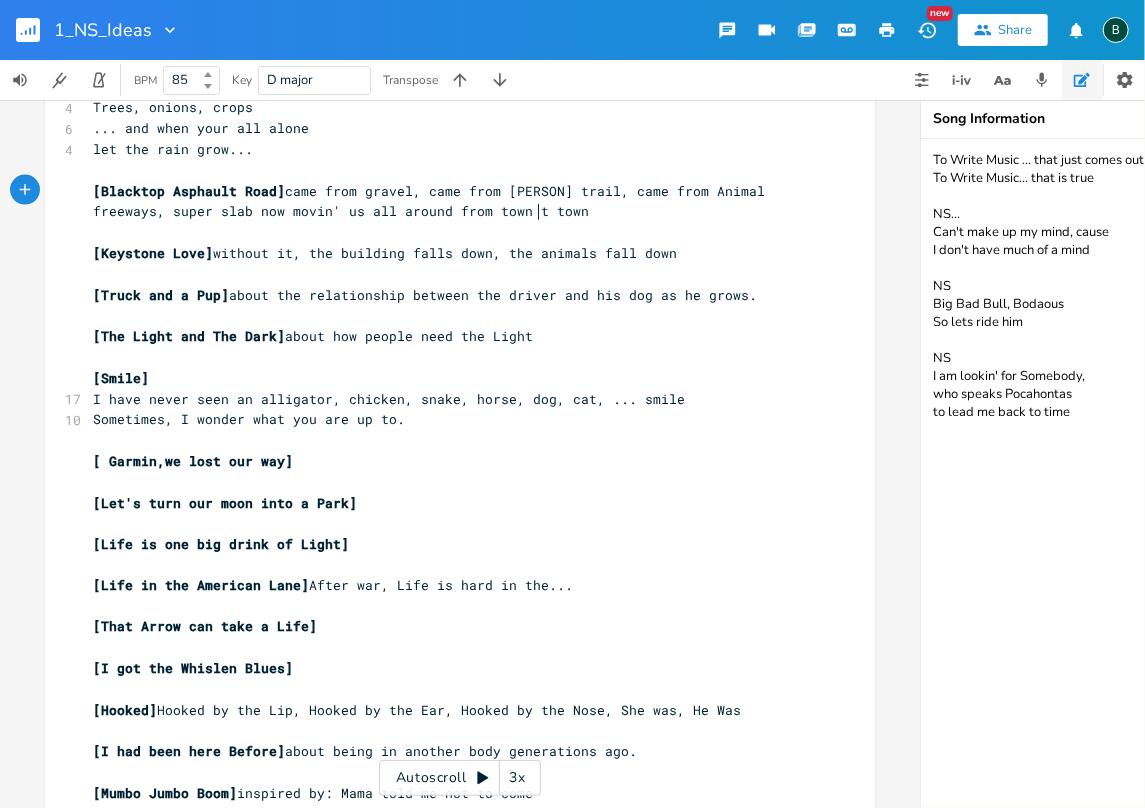 scroll, scrollTop: 0, scrollLeft: 8, axis: horizontal 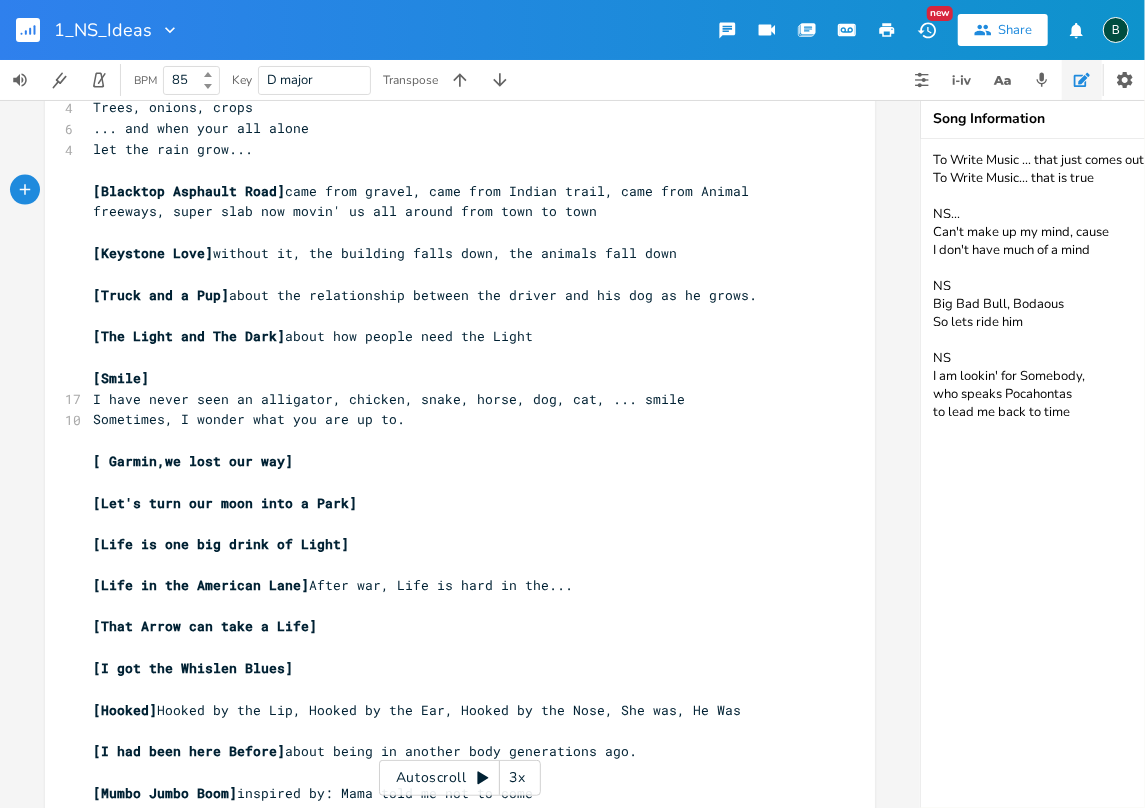 type on "o" 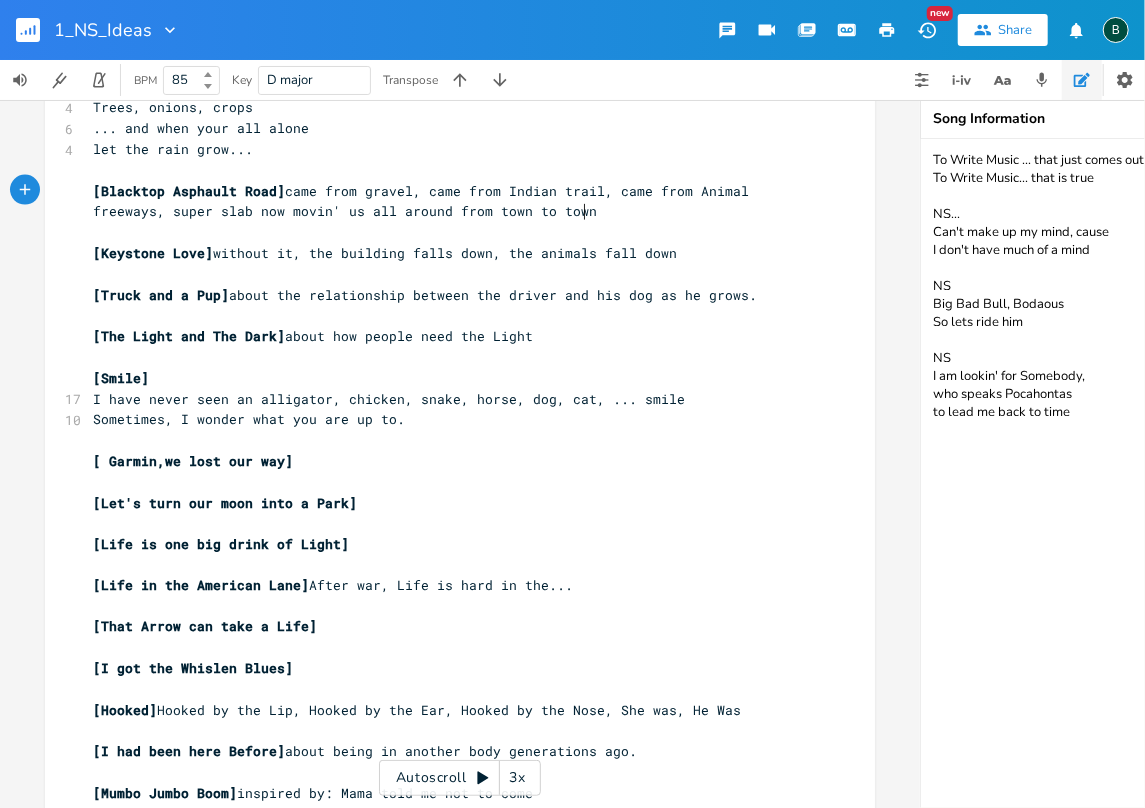 type on "." 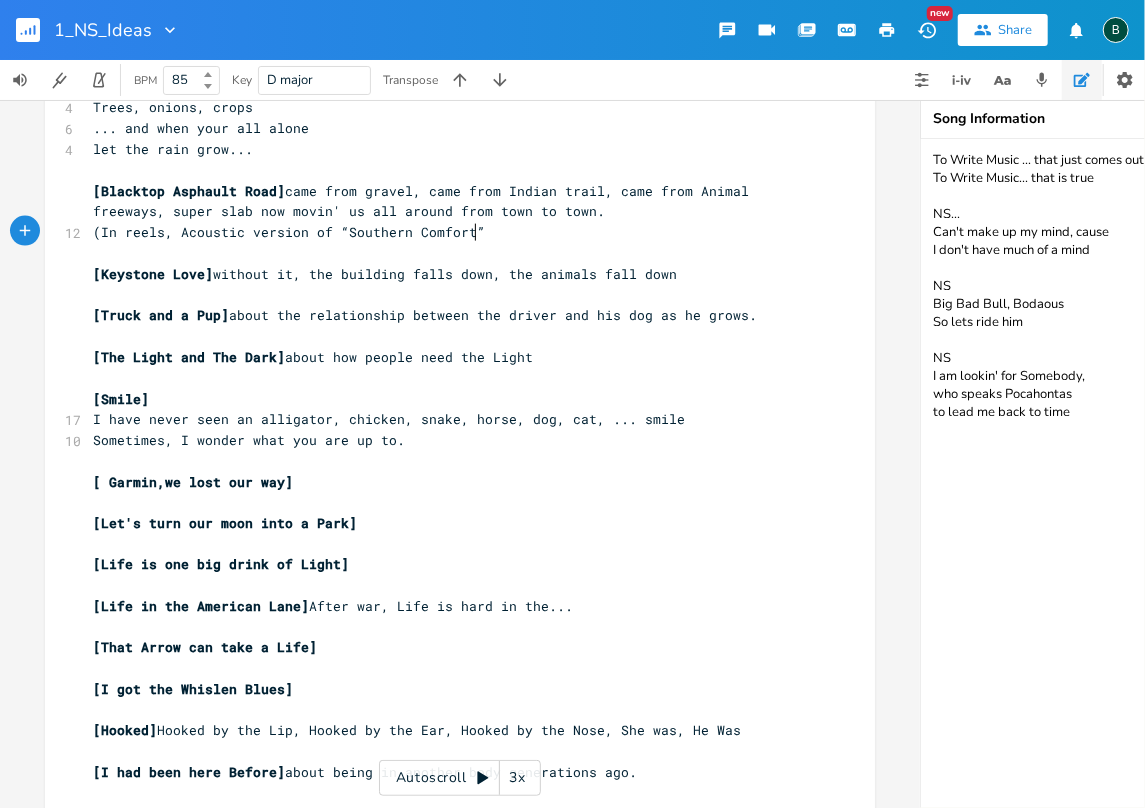 scroll, scrollTop: 0, scrollLeft: 56, axis: horizontal 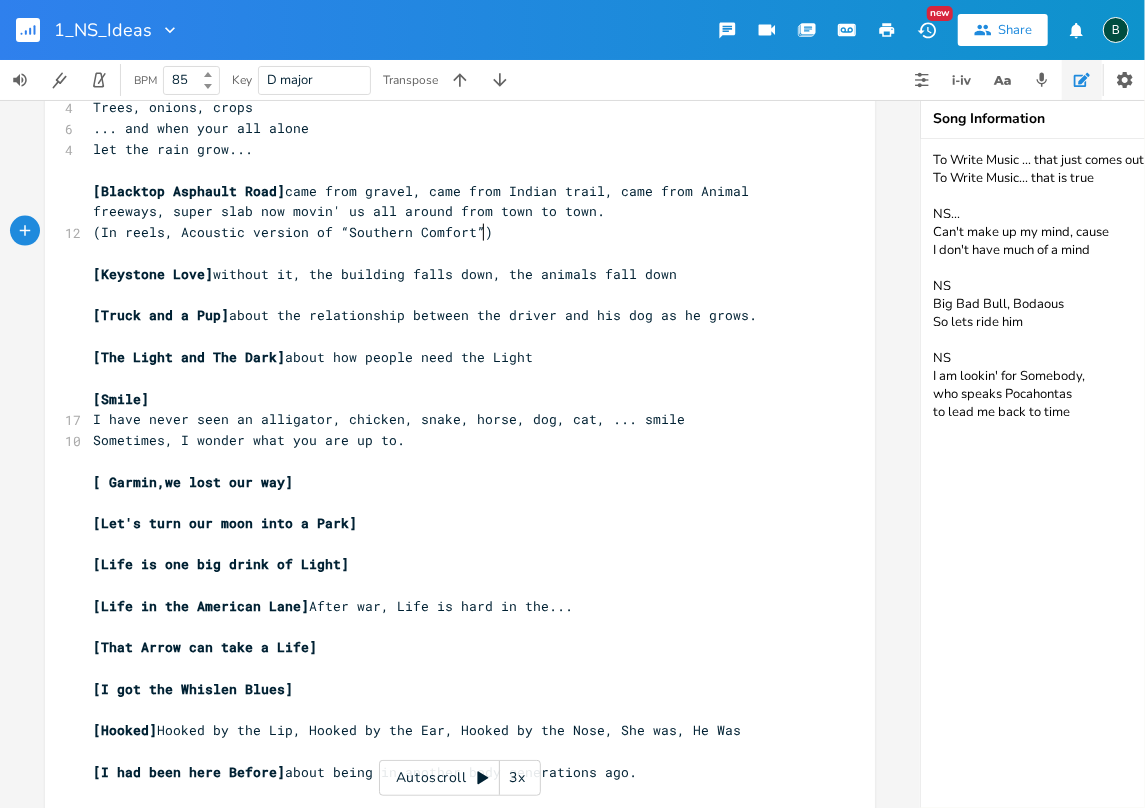 type on "(In reels, )" 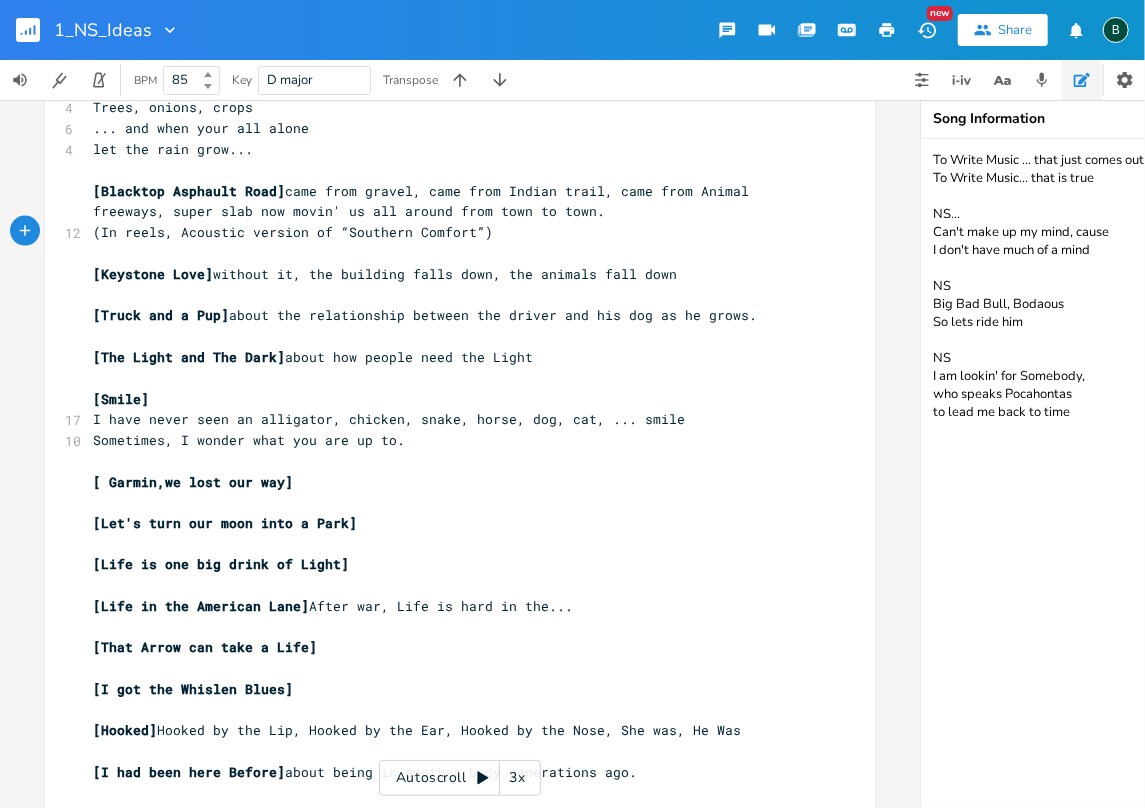 click on "​" at bounding box center (450, 170) 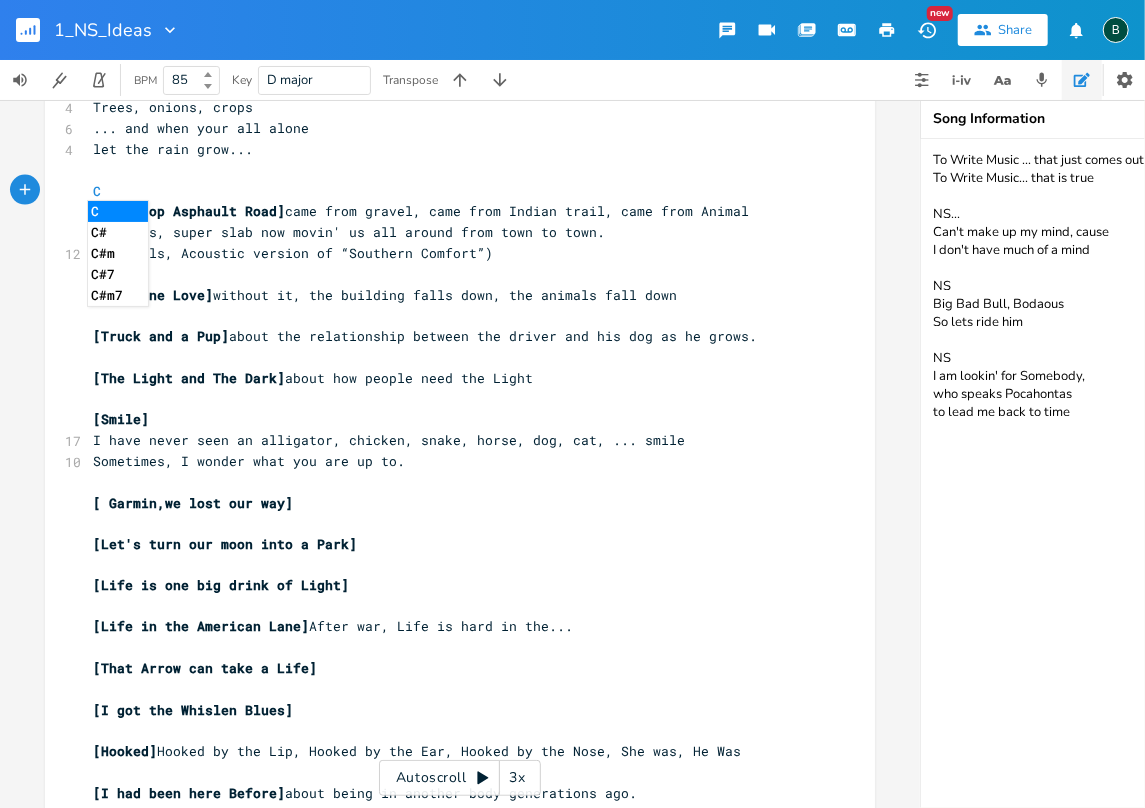 scroll, scrollTop: 0, scrollLeft: 10, axis: horizontal 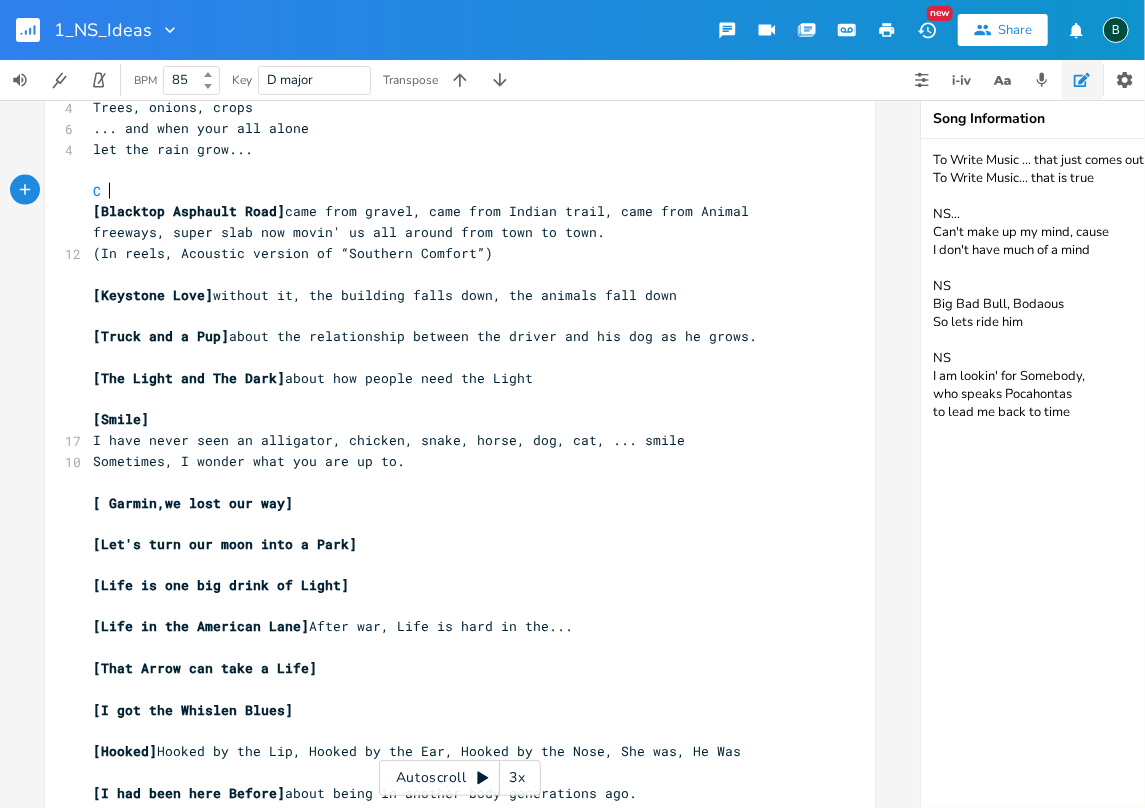 type on "C g" 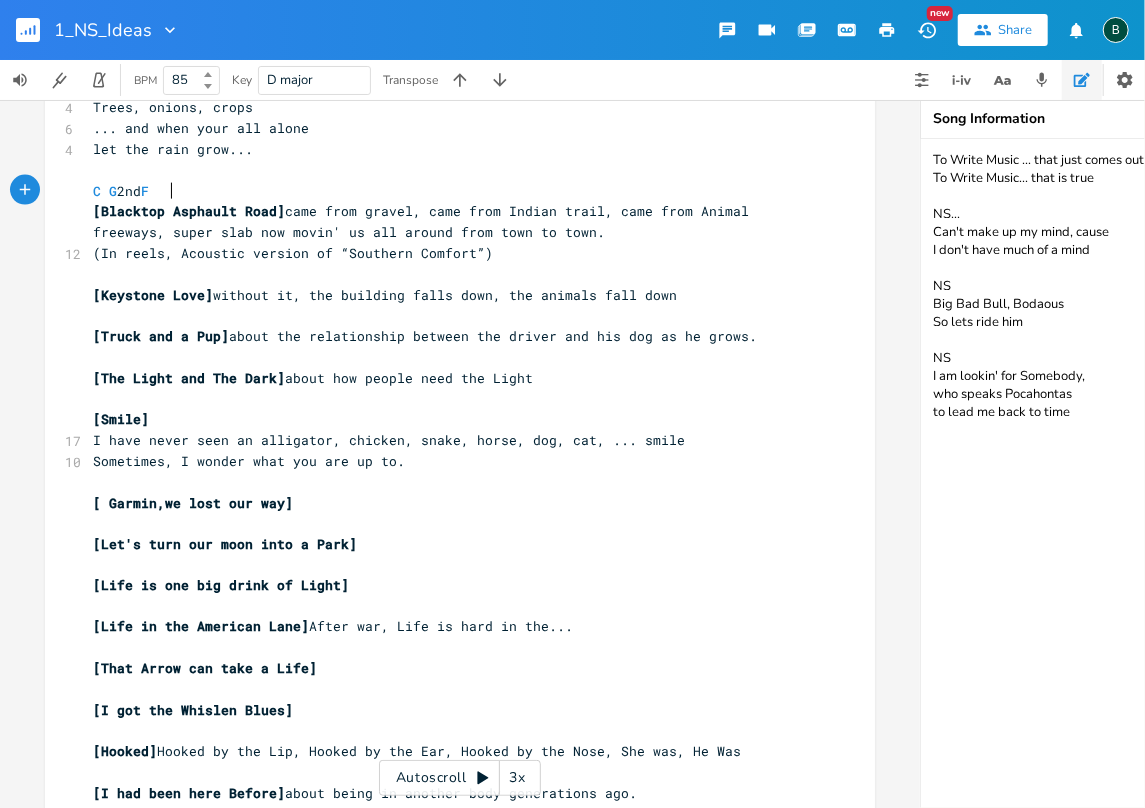 scroll, scrollTop: 0, scrollLeft: 48, axis: horizontal 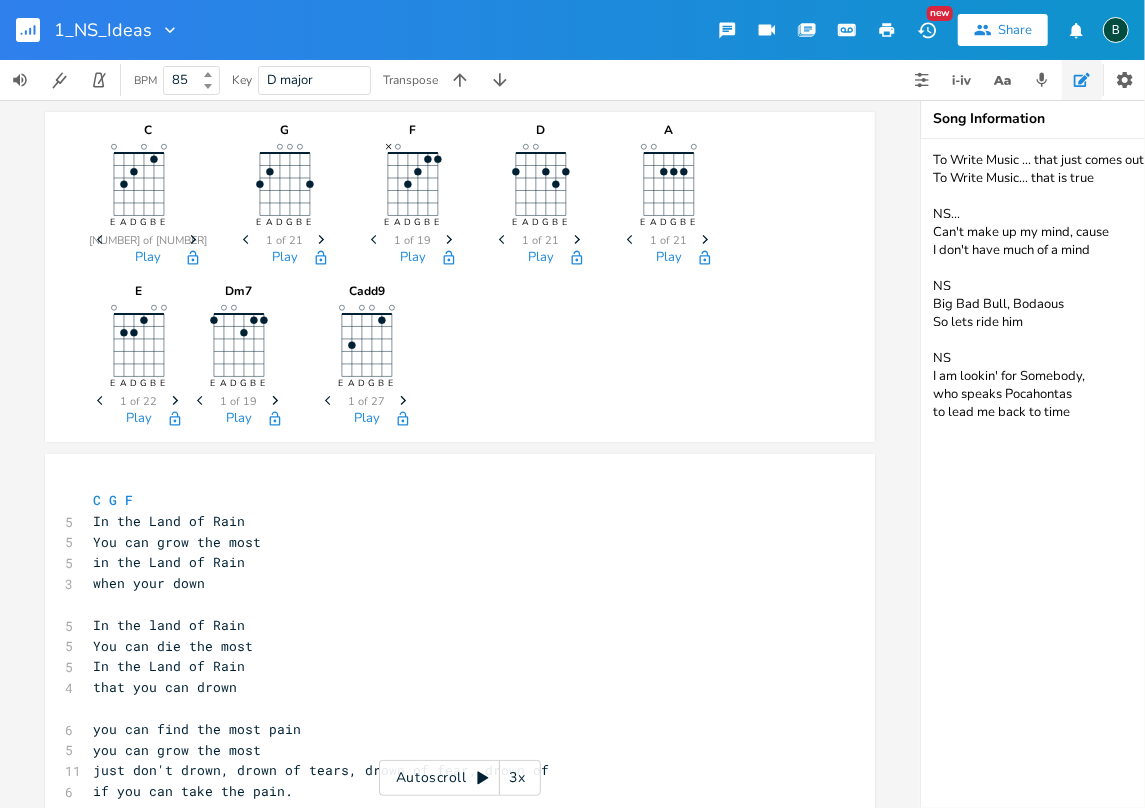 type on "G 2nd F" 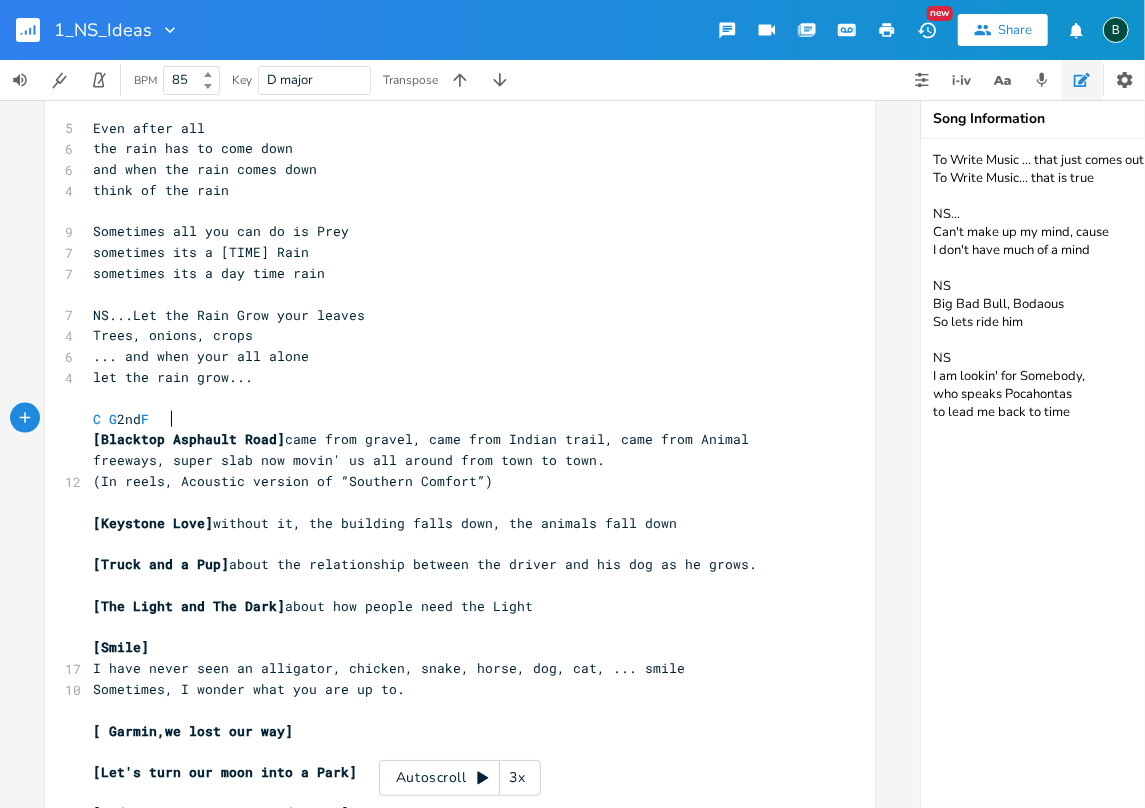 scroll, scrollTop: 1053, scrollLeft: 0, axis: vertical 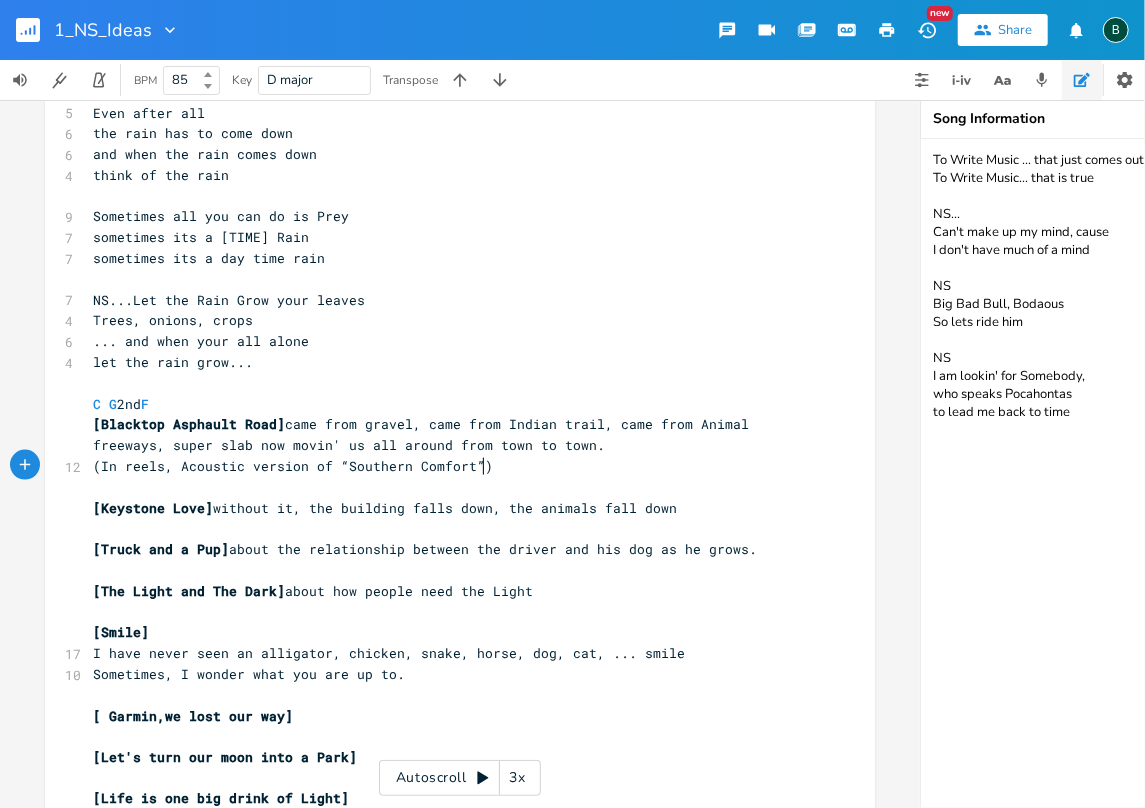 click on "(In reels, Acoustic version of “Southern Comfort”)" at bounding box center [450, 466] 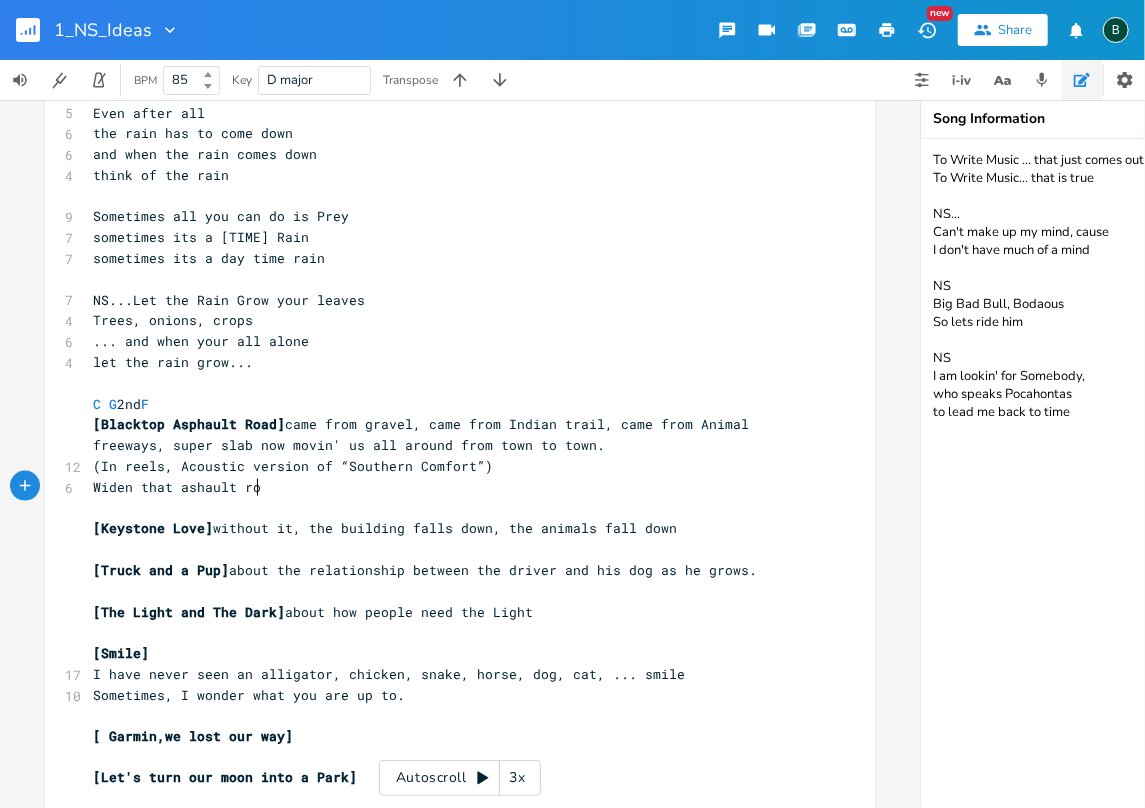 scroll, scrollTop: 0, scrollLeft: 136, axis: horizontal 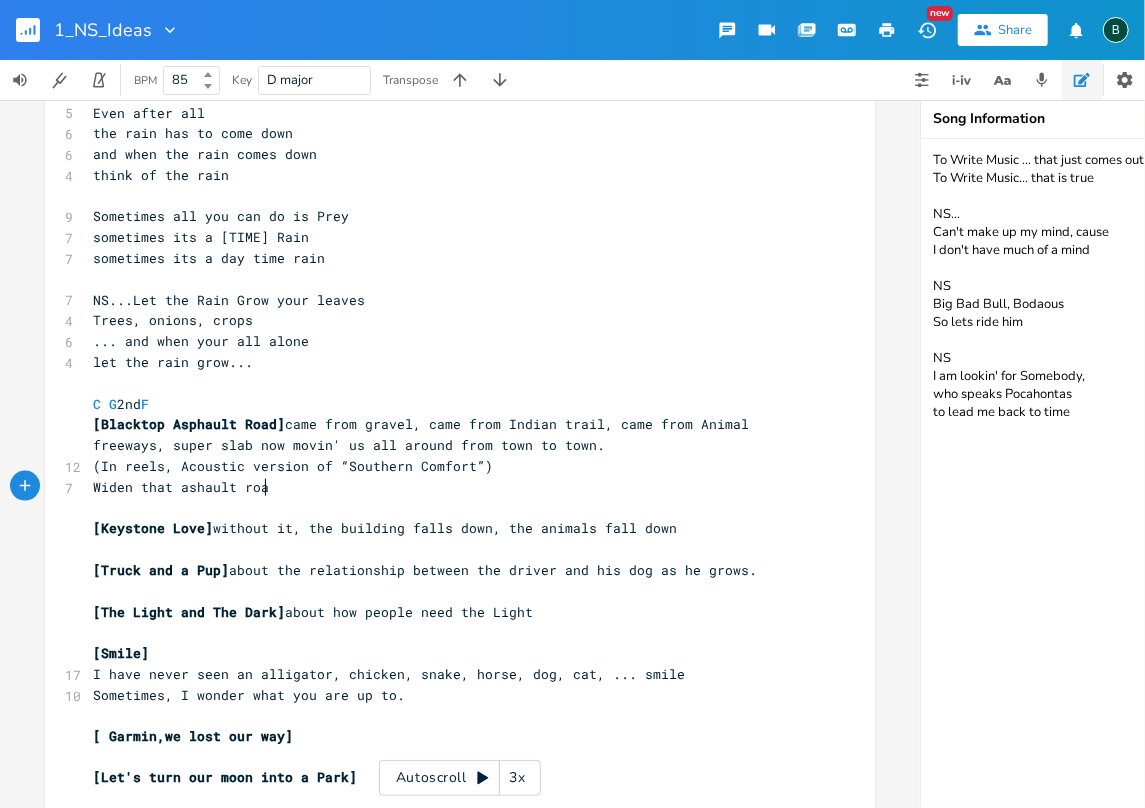 type on "Widen that ashault road" 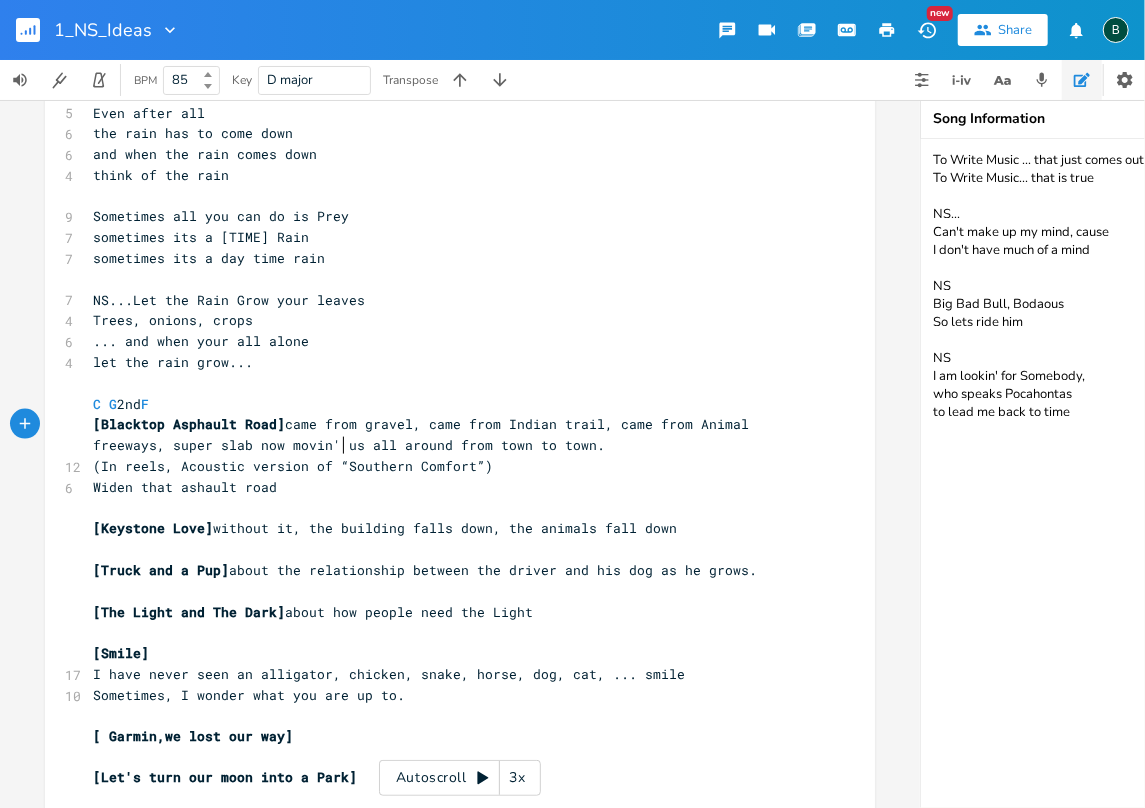 click on "[Blacktop Asphault Road]  came from gravel, came from [PERSON] trail, came from Animal freeways, super slab now movin' us all around from town to town." at bounding box center (425, 434) 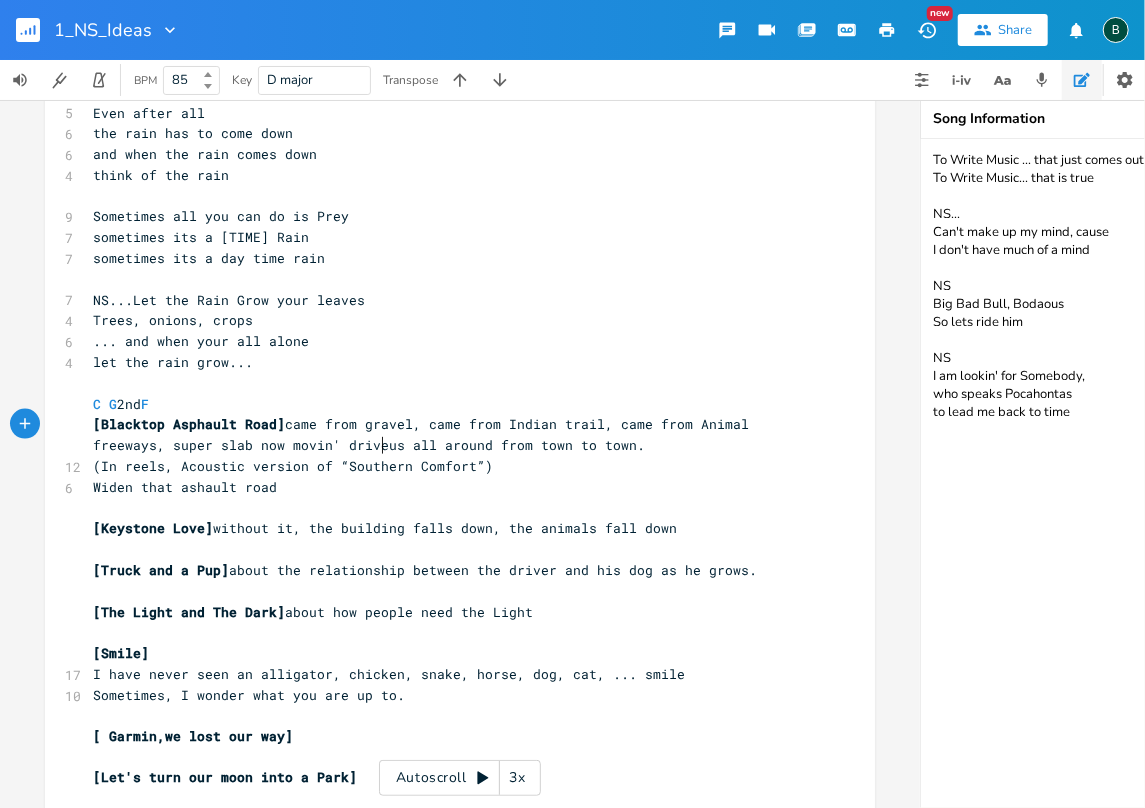 scroll, scrollTop: 0, scrollLeft: 35, axis: horizontal 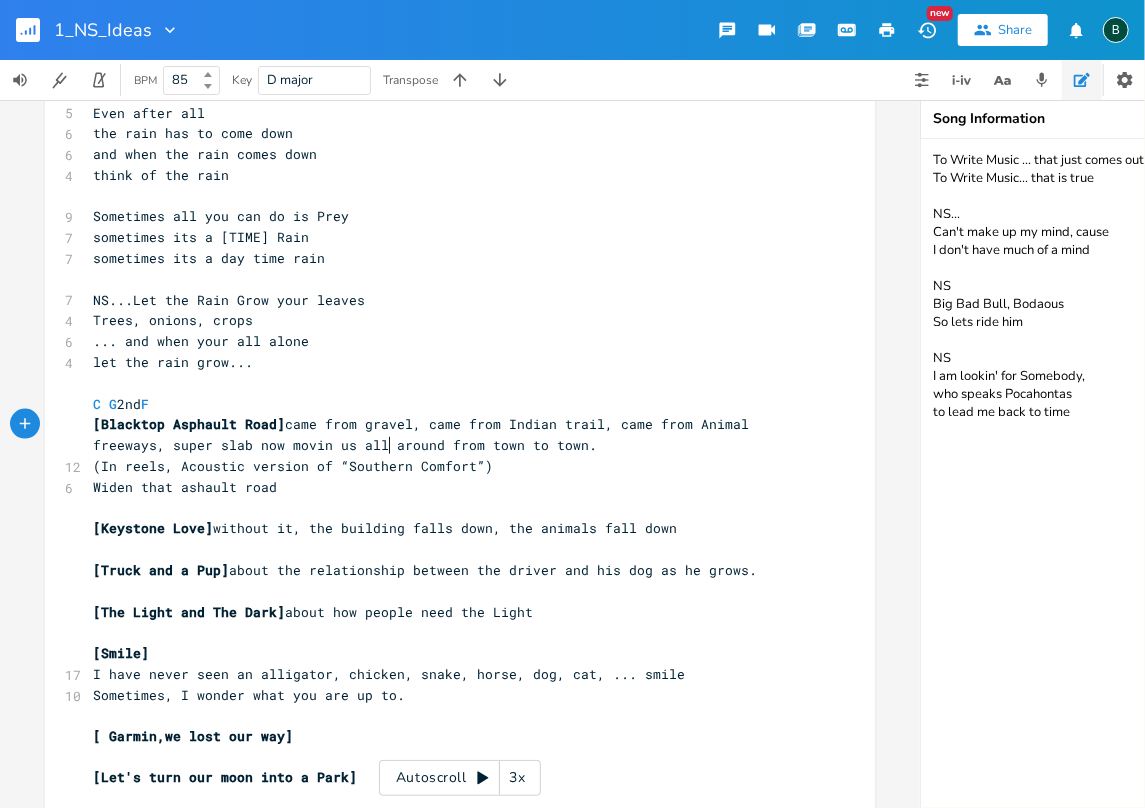 type on "driven" 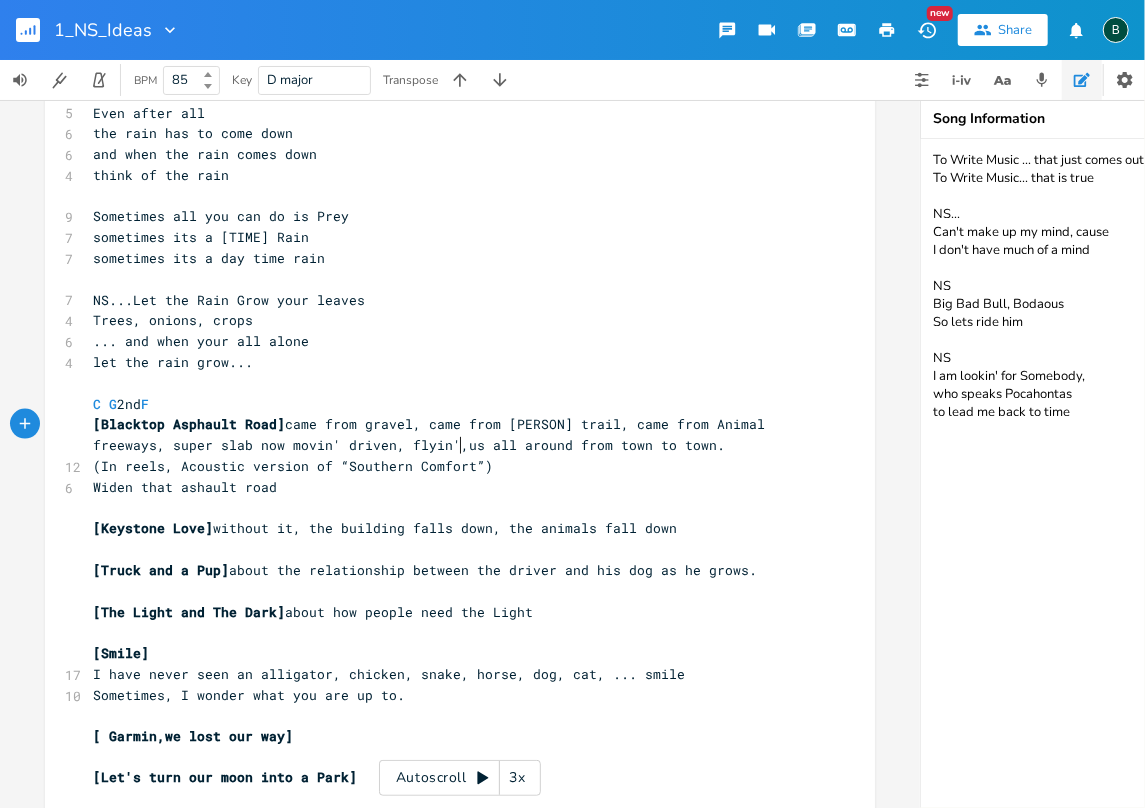 scroll, scrollTop: 0, scrollLeft: 36, axis: horizontal 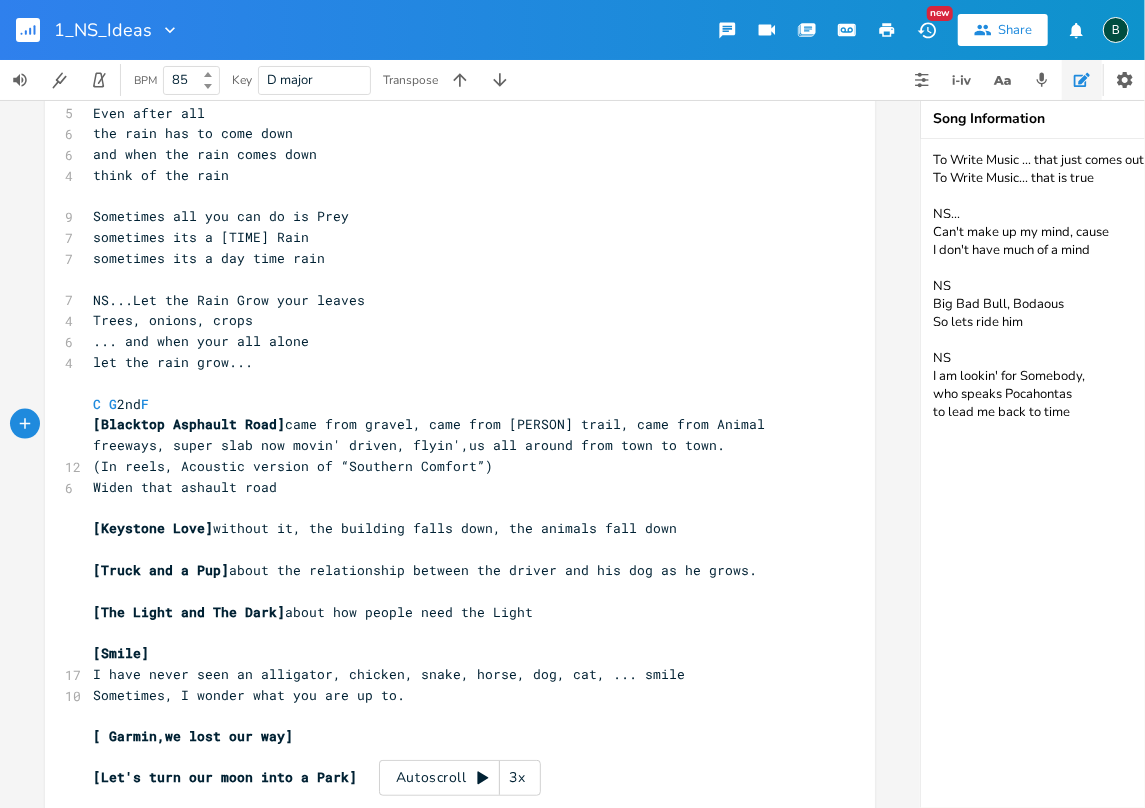 type on ", flyin'," 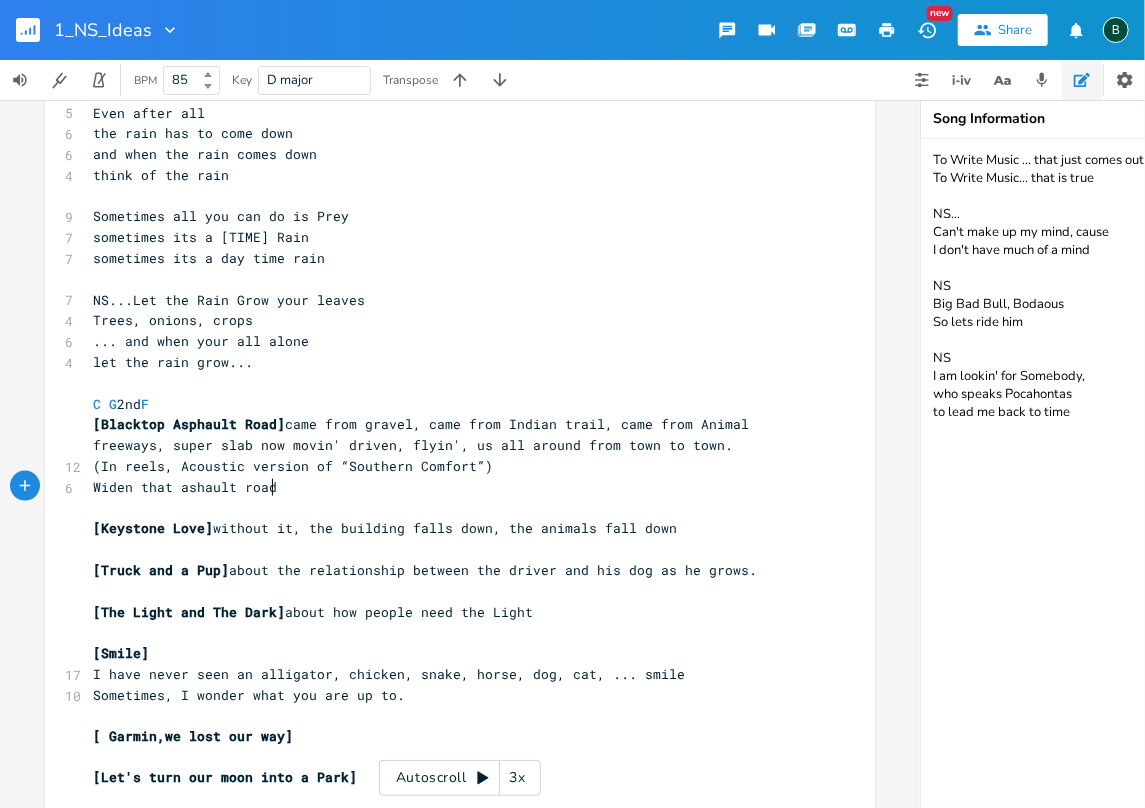 click on "Widen that ashault road" at bounding box center [185, 487] 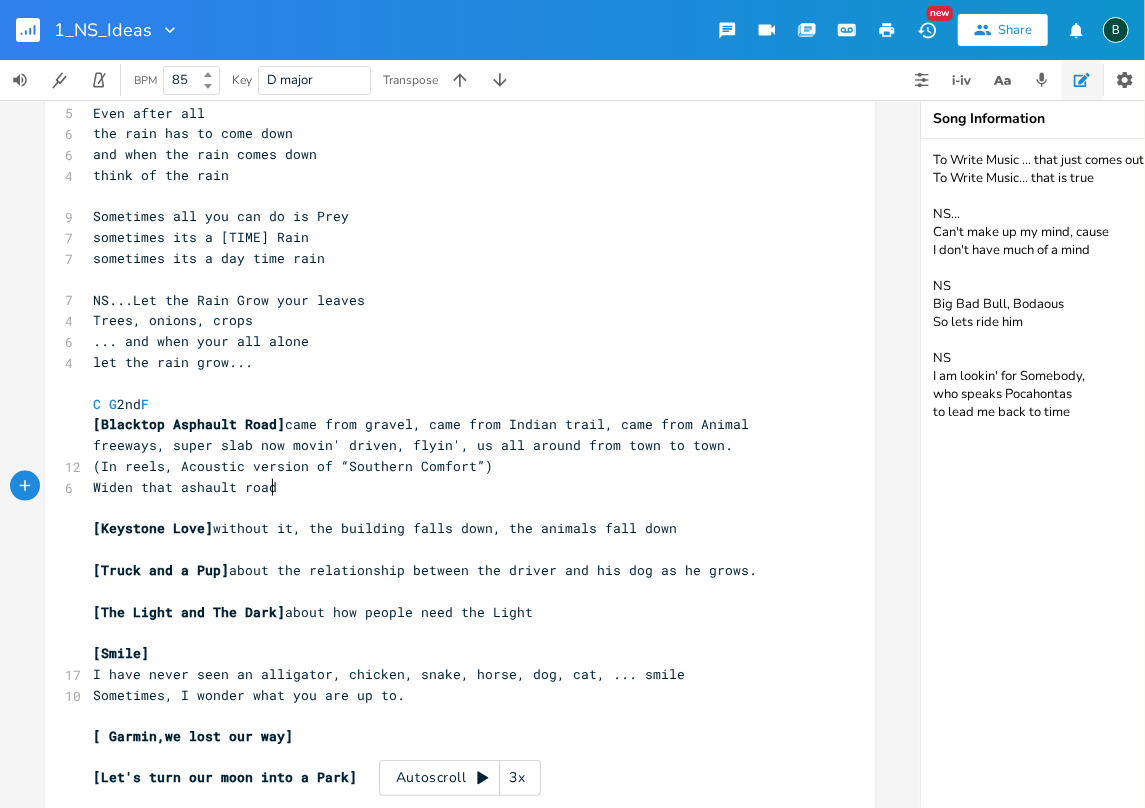 type on "." 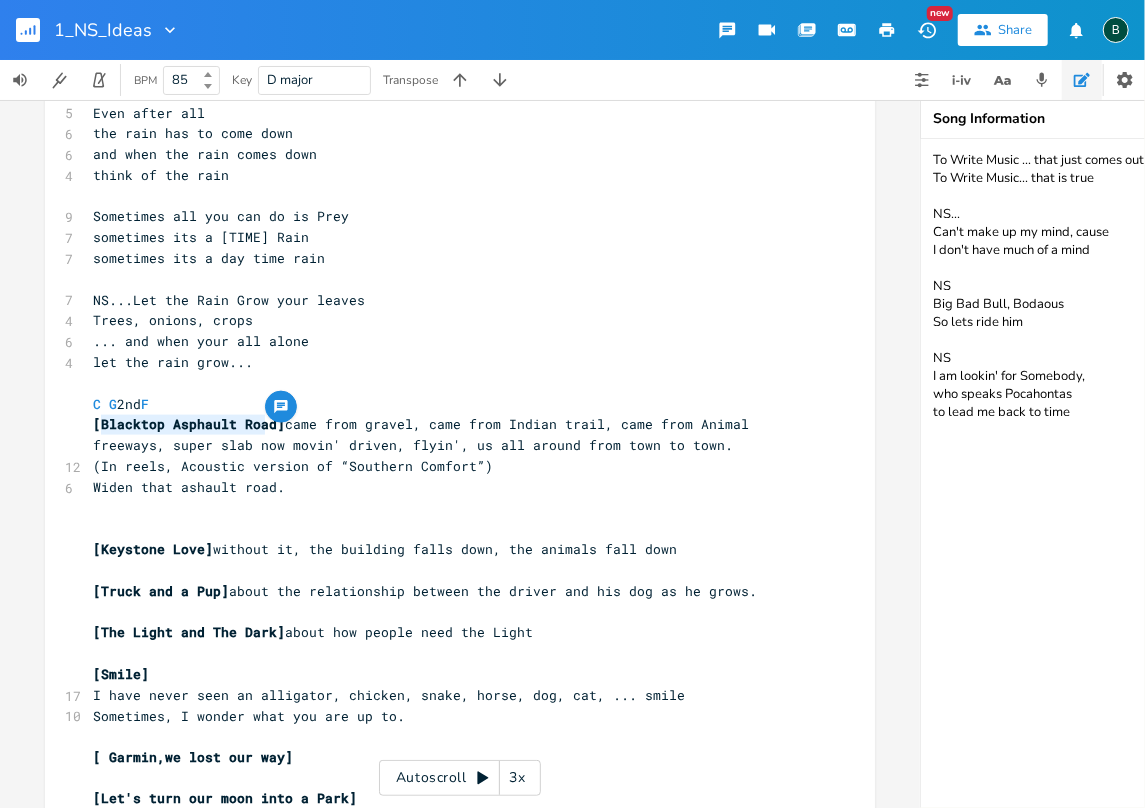drag, startPoint x: 96, startPoint y: 421, endPoint x: 262, endPoint y: 421, distance: 166 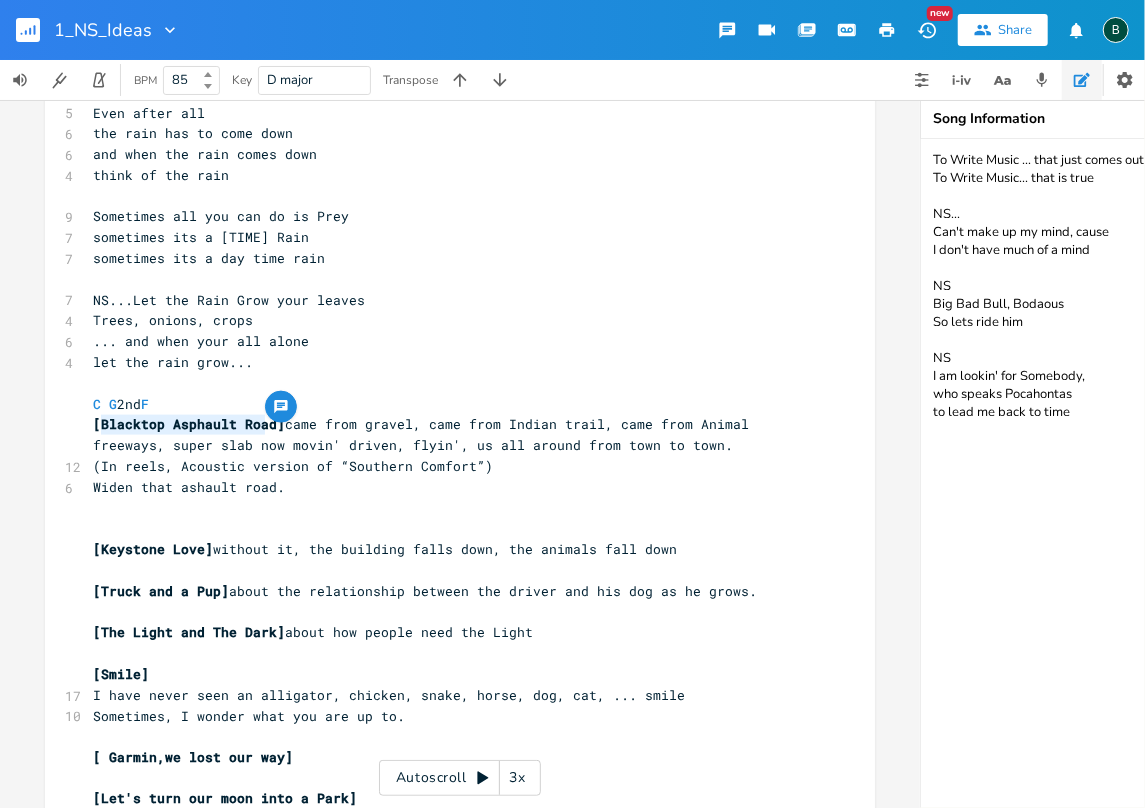 type on "Blacktop Asphault Roa" 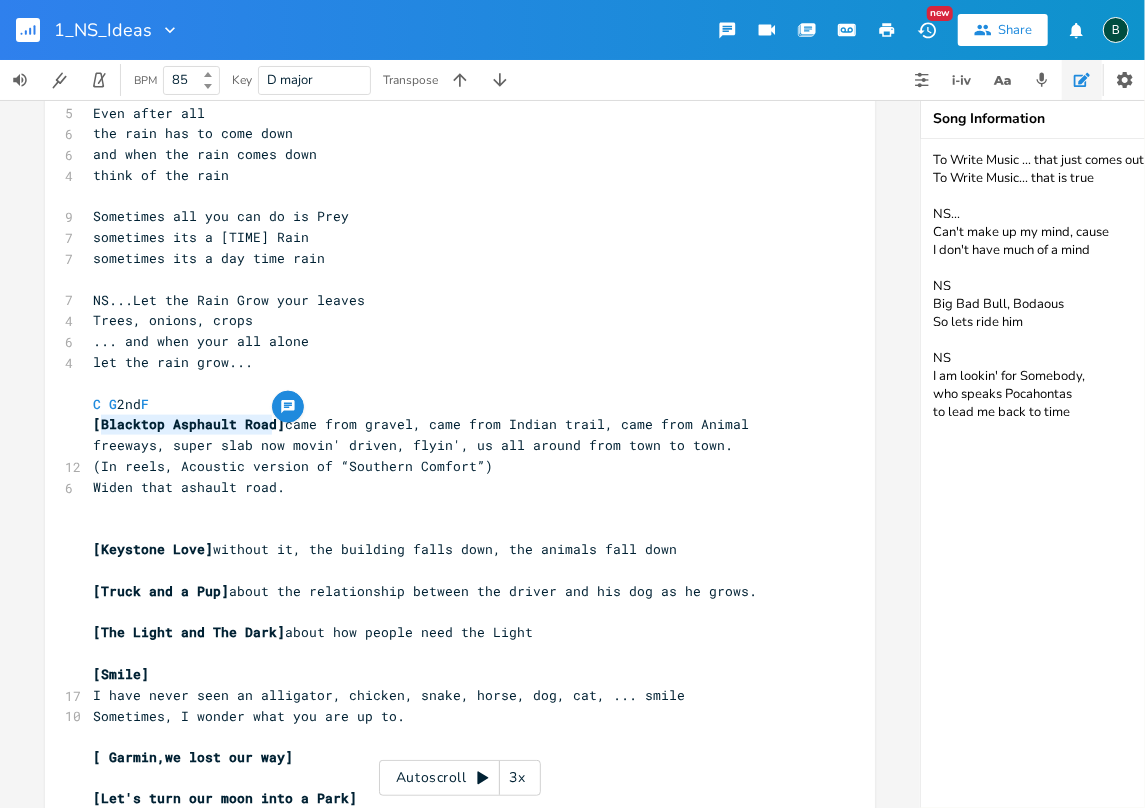 drag, startPoint x: 94, startPoint y: 420, endPoint x: 267, endPoint y: 422, distance: 173.01157 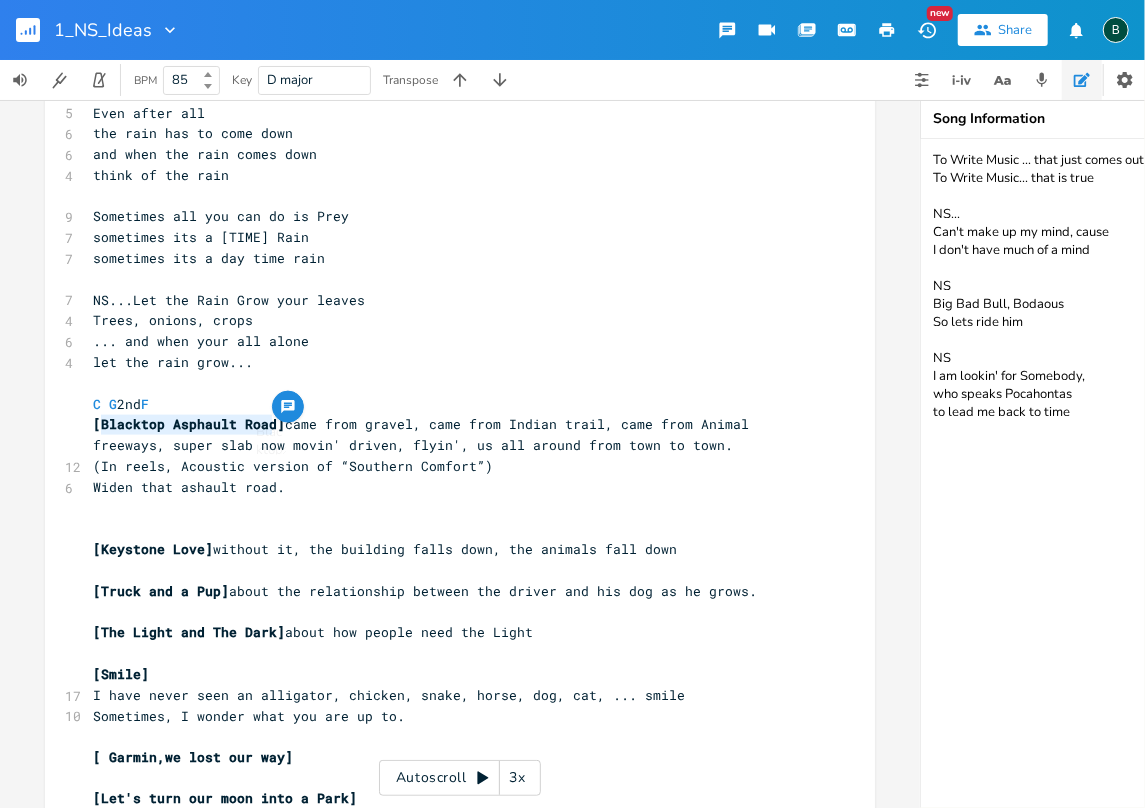 type on "​Blacktop Asphault Road" 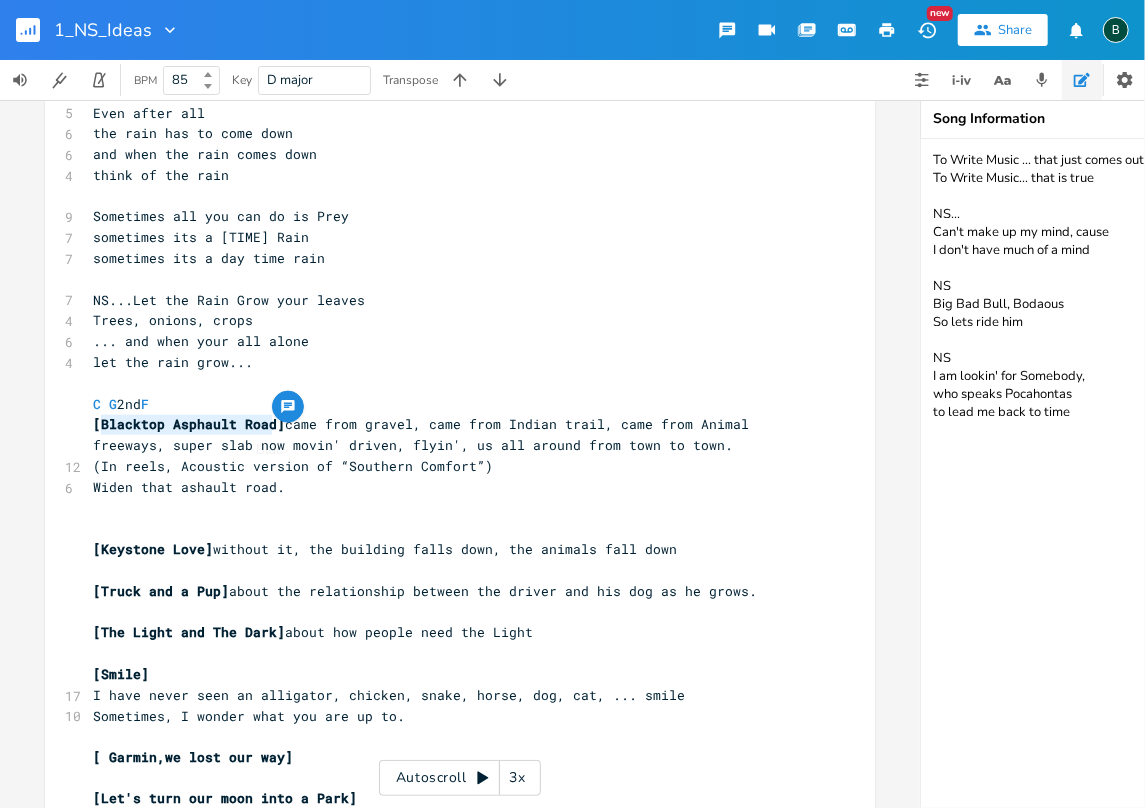scroll, scrollTop: 0, scrollLeft: 0, axis: both 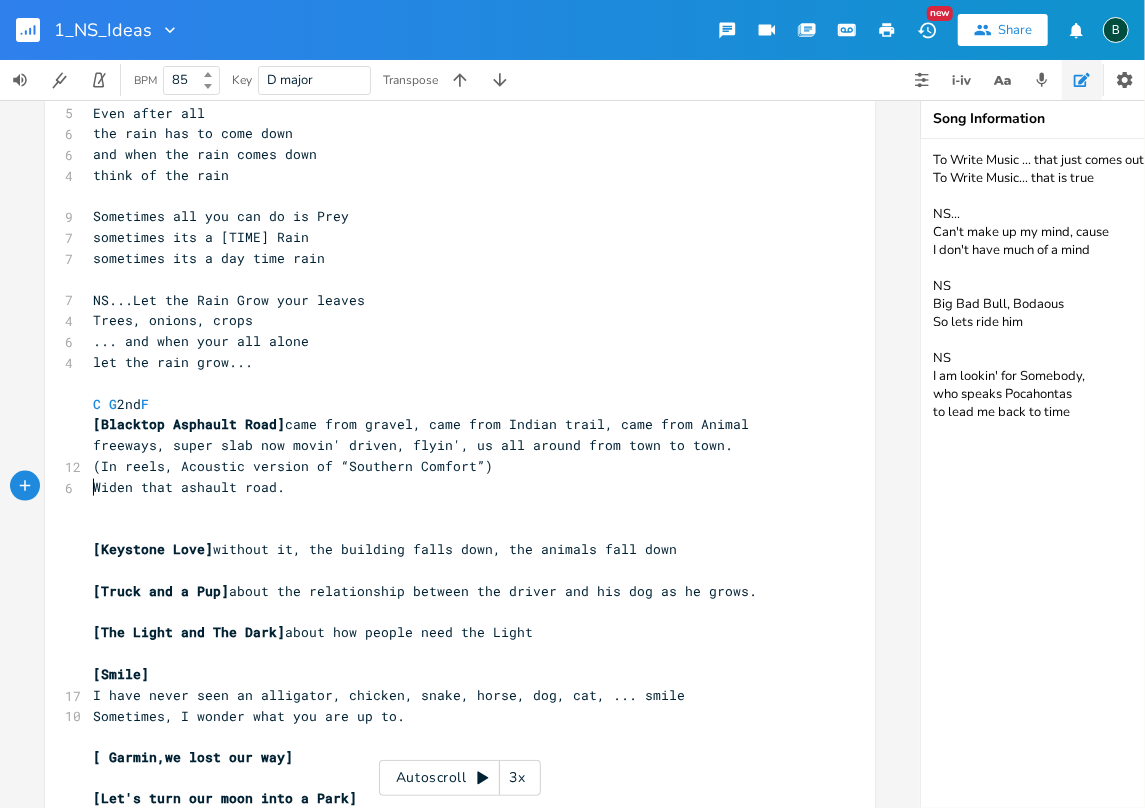 click on "Widen that ashault road." at bounding box center [450, 487] 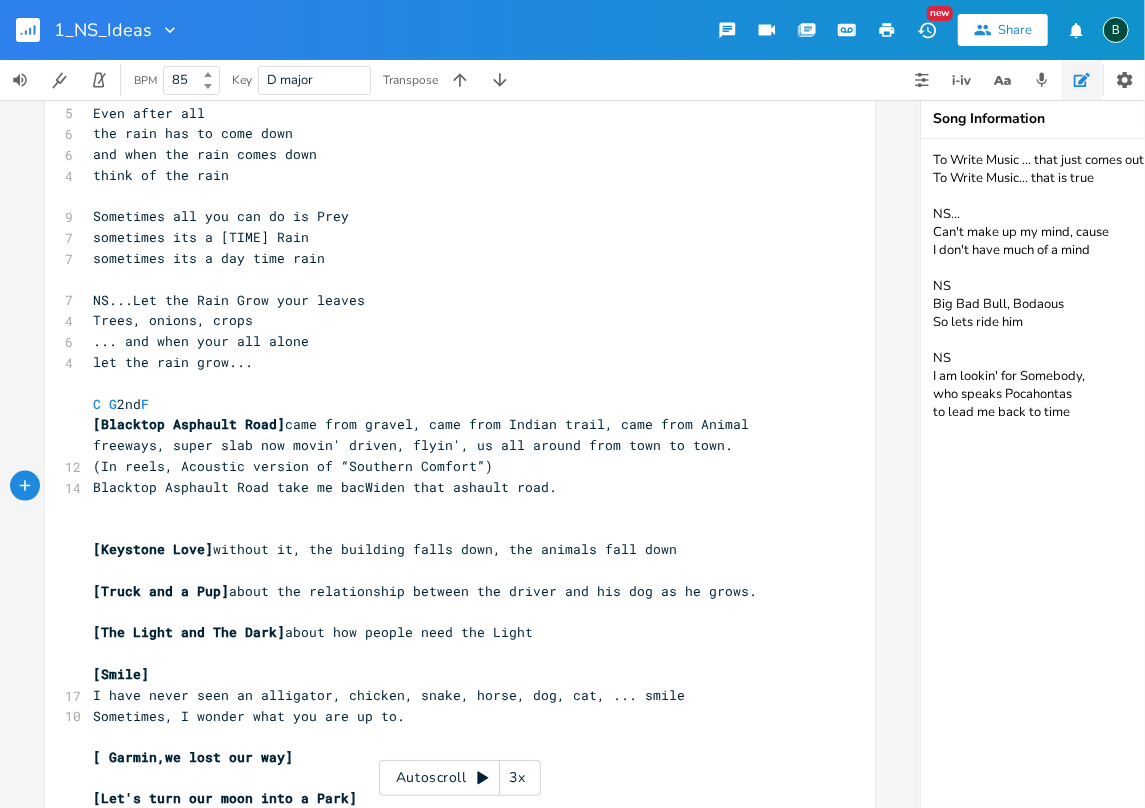 scroll, scrollTop: 0, scrollLeft: 80, axis: horizontal 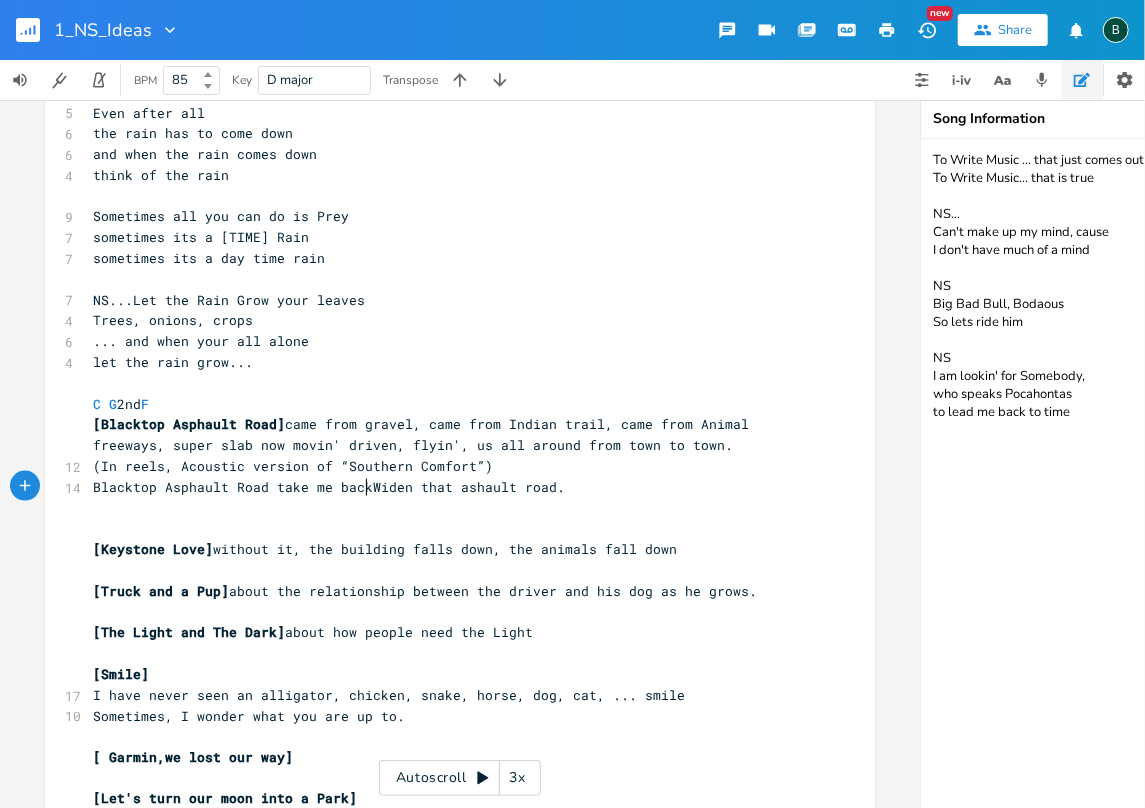 type on "take me back" 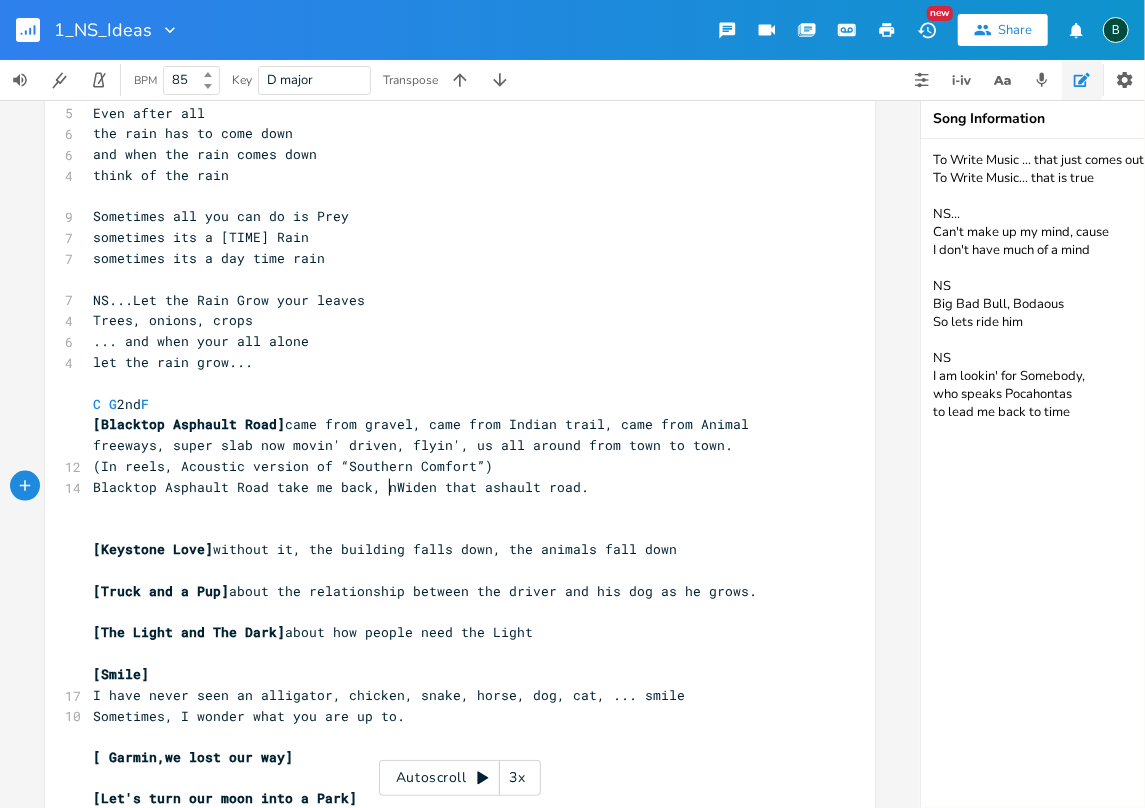 scroll, scrollTop: 0, scrollLeft: 20, axis: horizontal 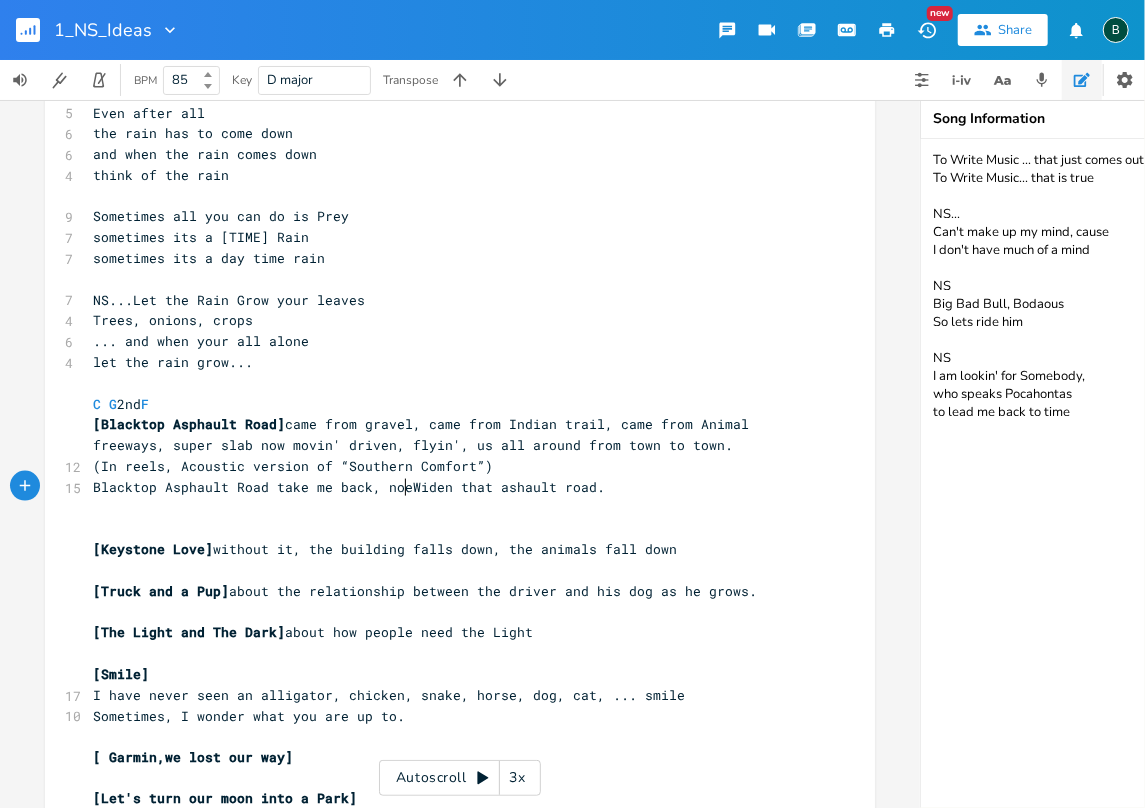 type on ", noe" 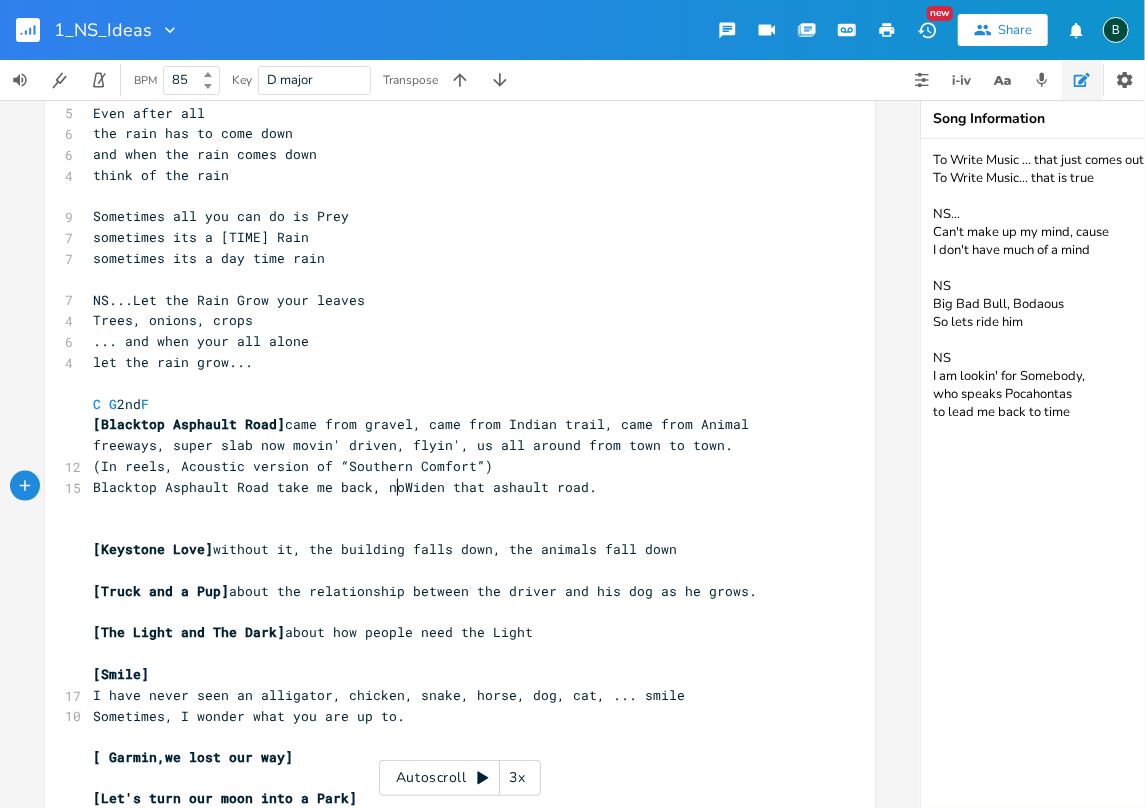 scroll, scrollTop: 0, scrollLeft: 2, axis: horizontal 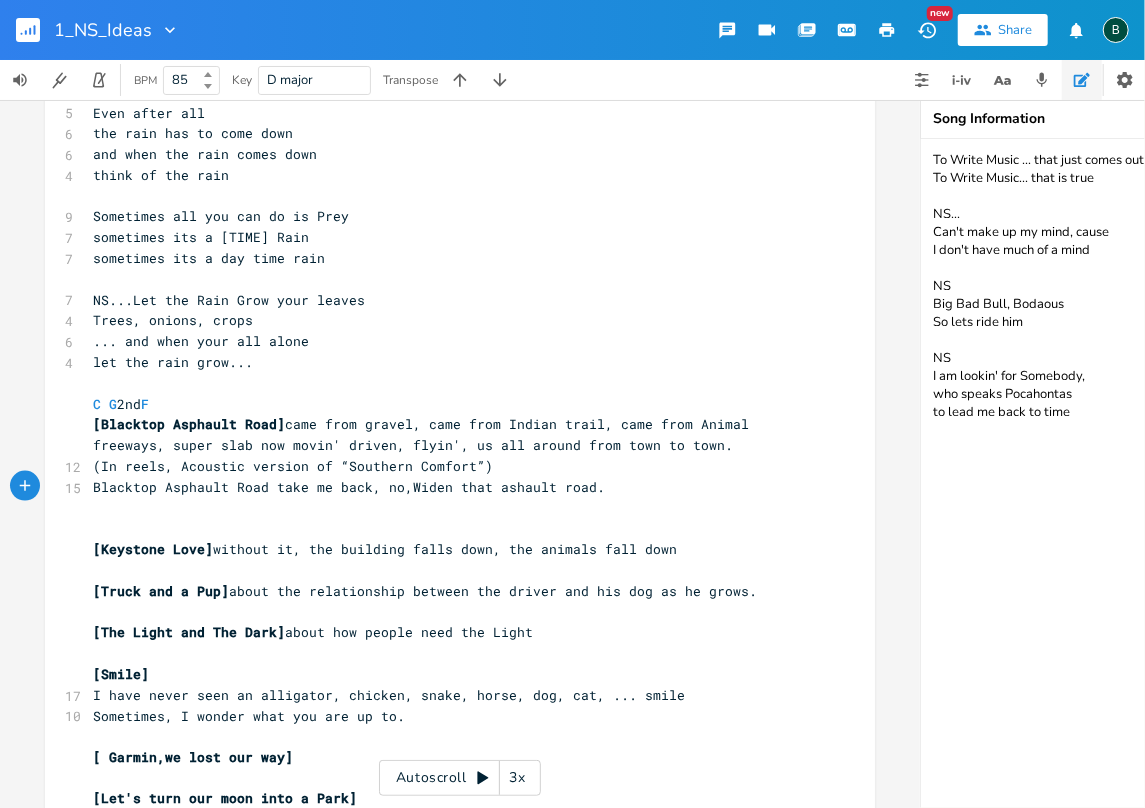 type on "," 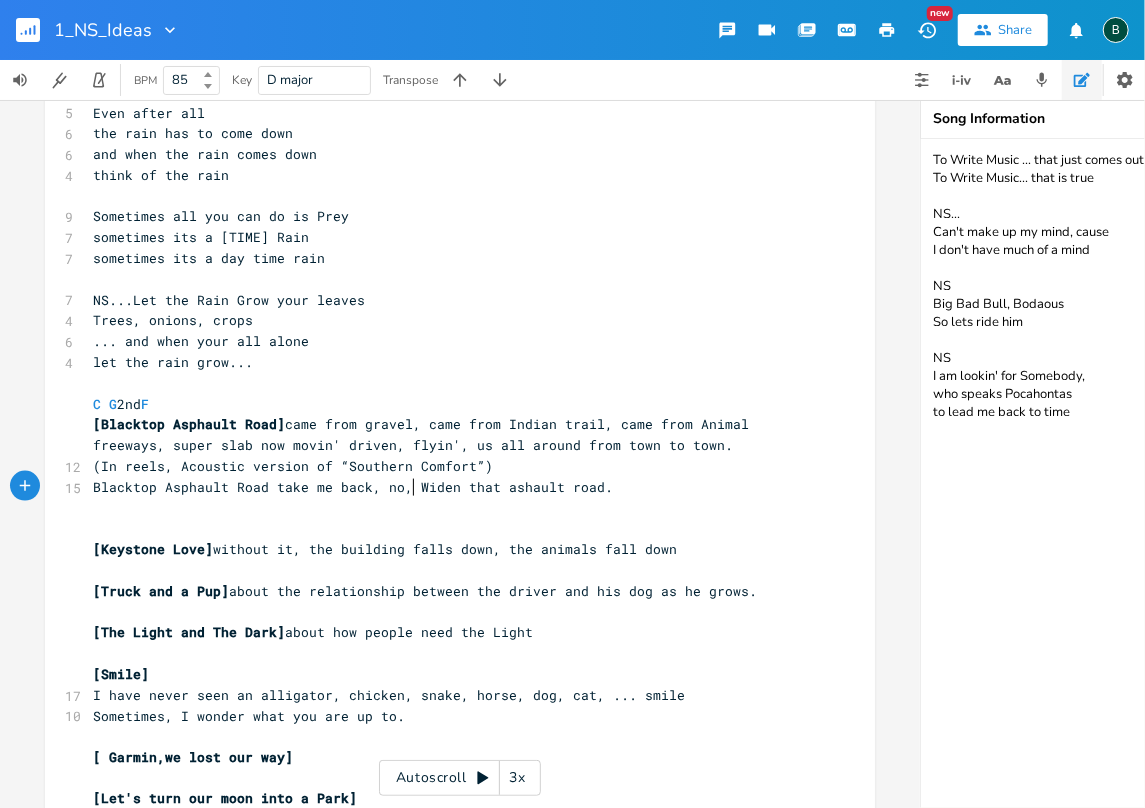 click on "Blacktop Asphault Road take me back, no, Widen that ashault road." at bounding box center (353, 487) 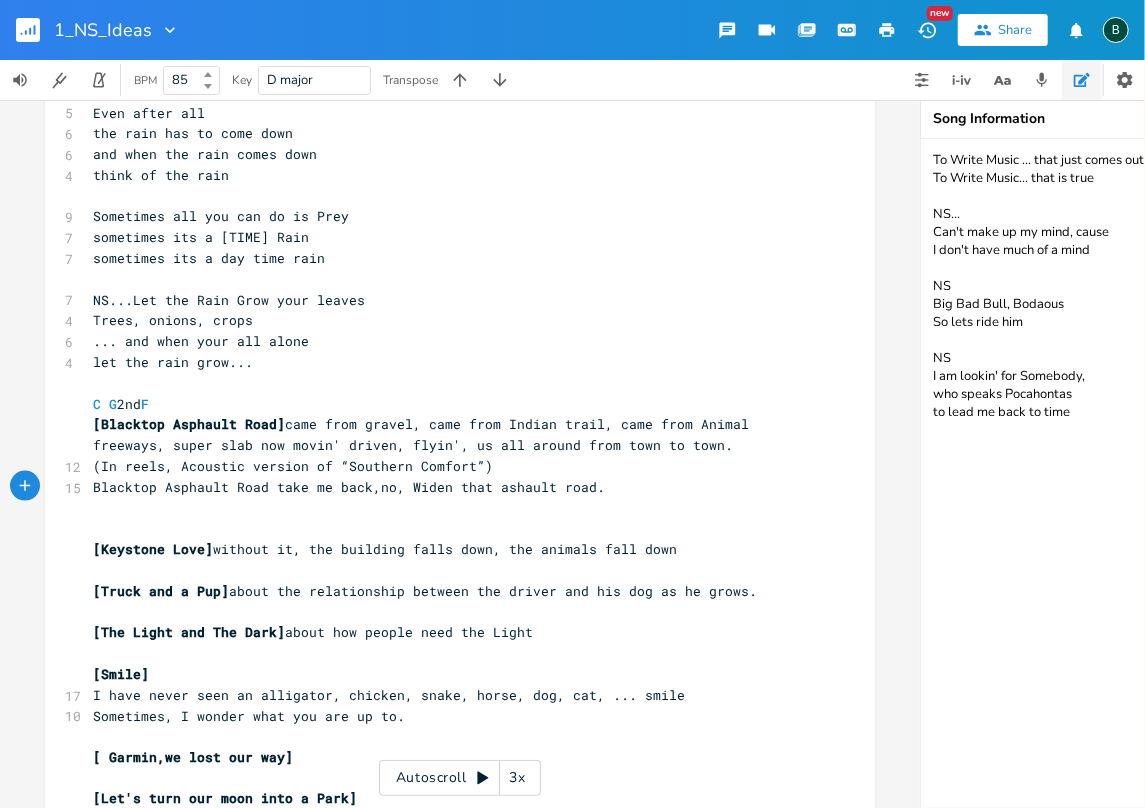 scroll, scrollTop: 0, scrollLeft: 4, axis: horizontal 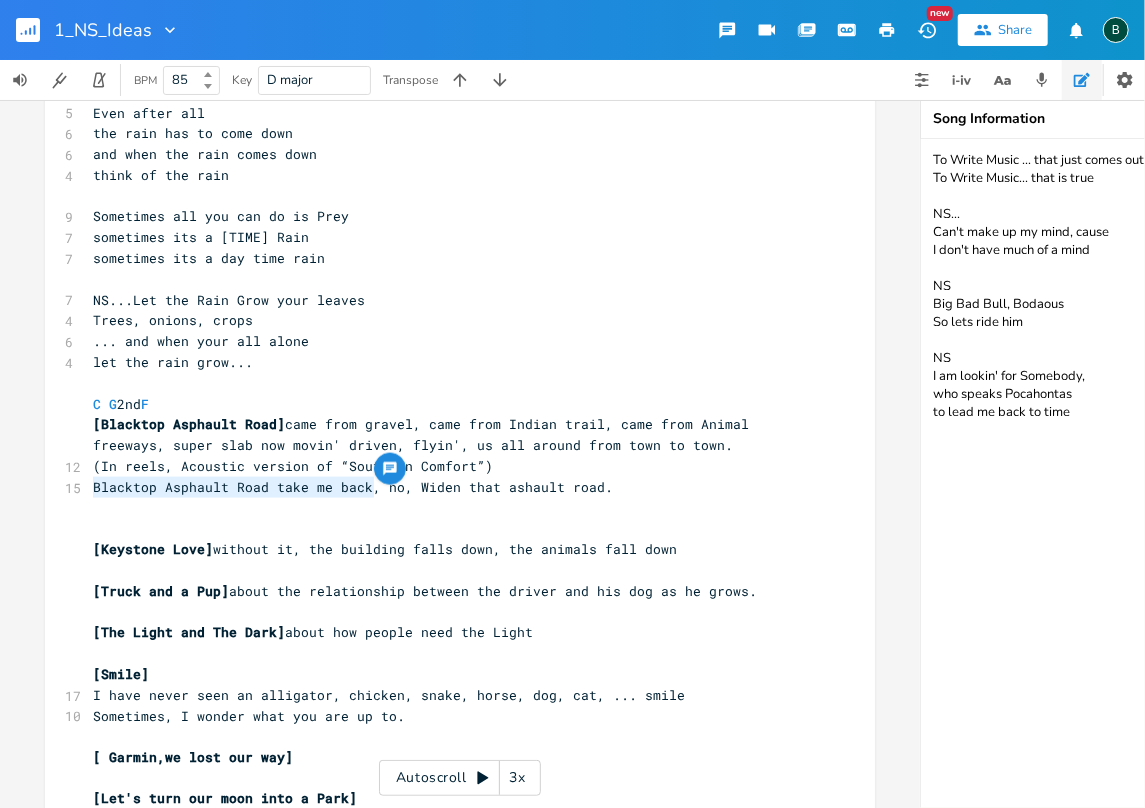 drag, startPoint x: 87, startPoint y: 484, endPoint x: 366, endPoint y: 486, distance: 279.00717 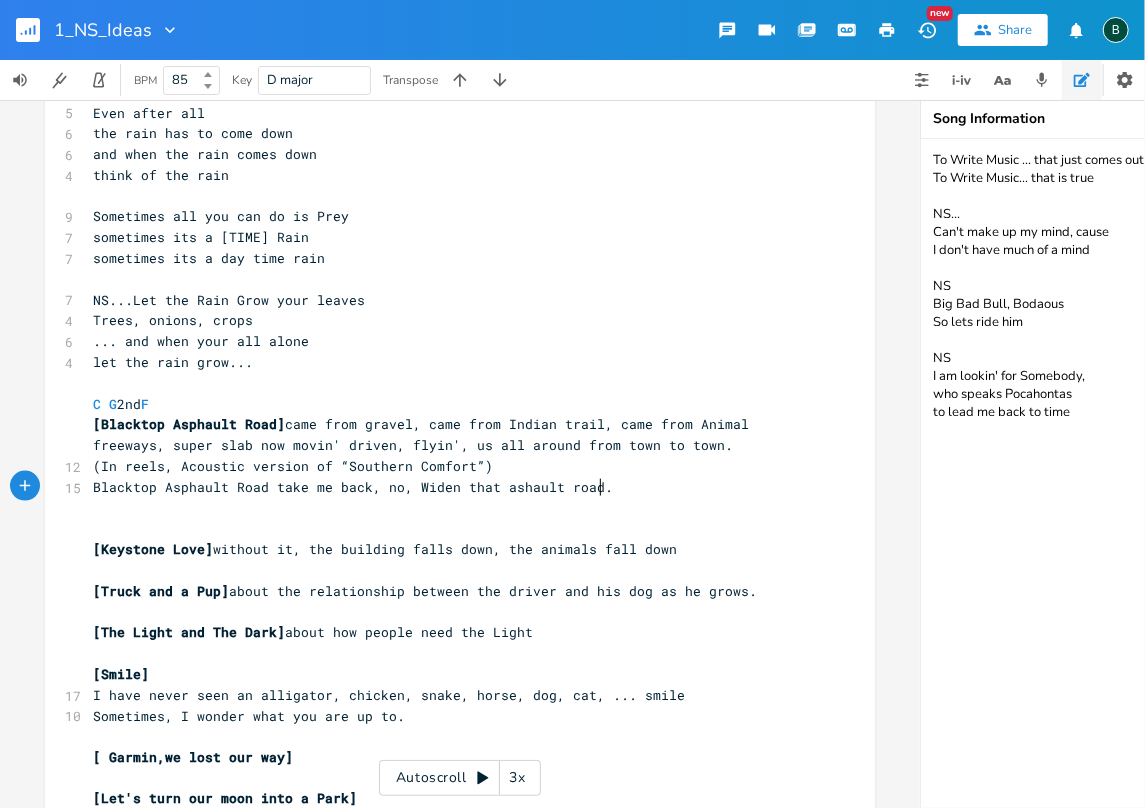 click on "Blacktop Asphault Road take me back, no, Widen that ashault road." at bounding box center [450, 487] 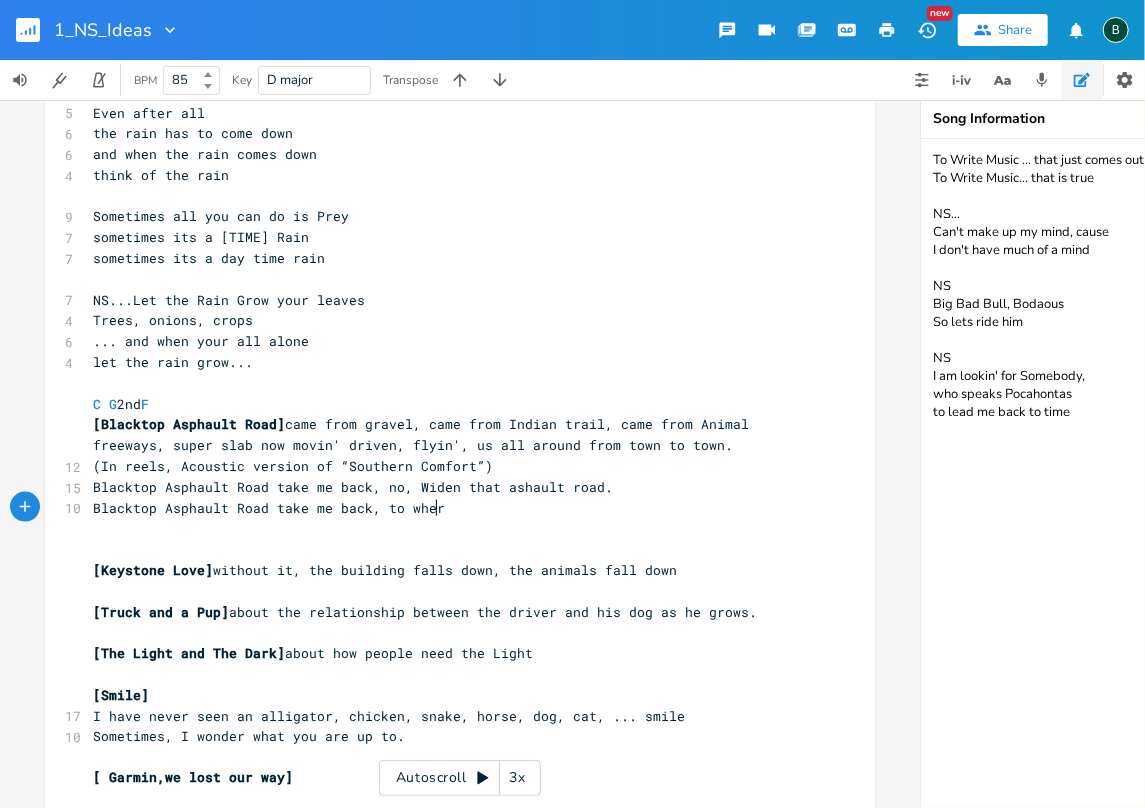 type on "to wher e" 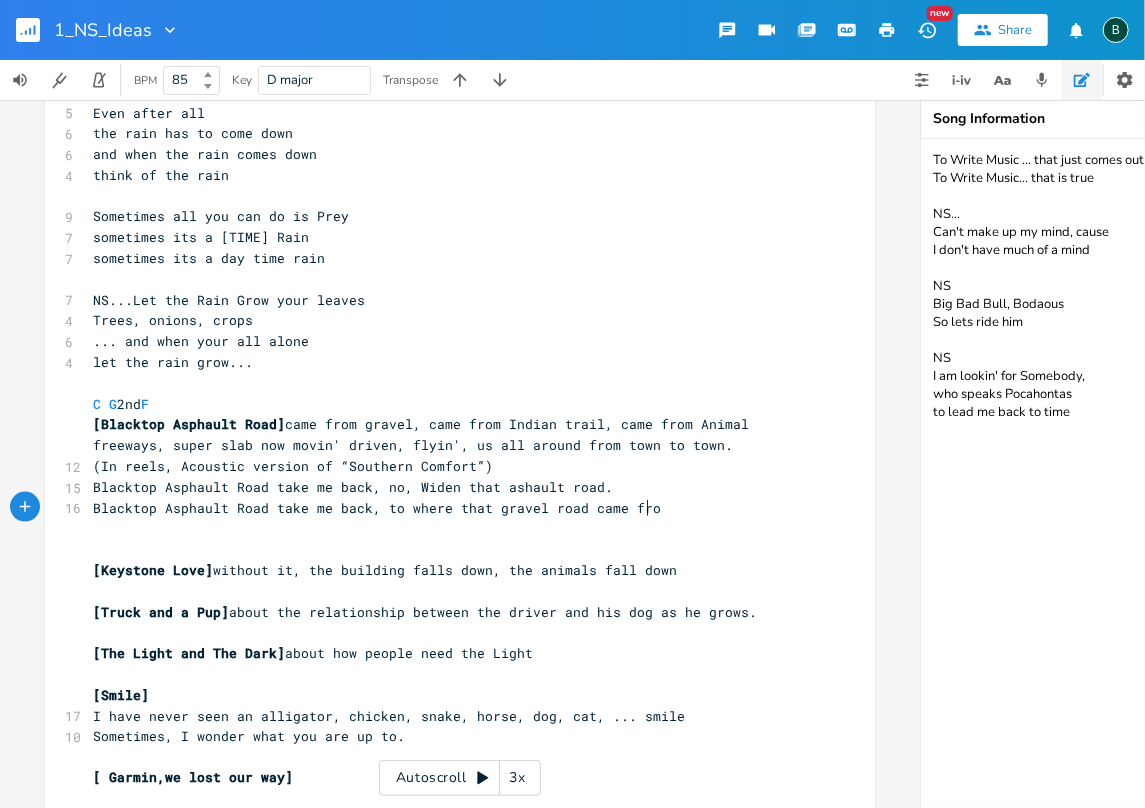 scroll, scrollTop: 0, scrollLeft: 164, axis: horizontal 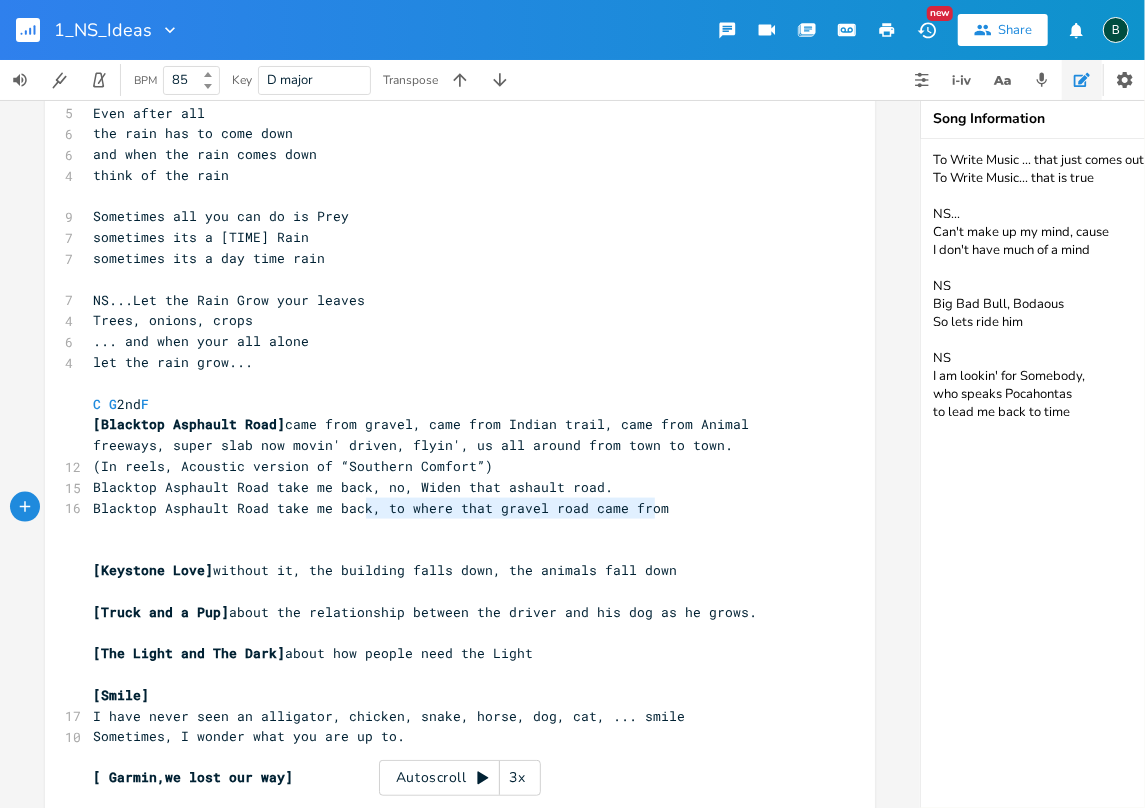 type on "me back, to where that gravel road came from" 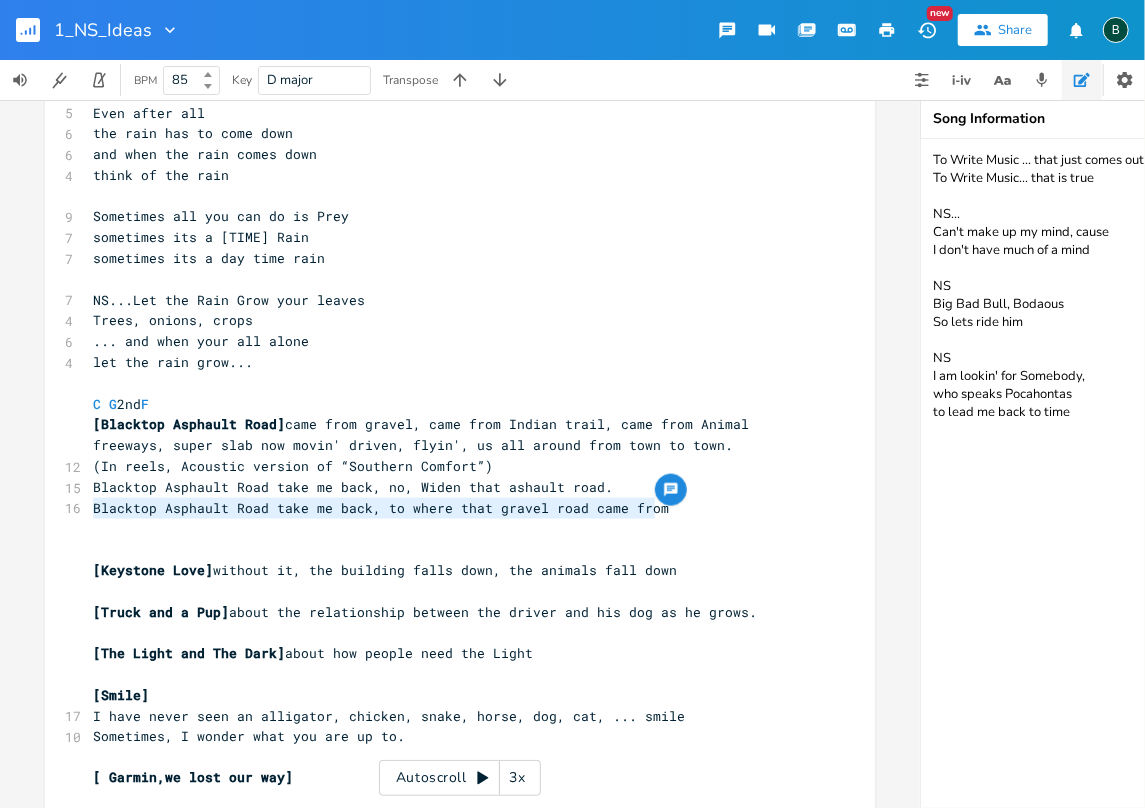 drag, startPoint x: 646, startPoint y: 506, endPoint x: 83, endPoint y: 508, distance: 563.00354 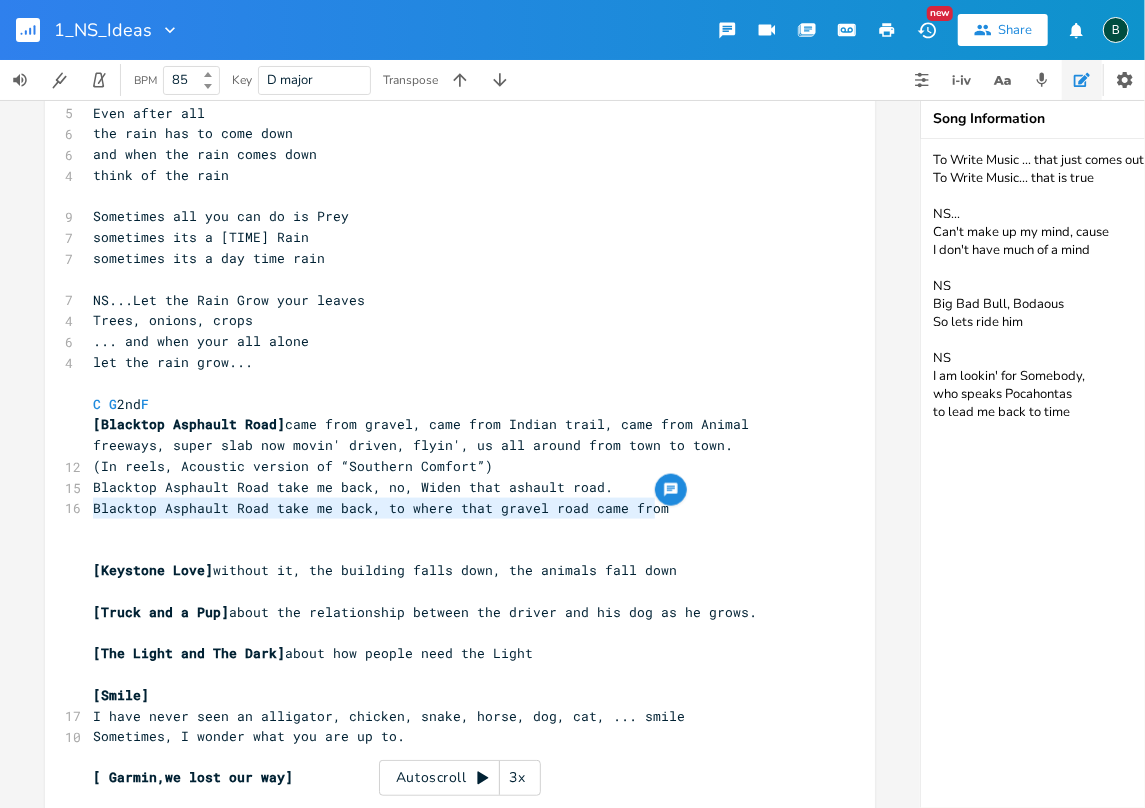 type on "Blacktop Asphault Road take me back, to where that gravel road came from" 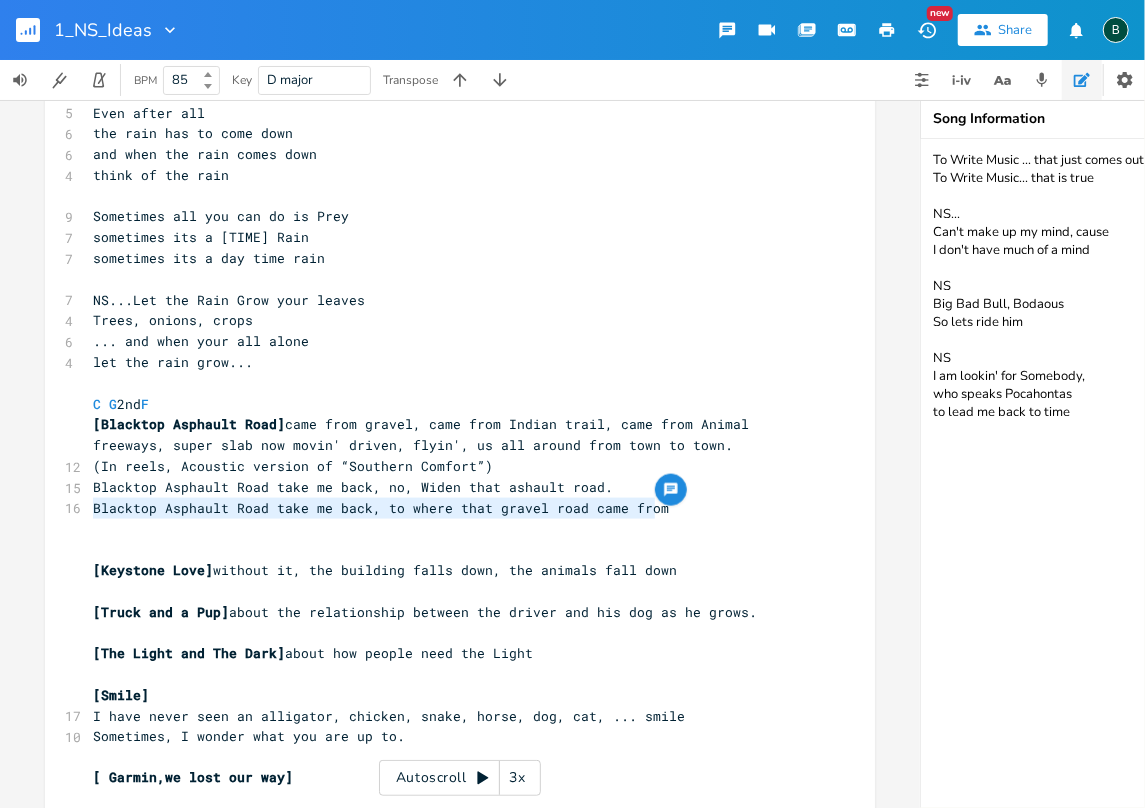 click on "Blacktop Asphault Road take me back, to where that gravel road came from" at bounding box center (450, 508) 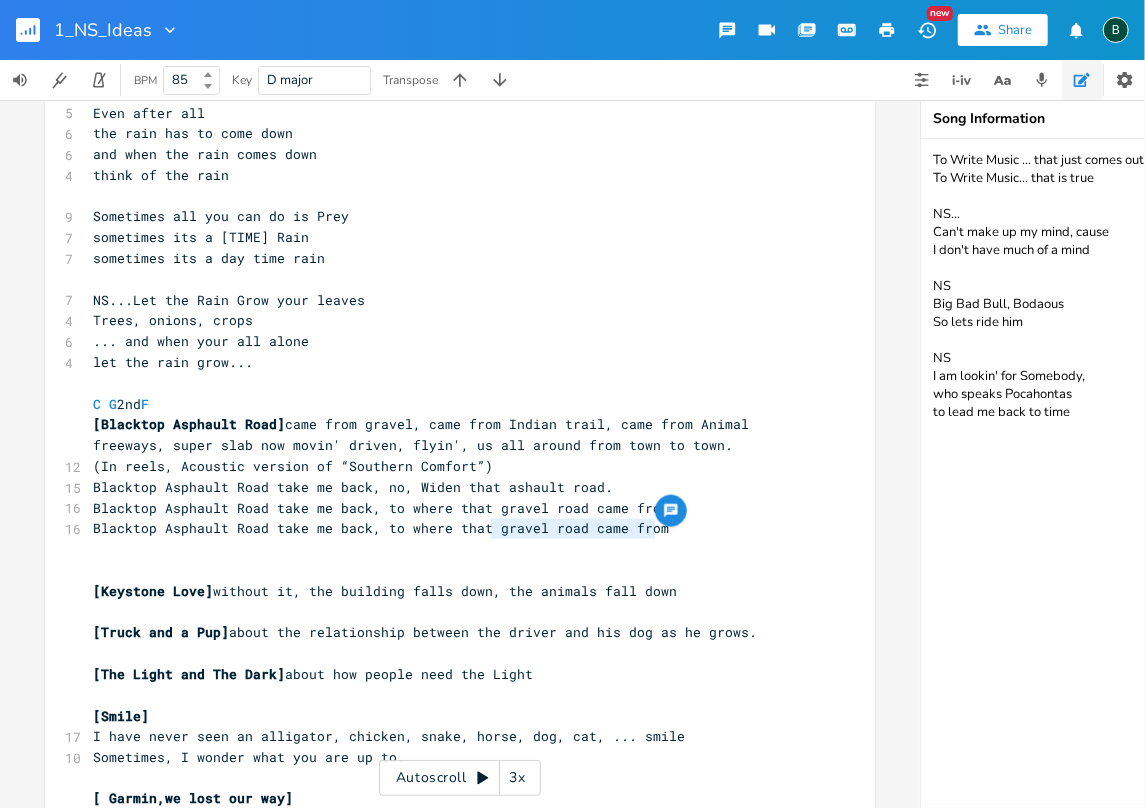 drag, startPoint x: 484, startPoint y: 526, endPoint x: 652, endPoint y: 528, distance: 168.0119 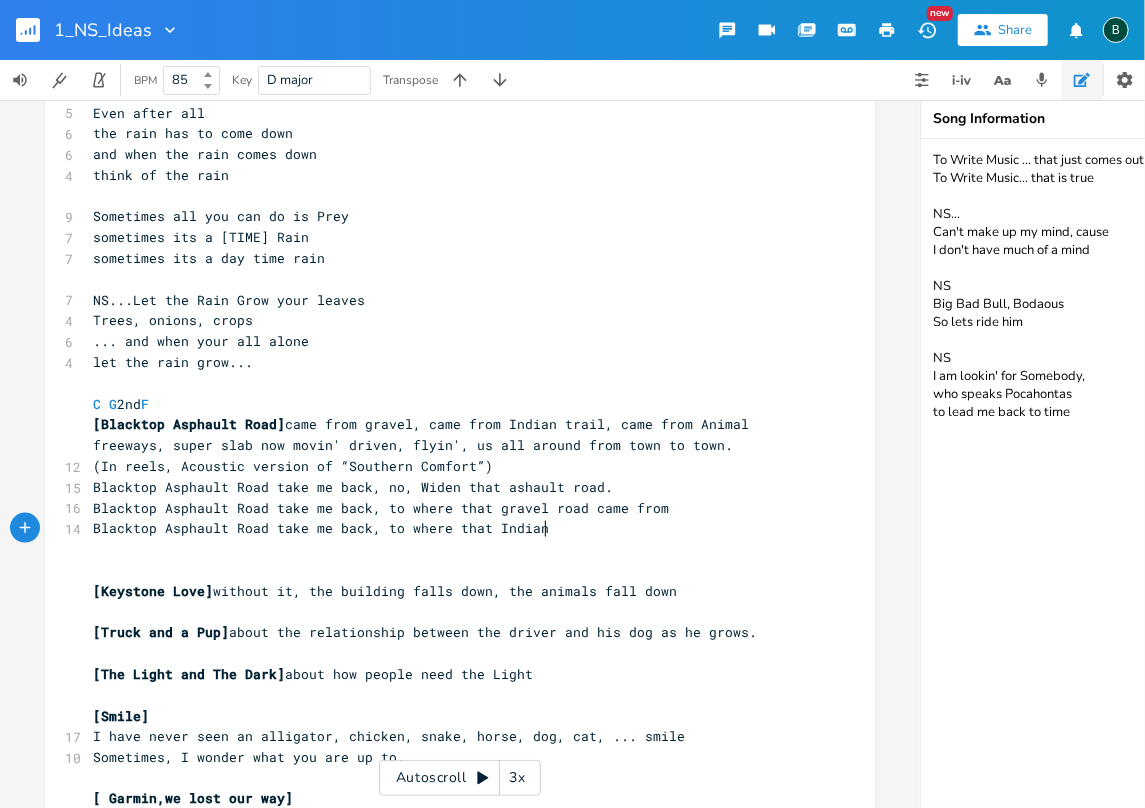 scroll, scrollTop: 0, scrollLeft: 38, axis: horizontal 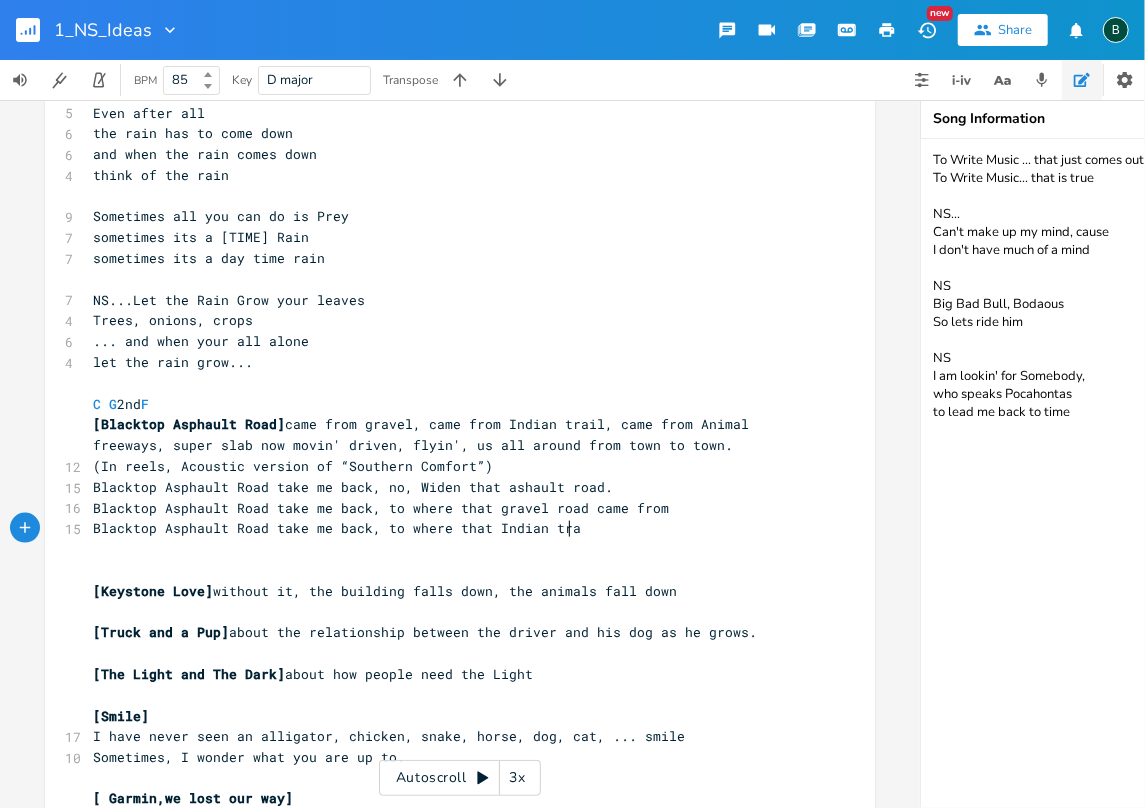 type on "Indian tral" 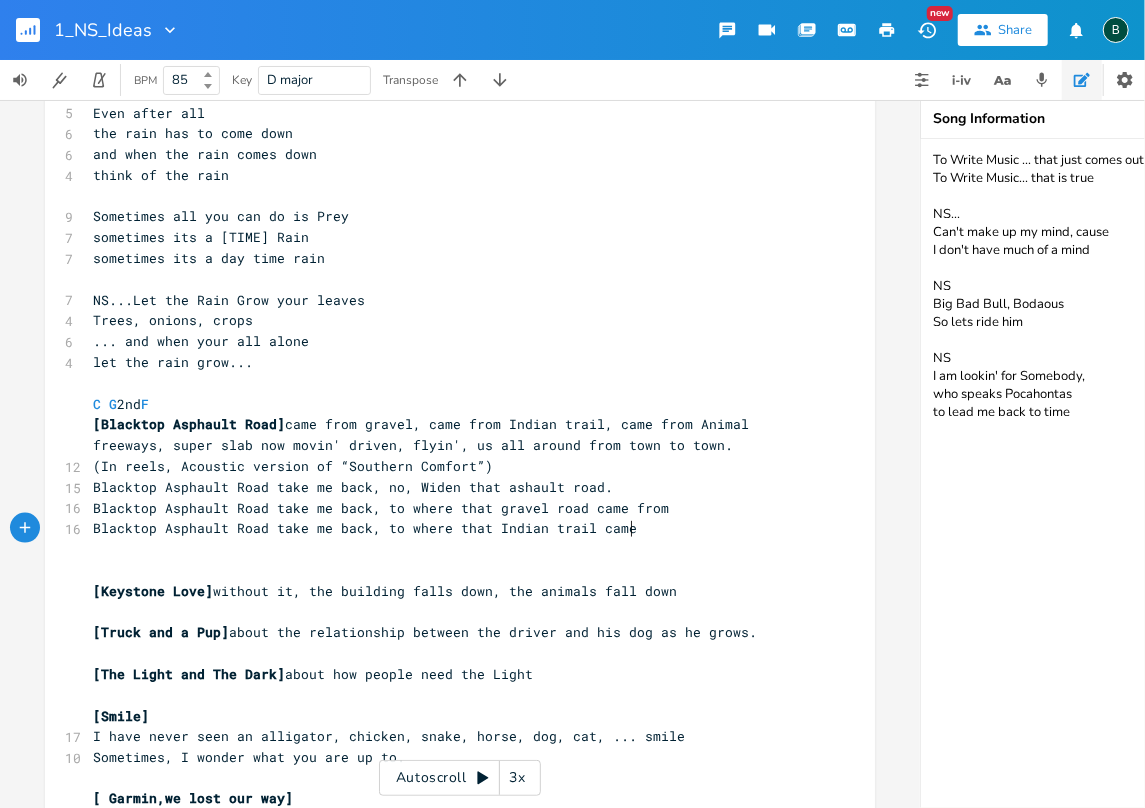 scroll, scrollTop: 0, scrollLeft: 44, axis: horizontal 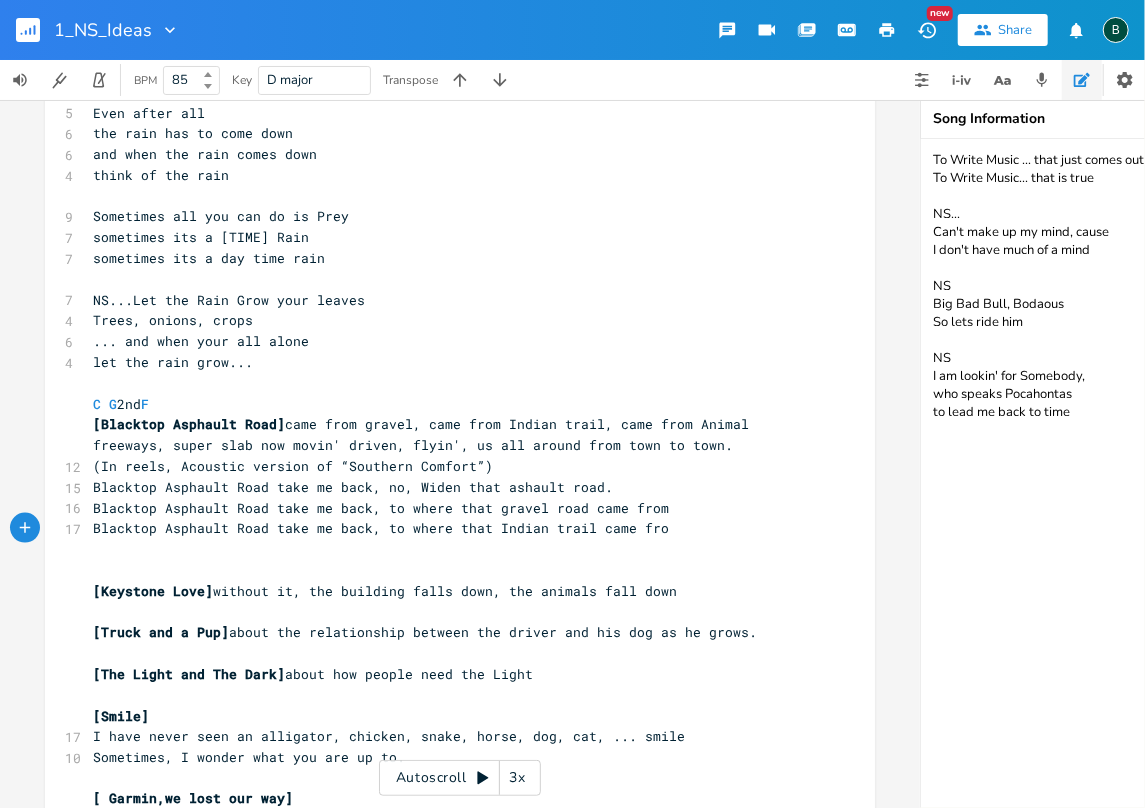 type on "il came from" 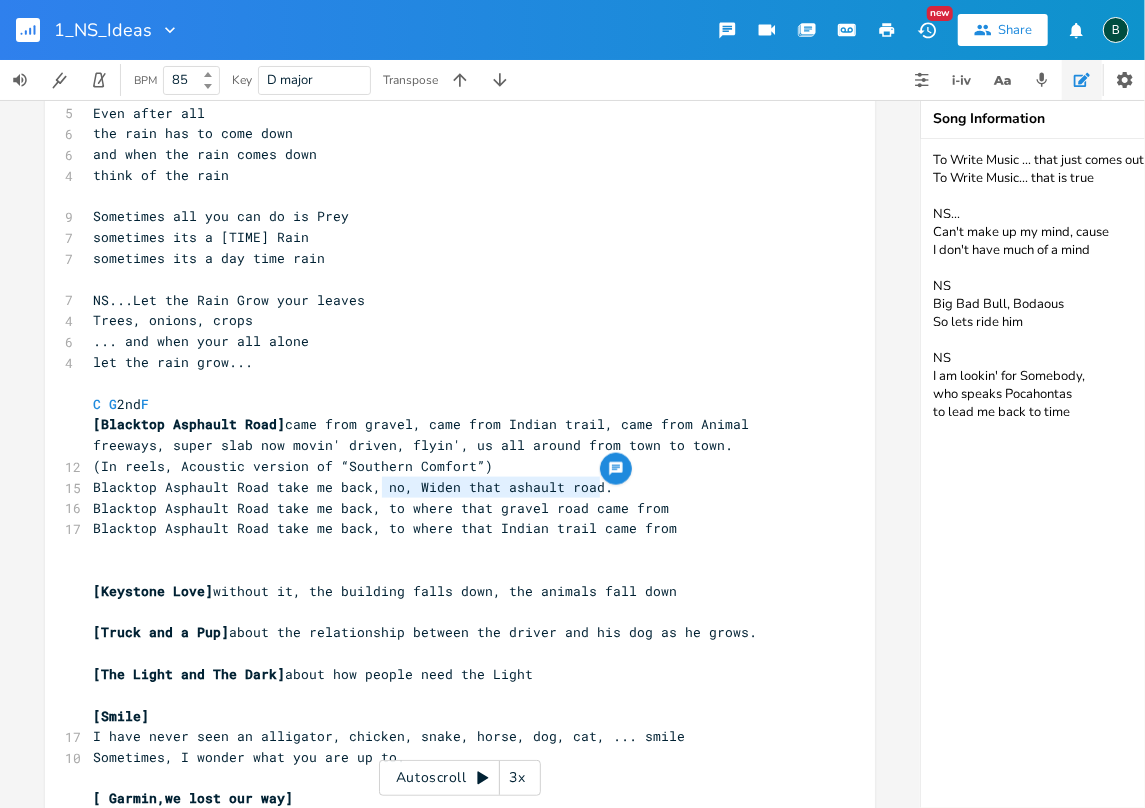 drag, startPoint x: 375, startPoint y: 484, endPoint x: 594, endPoint y: 484, distance: 219 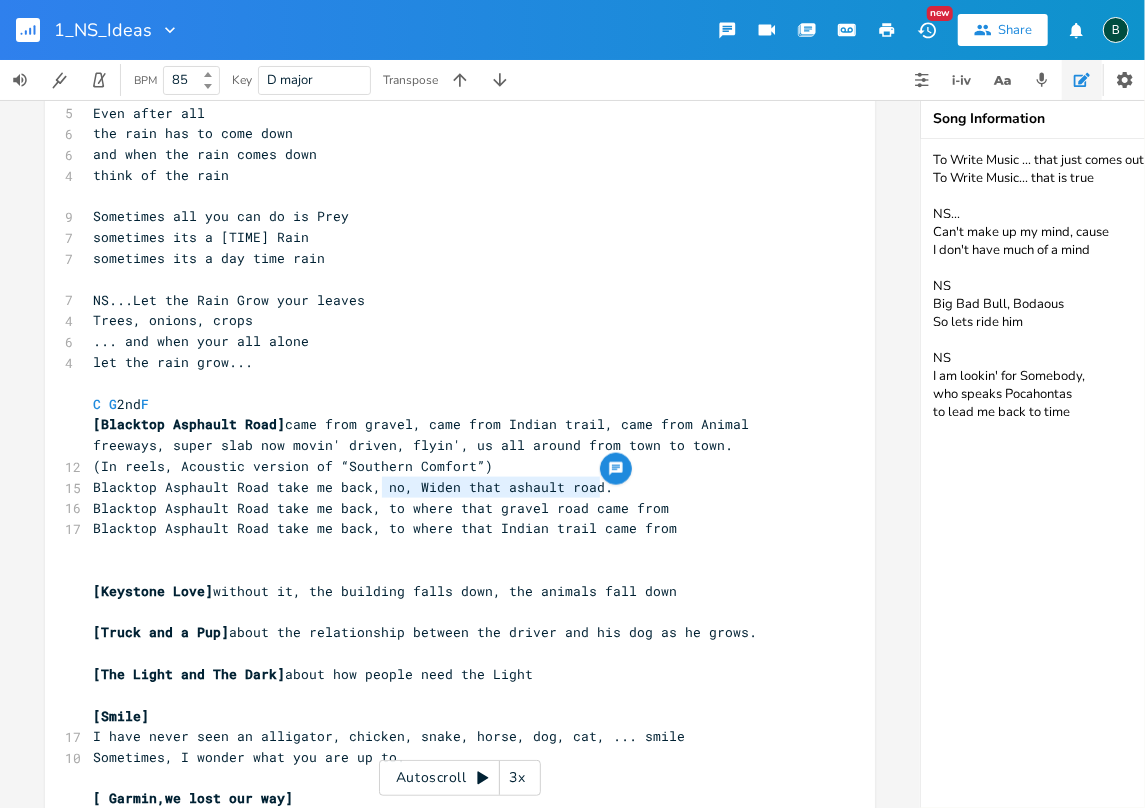 type on "​no, Widen that ashault road." 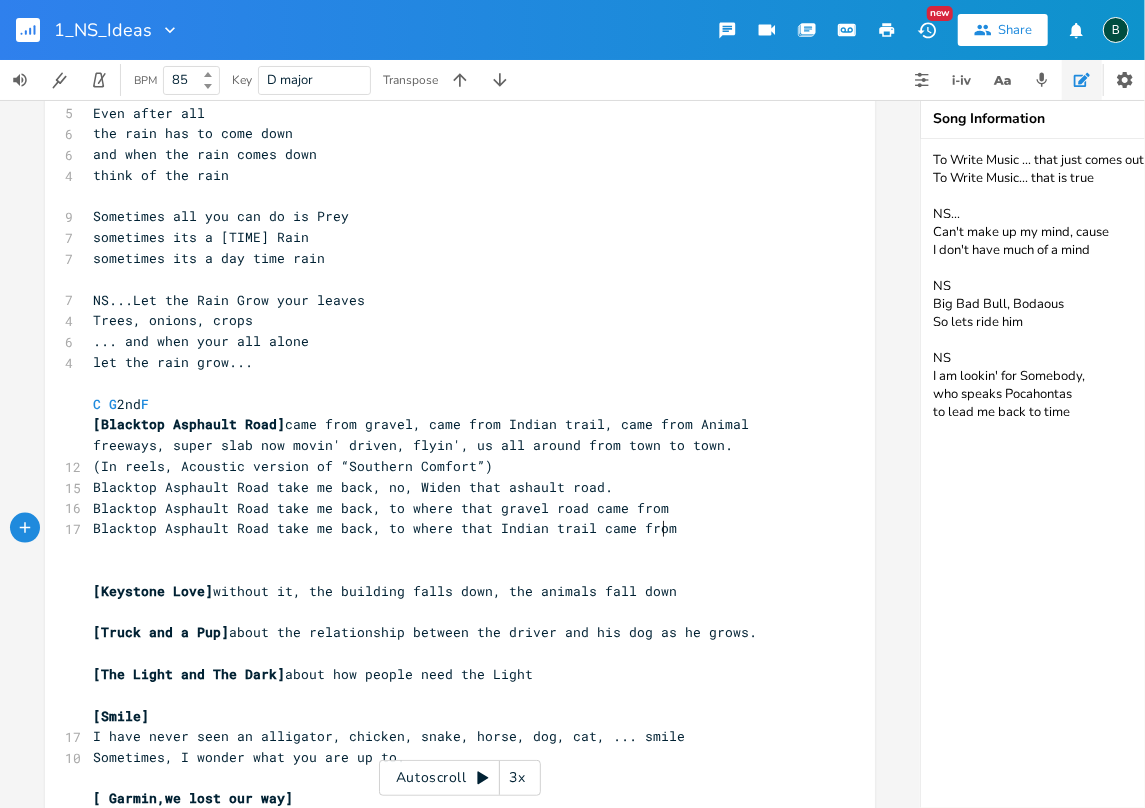 click on "Blacktop Asphault Road take me back, to where that Indian trail came from" at bounding box center [450, 528] 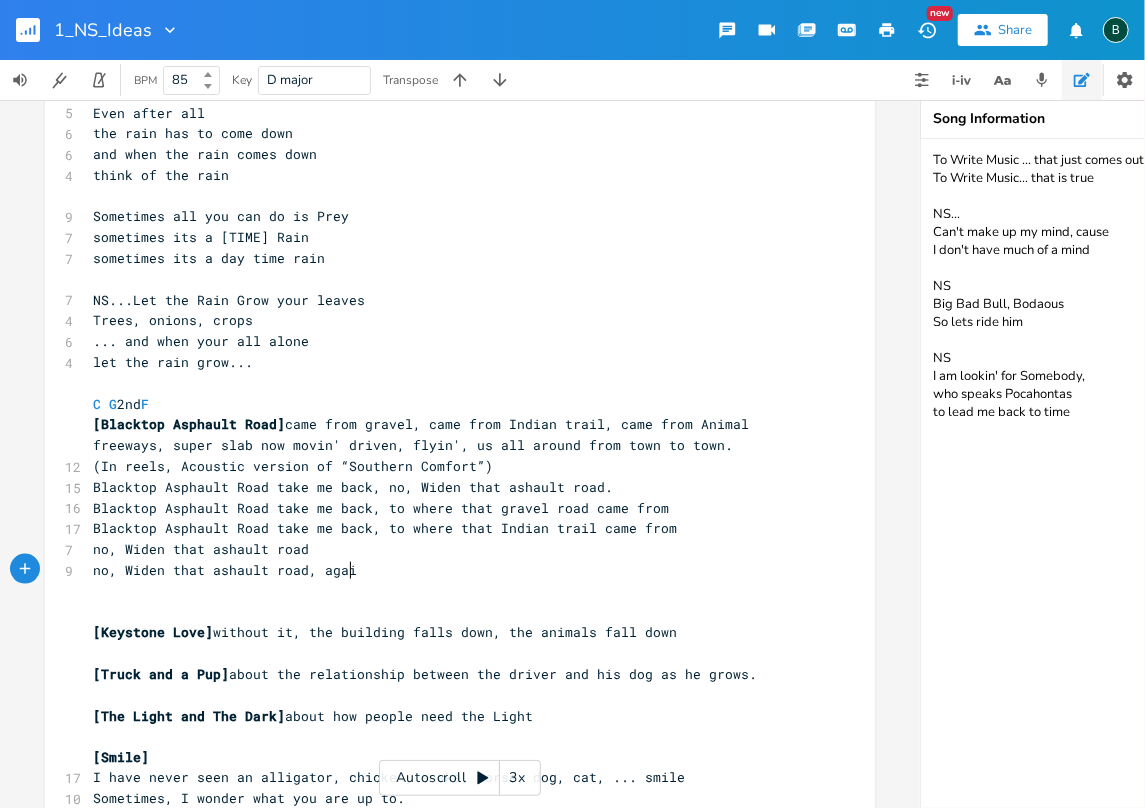 type on "d, again" 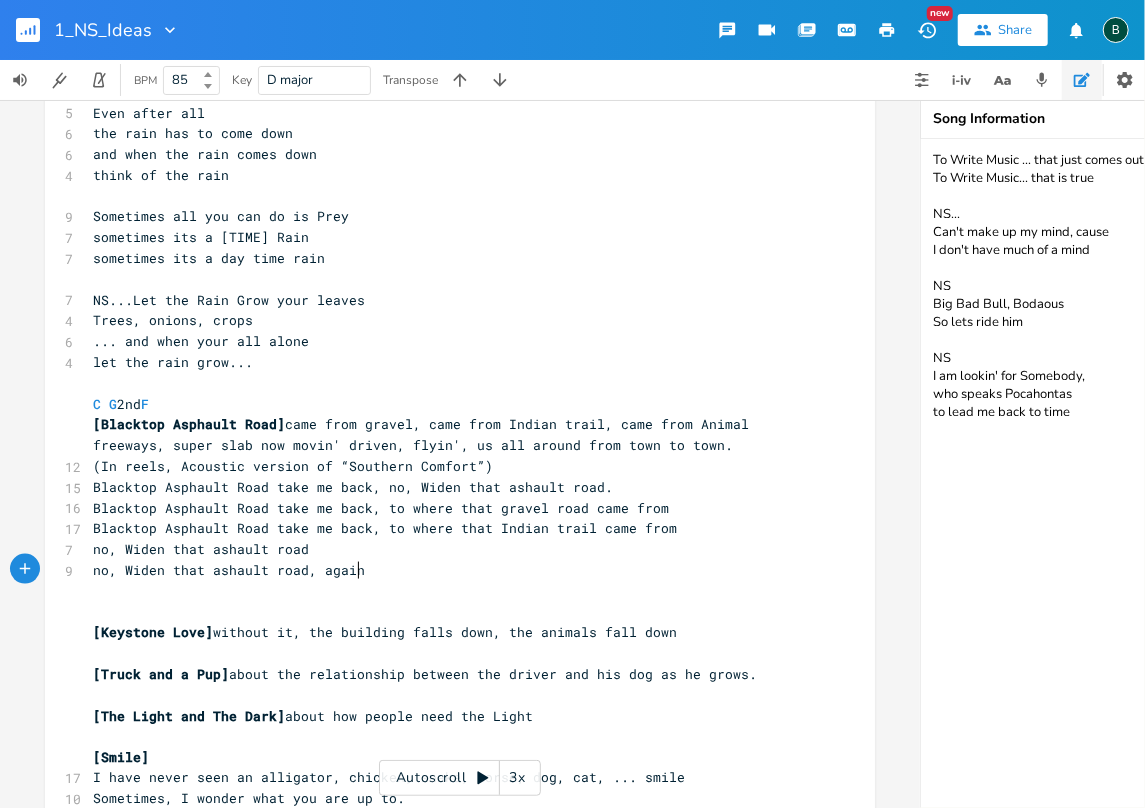 scroll, scrollTop: 0, scrollLeft: 45, axis: horizontal 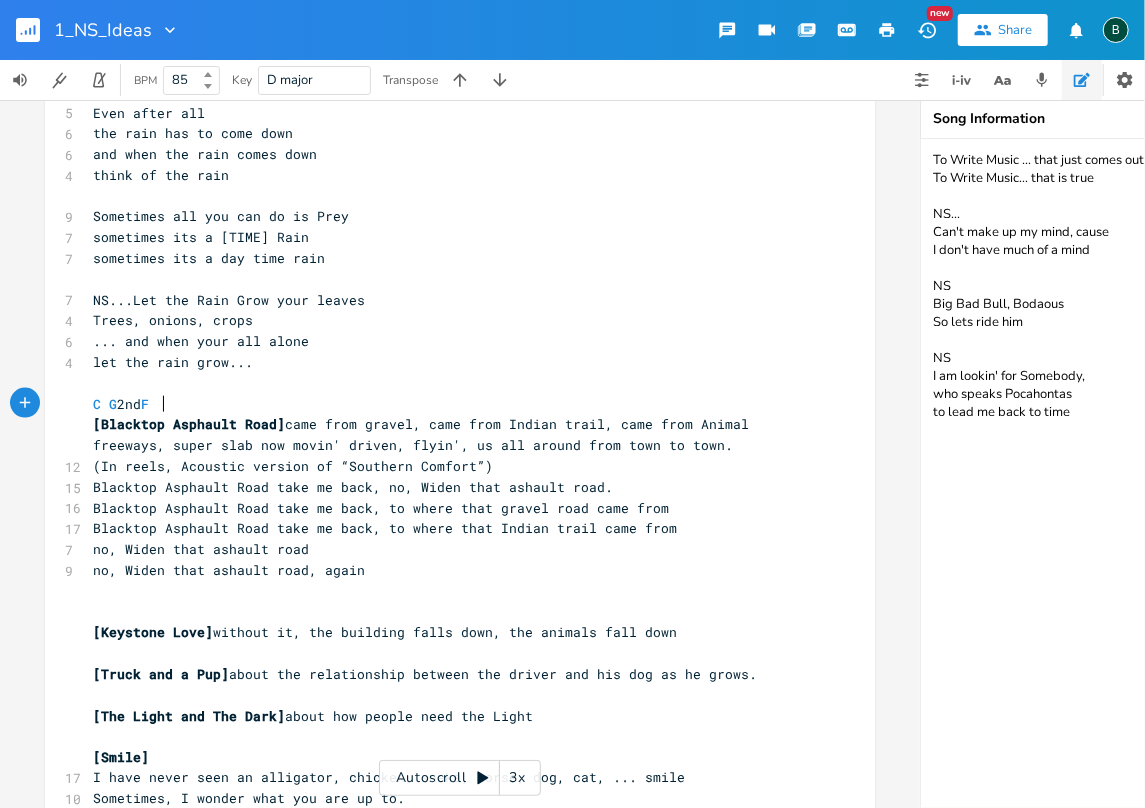 click on "C   G  2nd  F" at bounding box center [125, 404] 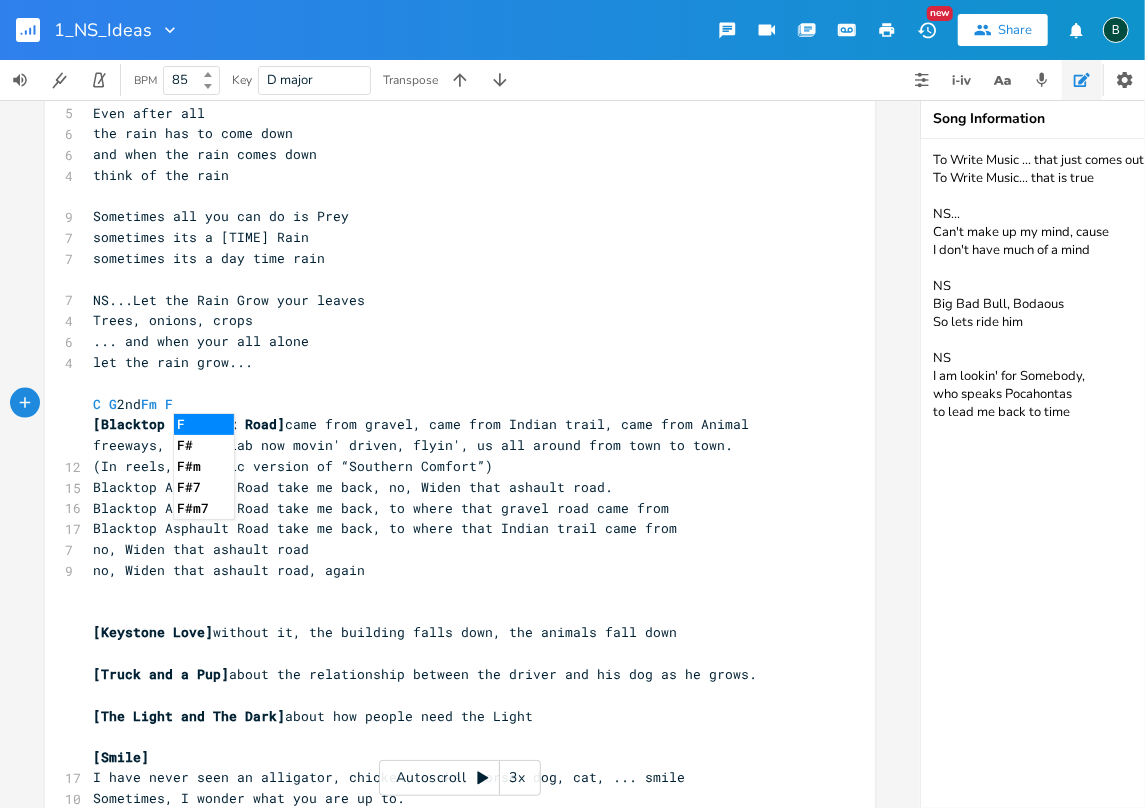 scroll, scrollTop: 0, scrollLeft: 24, axis: horizontal 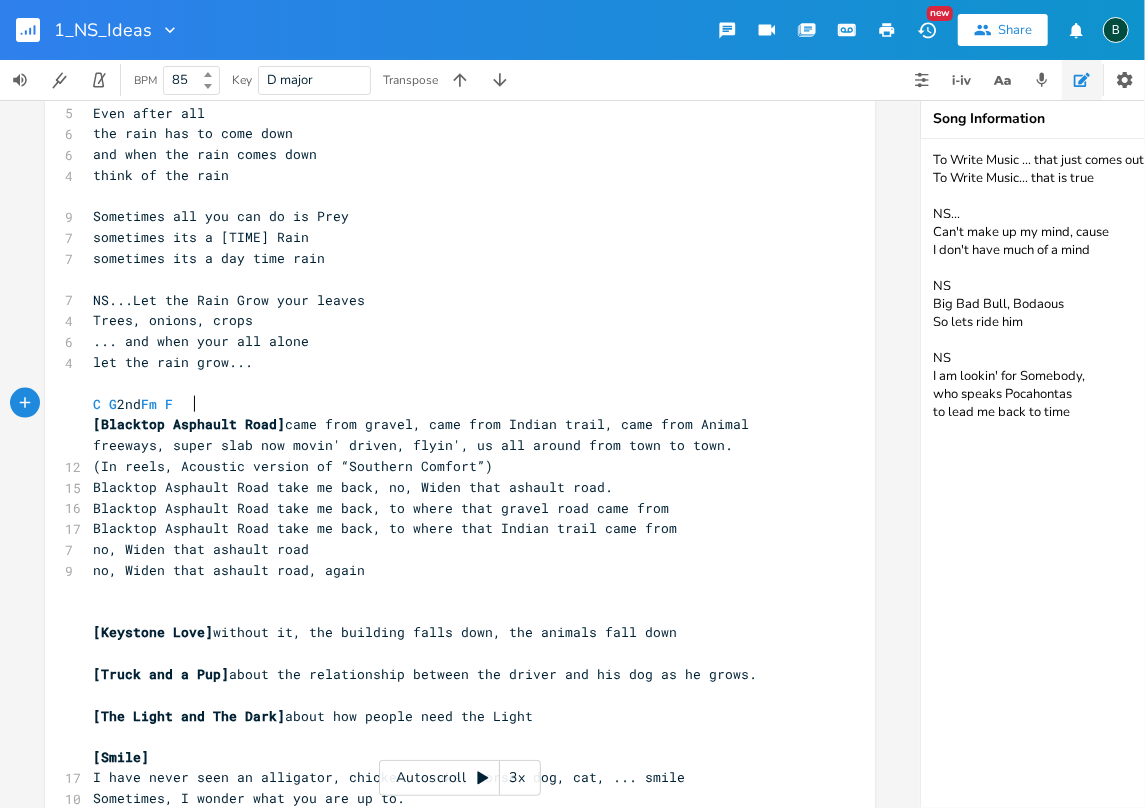 type on "m F C" 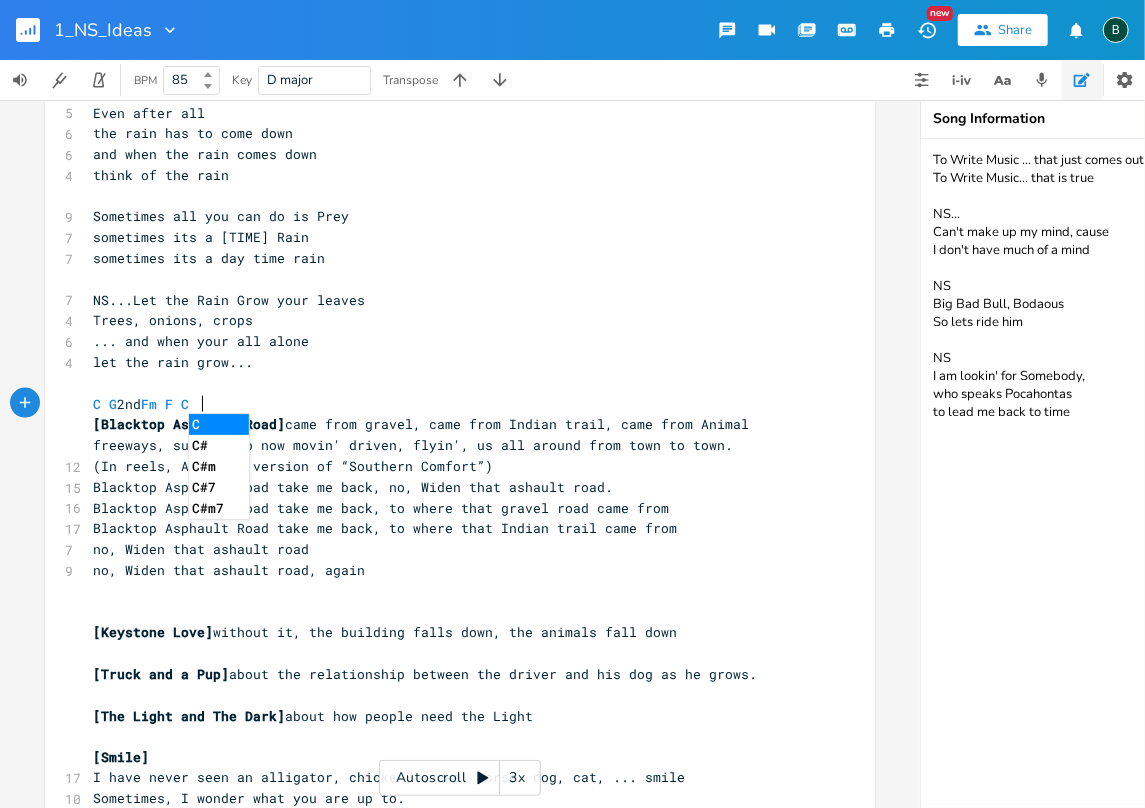 click on "NS...Let the Rain Grow your leaves" at bounding box center [450, 300] 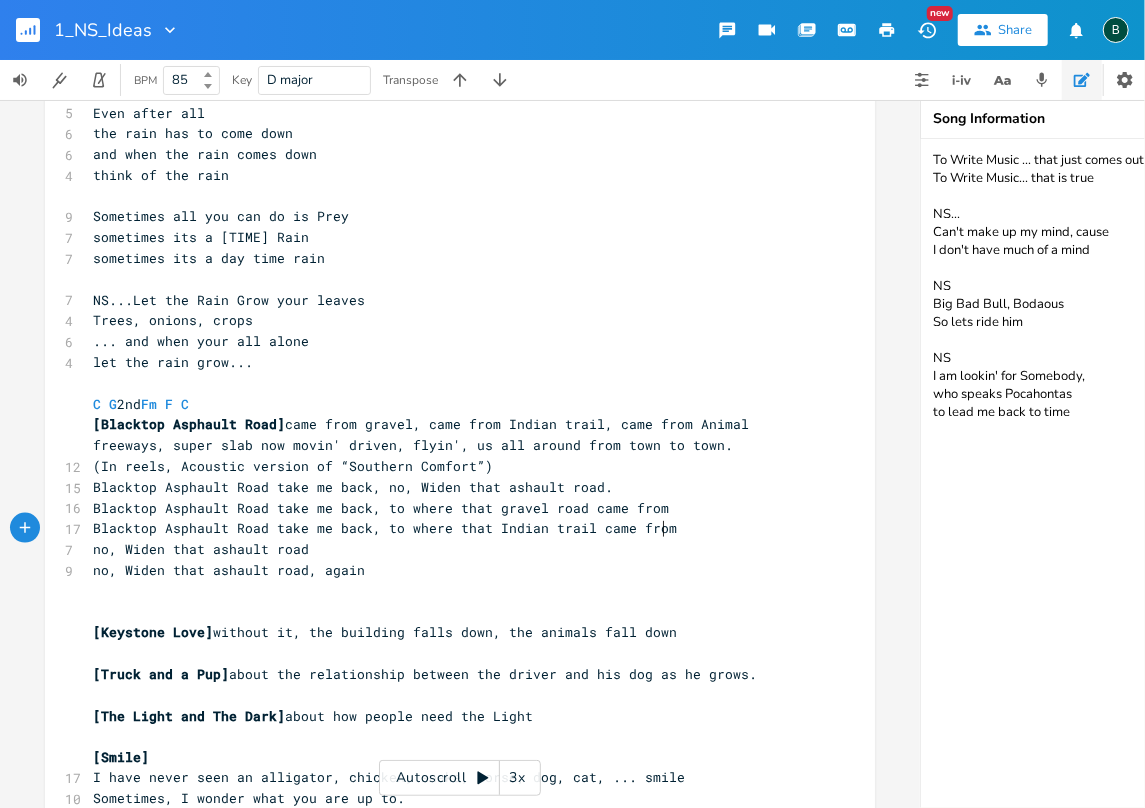 click on "Blacktop Asphault Road take me back, to where that Indian trail came from" at bounding box center [450, 528] 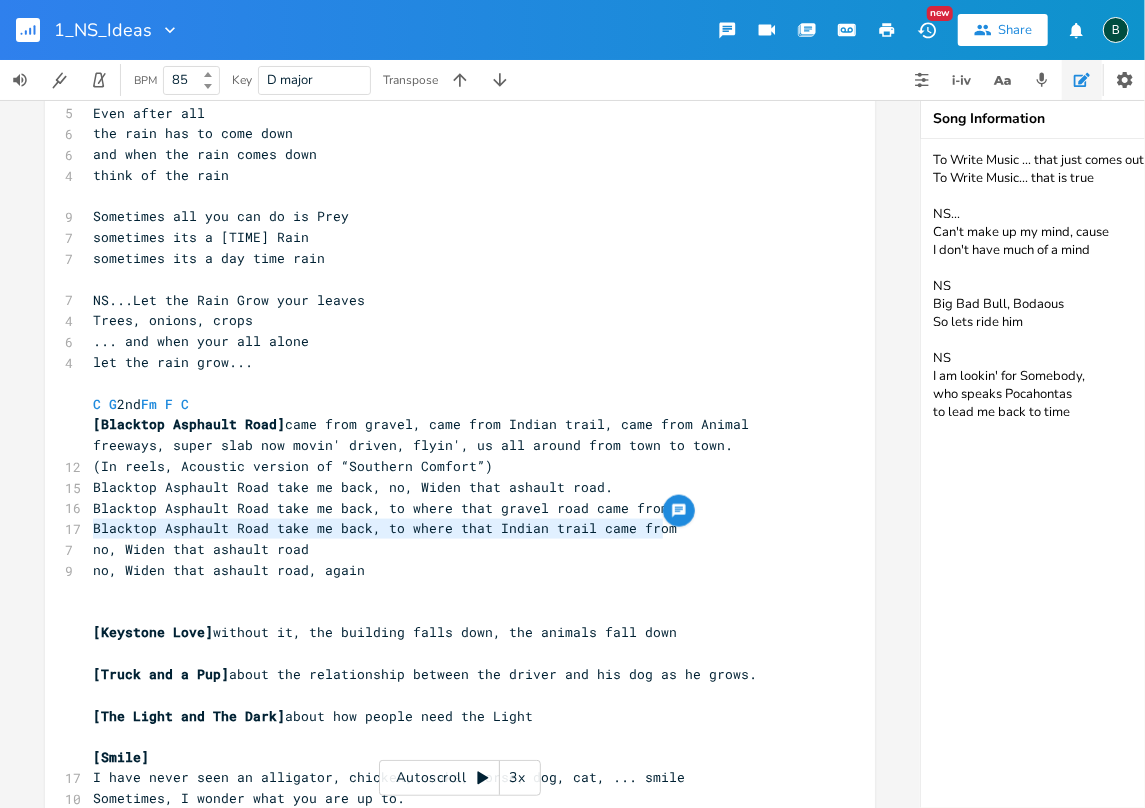 drag, startPoint x: 87, startPoint y: 522, endPoint x: 661, endPoint y: 530, distance: 574.0557 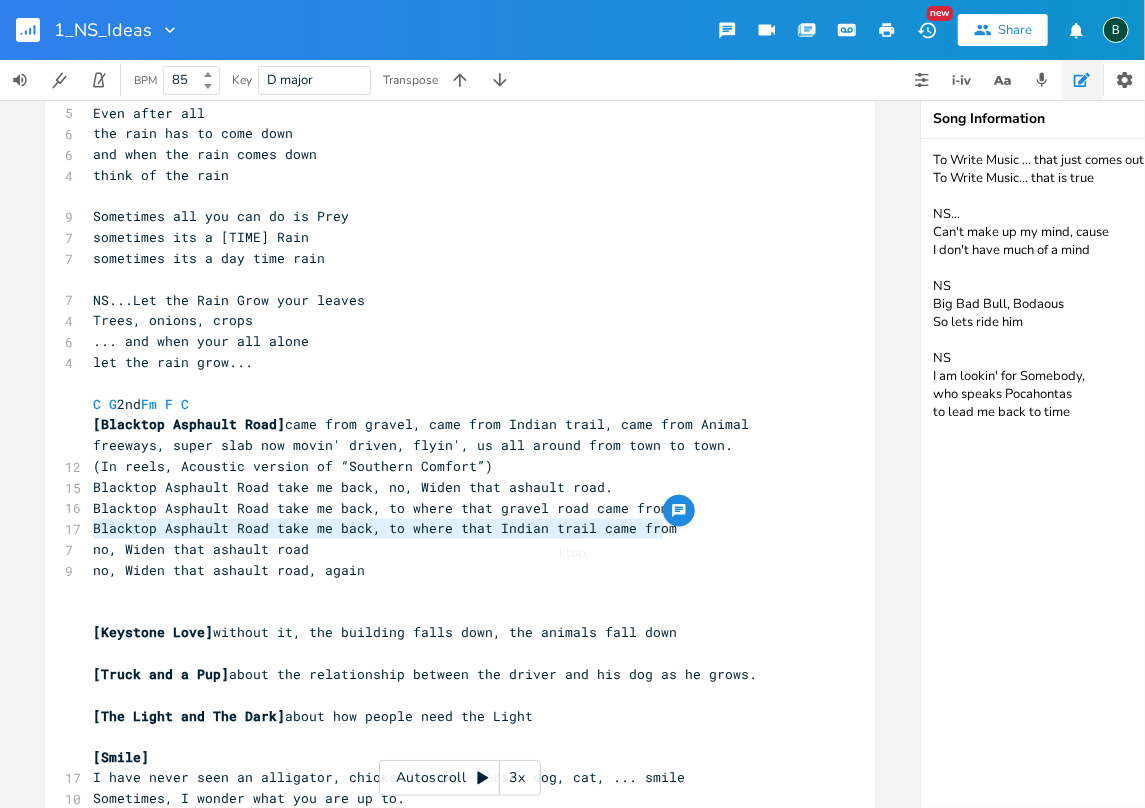 type on "[Blacktop Asphault Road] take me back, to where that [NAME] trail came from" 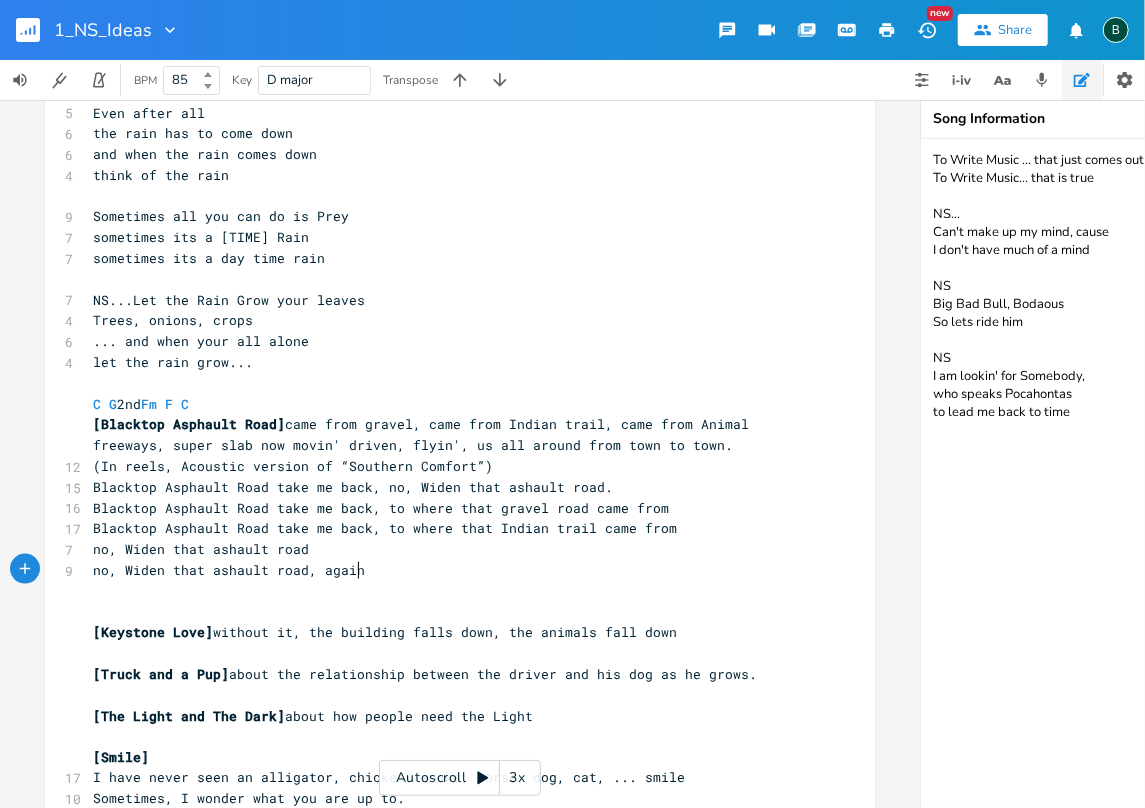 click on "no, Widen that ashault road, again" at bounding box center [450, 570] 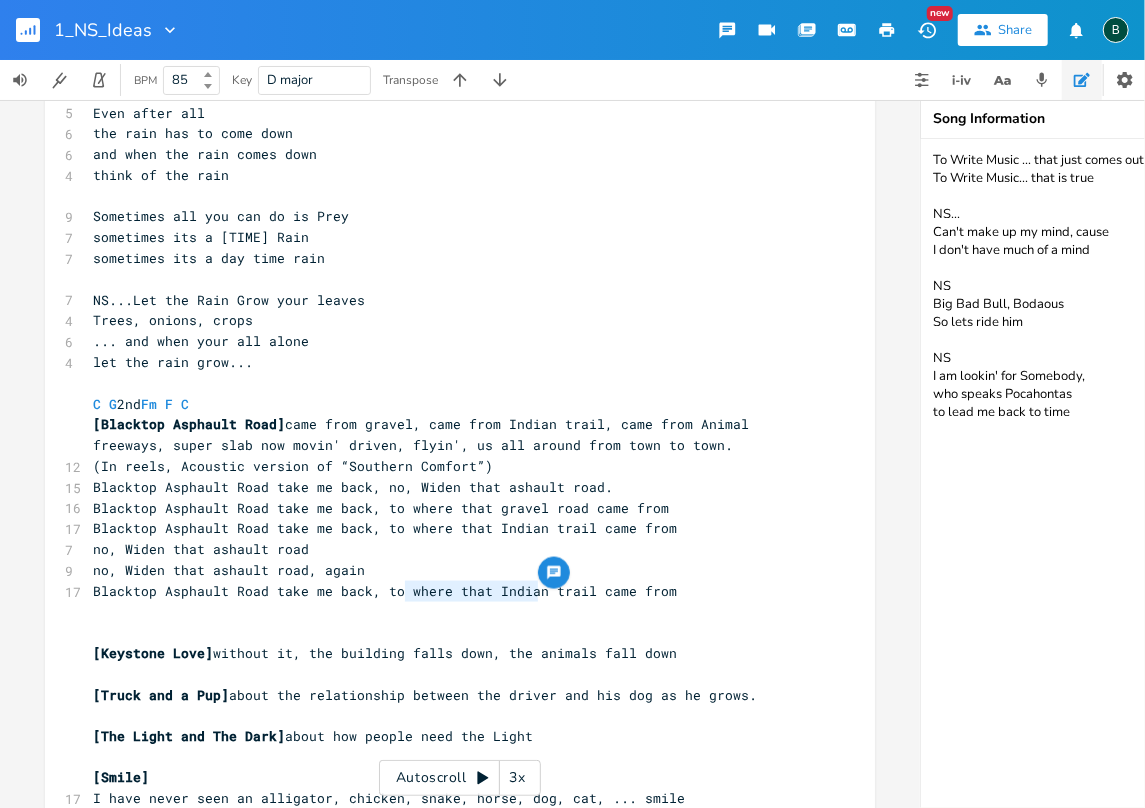 drag, startPoint x: 402, startPoint y: 586, endPoint x: 528, endPoint y: 594, distance: 126.253716 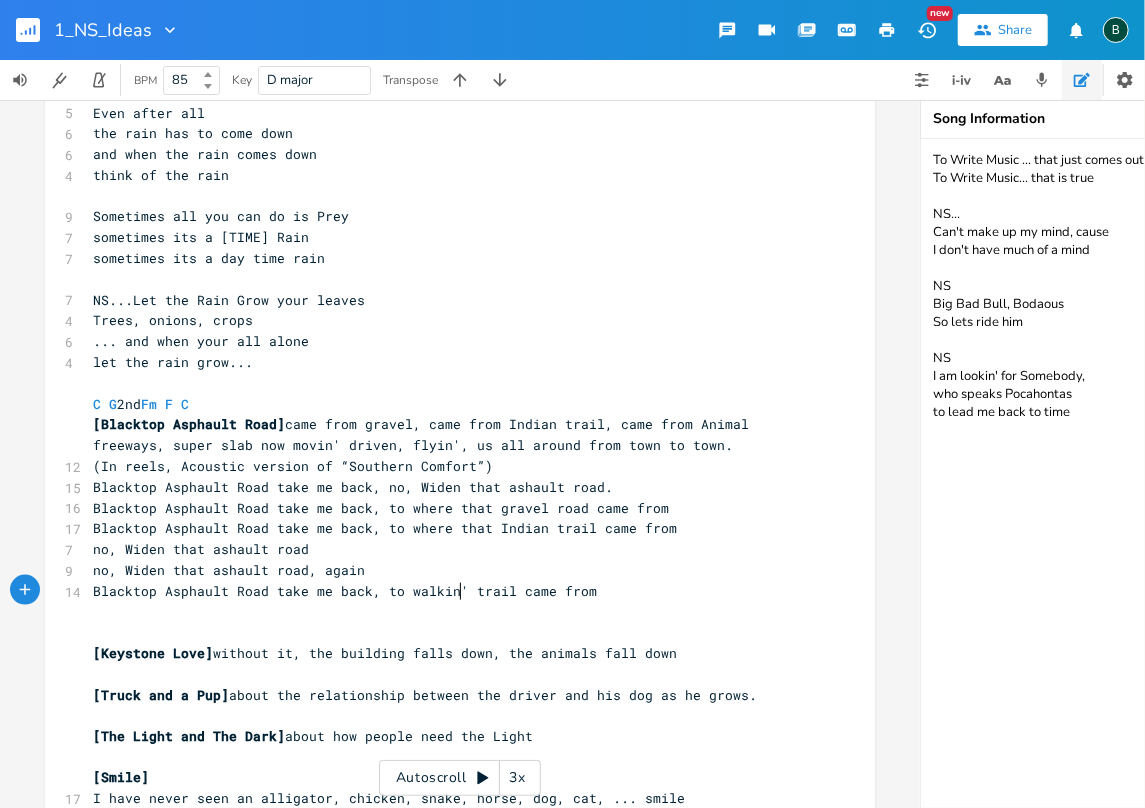 scroll, scrollTop: 0, scrollLeft: 40, axis: horizontal 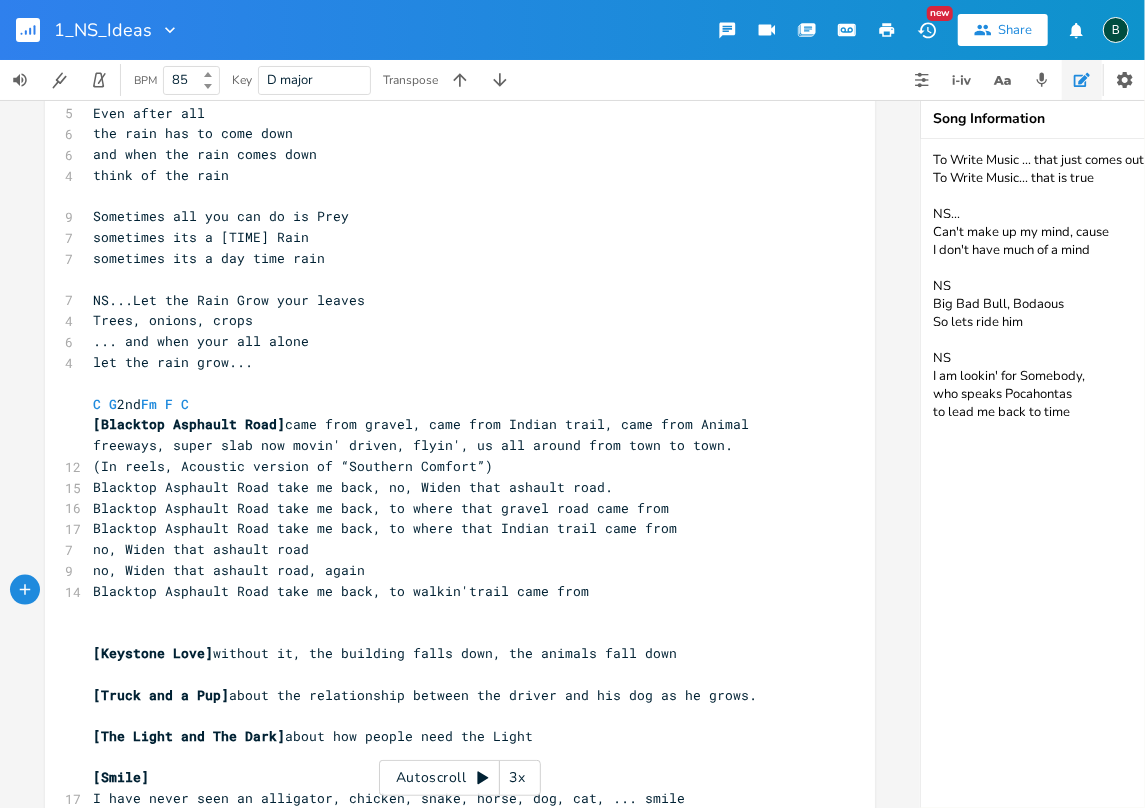 type on "walkin'" 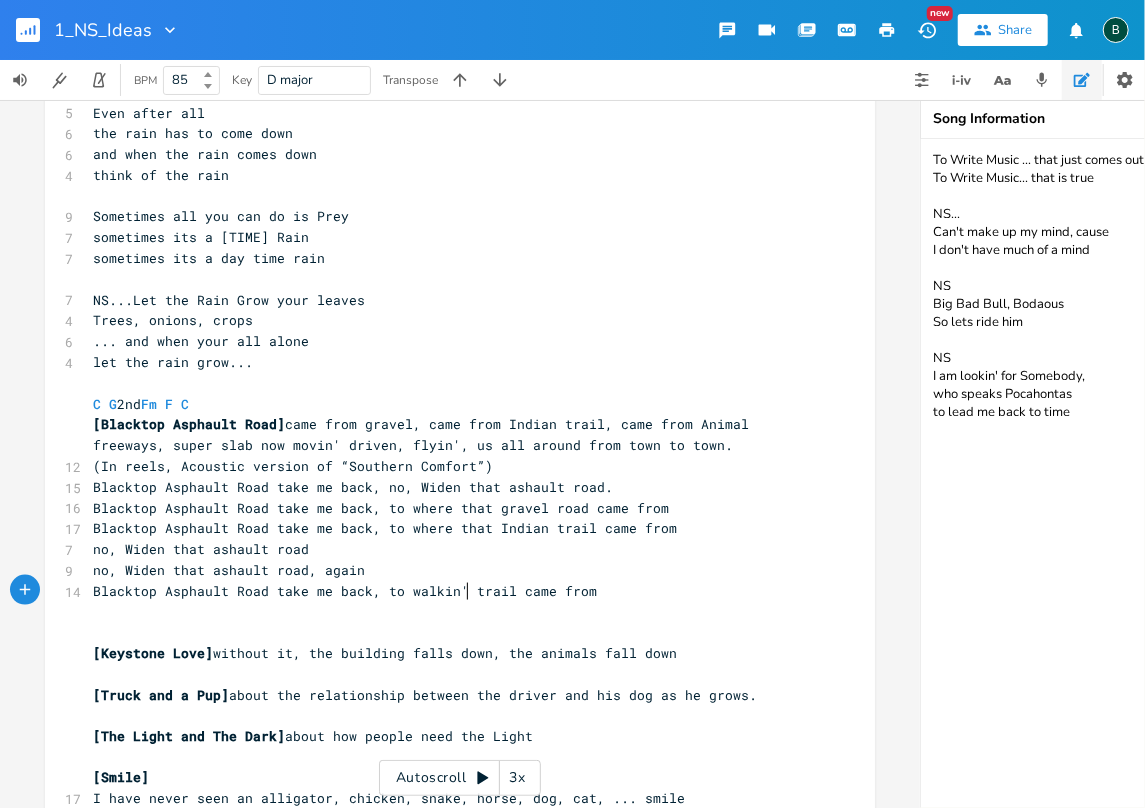 scroll, scrollTop: 0, scrollLeft: 44, axis: horizontal 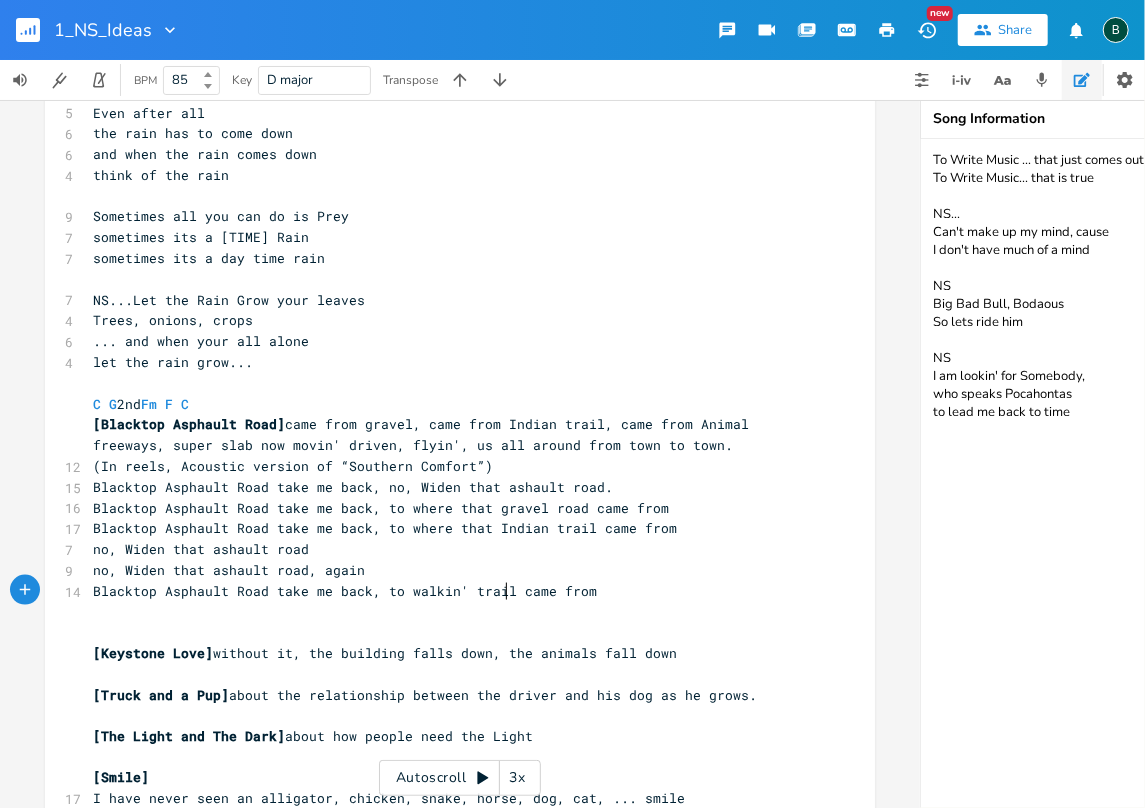 click on "Blacktop Asphault Road take me back, to walkin' trail came from" at bounding box center [345, 591] 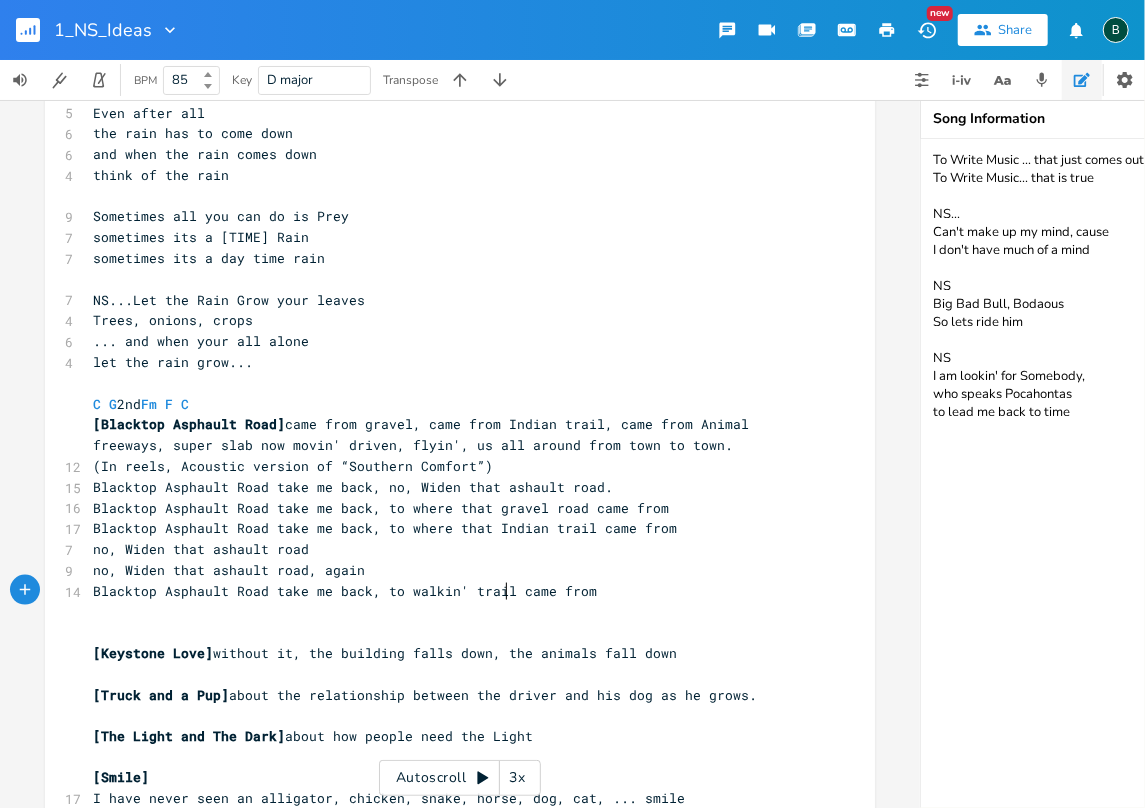 type on "s" 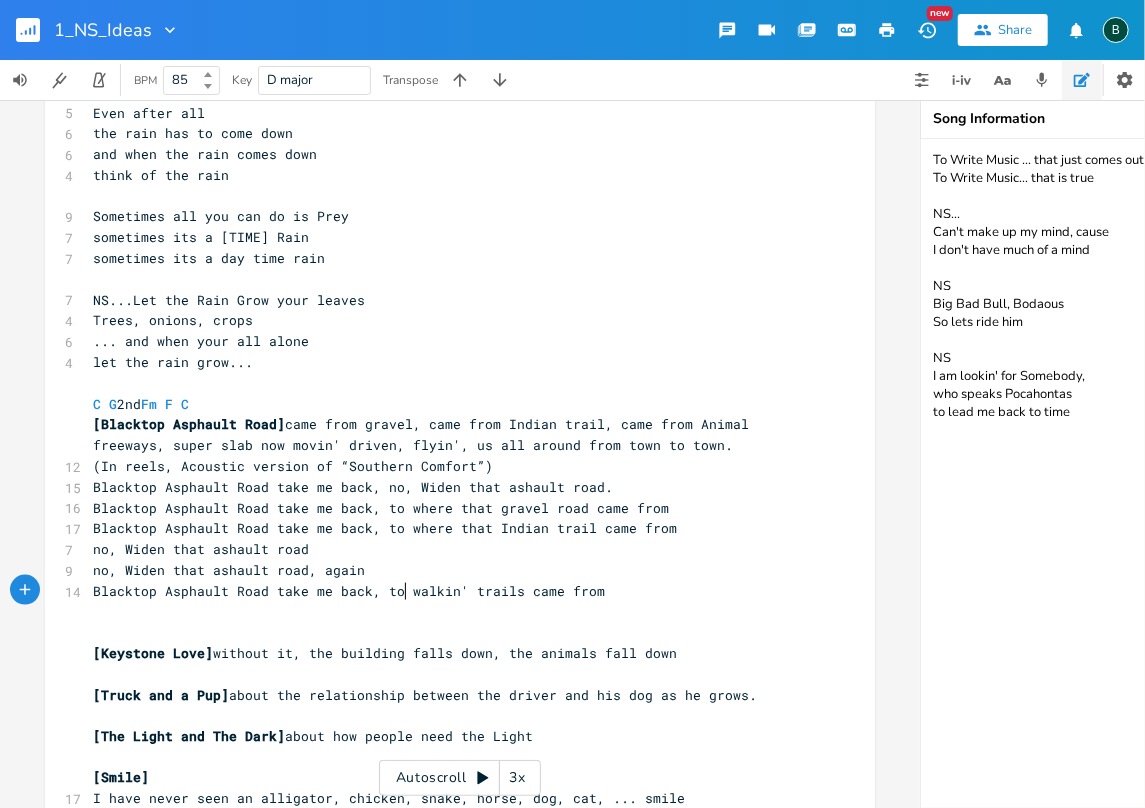 click on "Blacktop Asphault Road take me back, to walkin' trails came from" at bounding box center (349, 591) 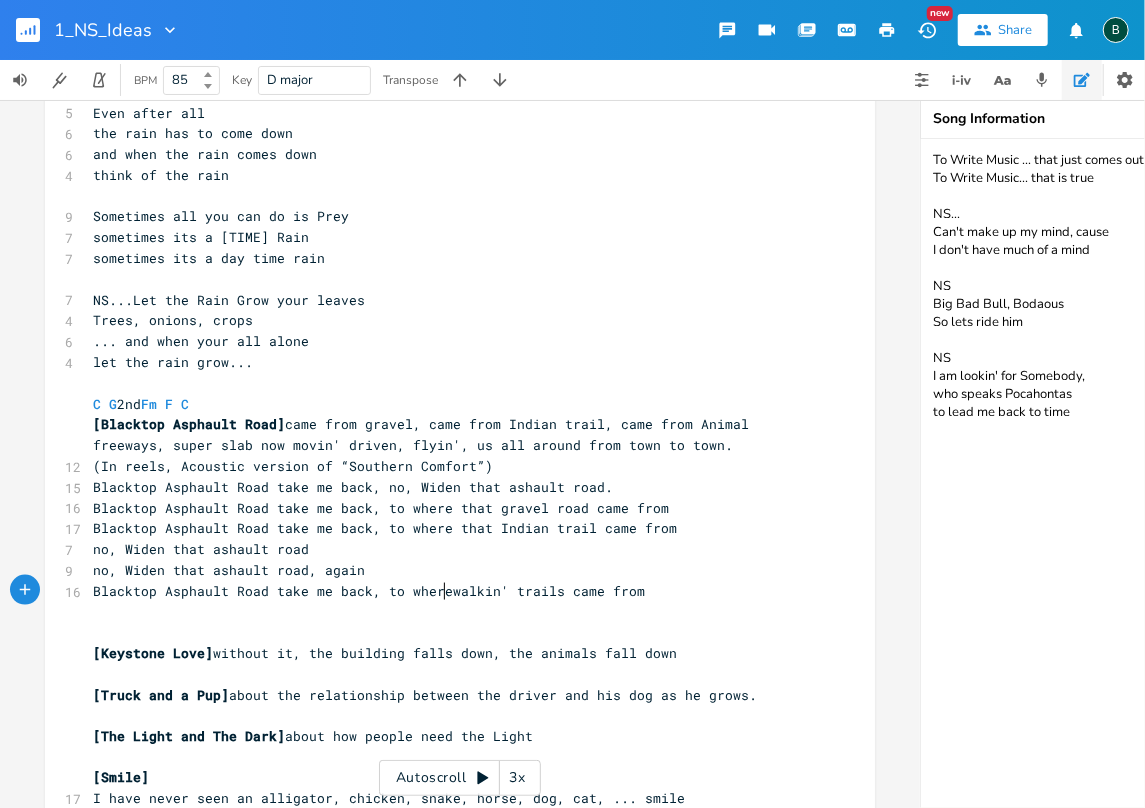 scroll, scrollTop: 0, scrollLeft: 36, axis: horizontal 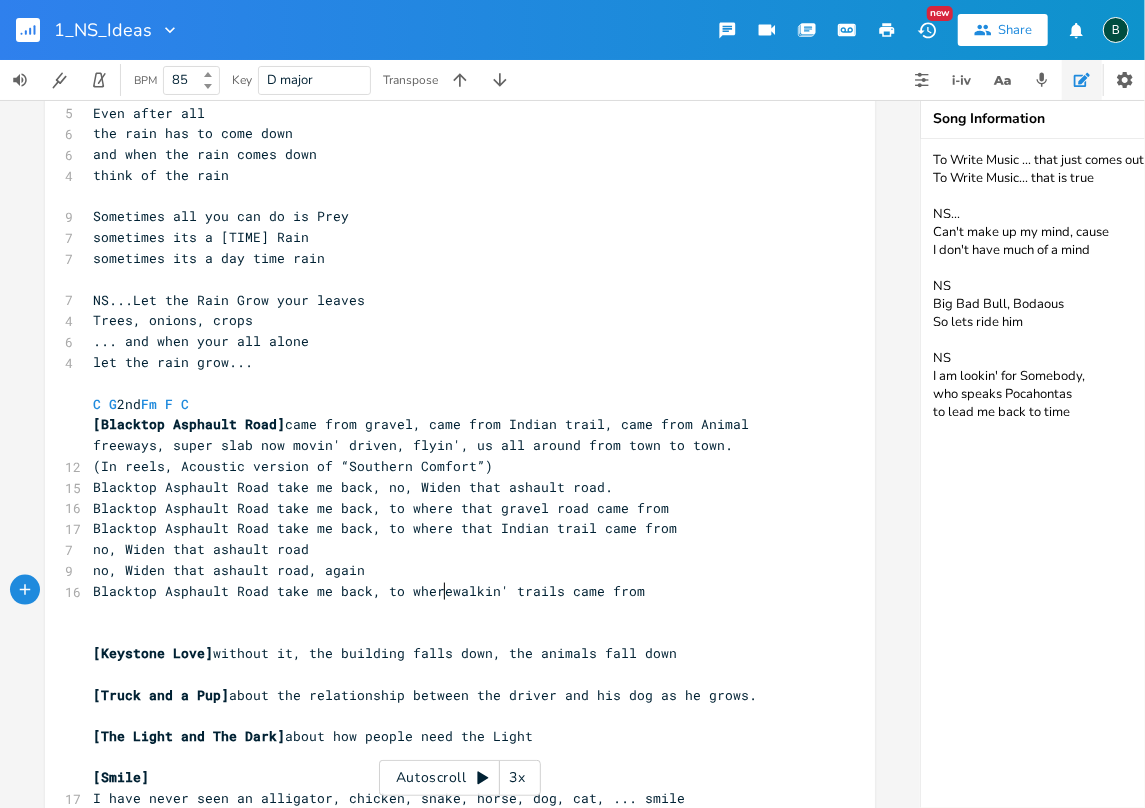 type on "where" 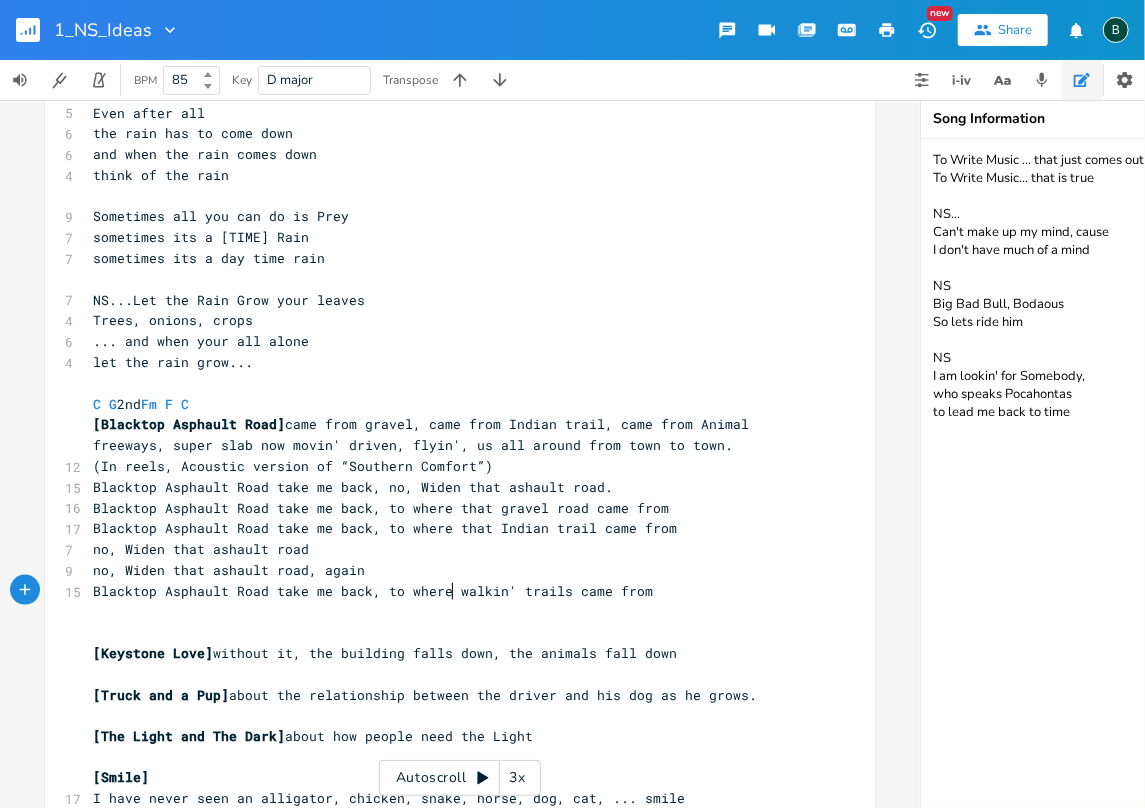 click on "Blacktop Asphault Road take me back, to where walkin' trails came from" at bounding box center (373, 591) 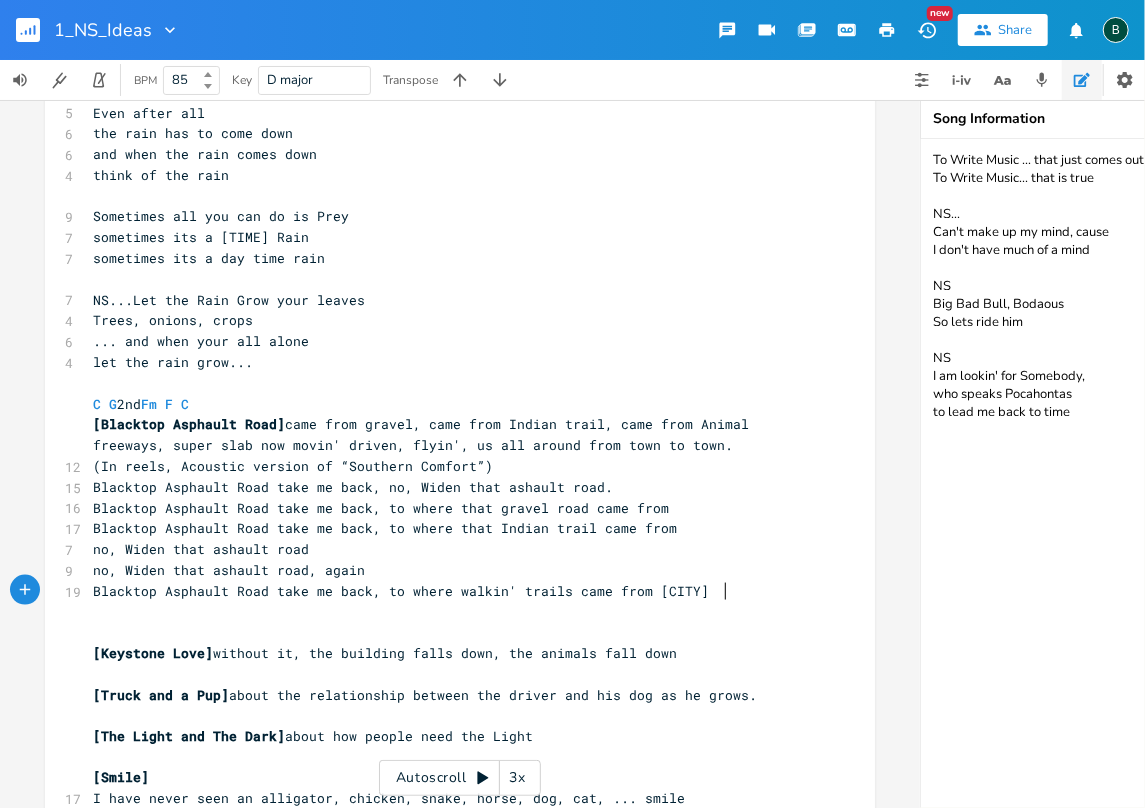 scroll, scrollTop: 0, scrollLeft: 65, axis: horizontal 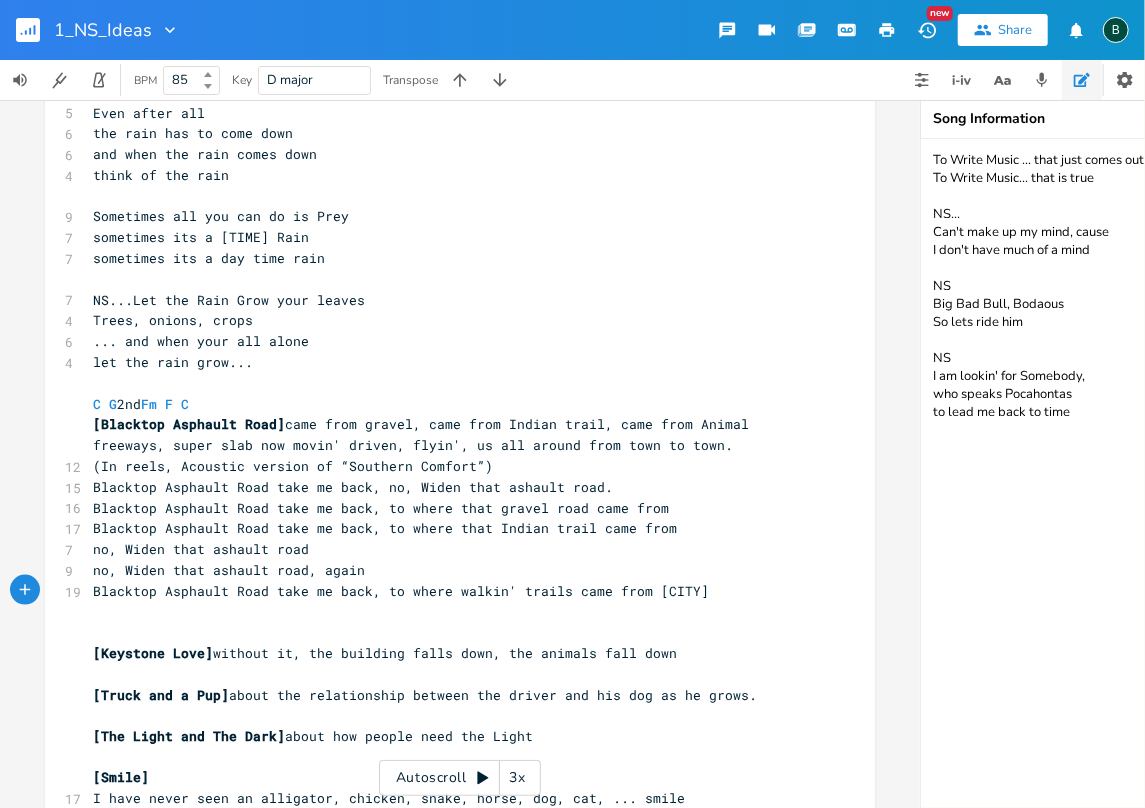 type on "Phidelphia" 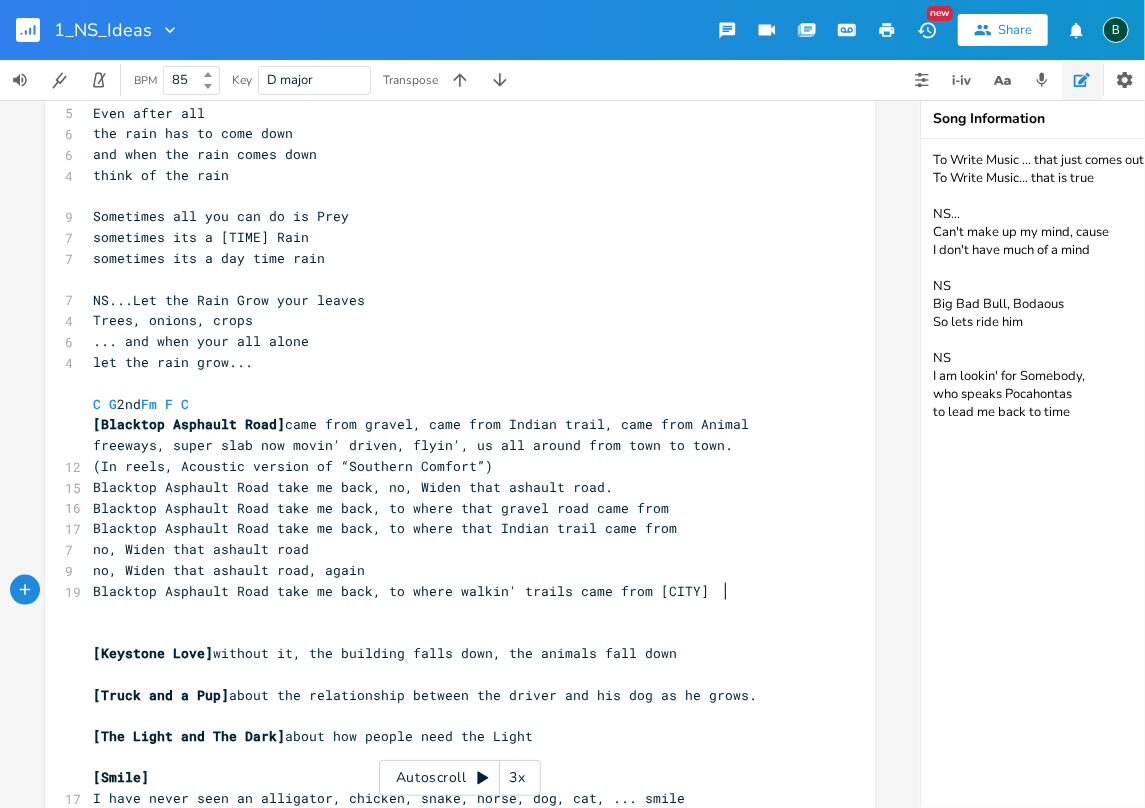 type 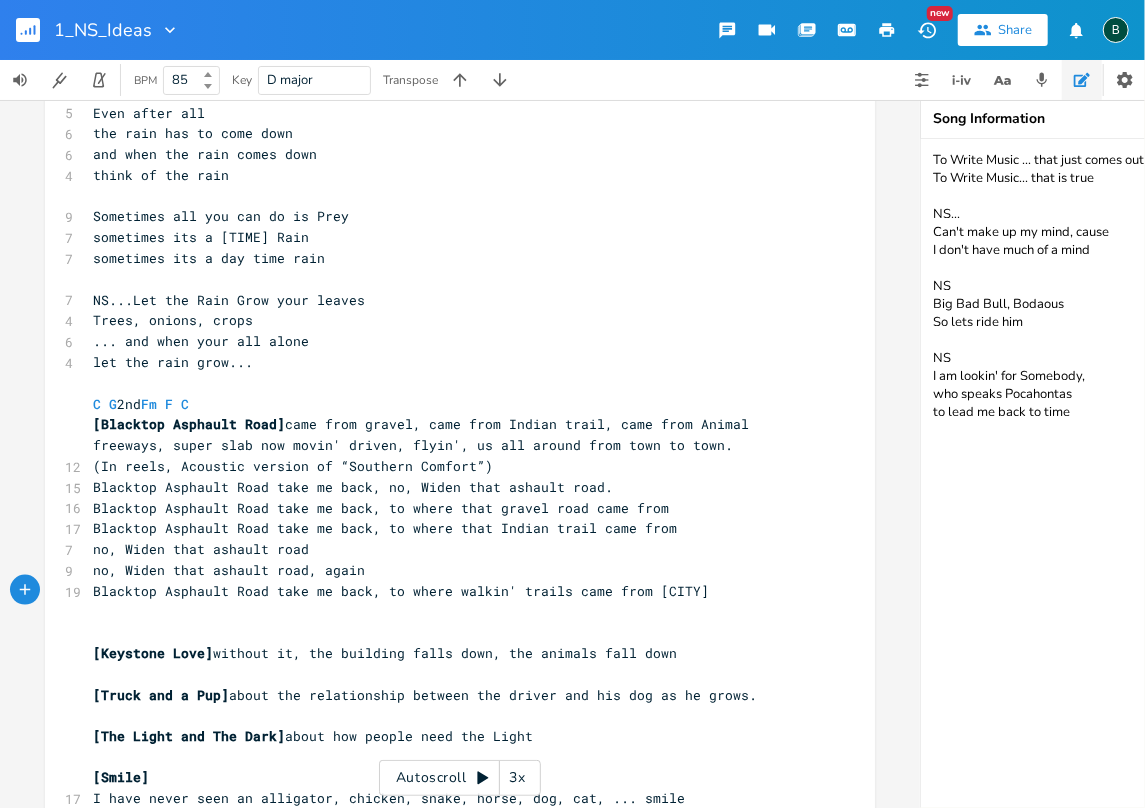 click 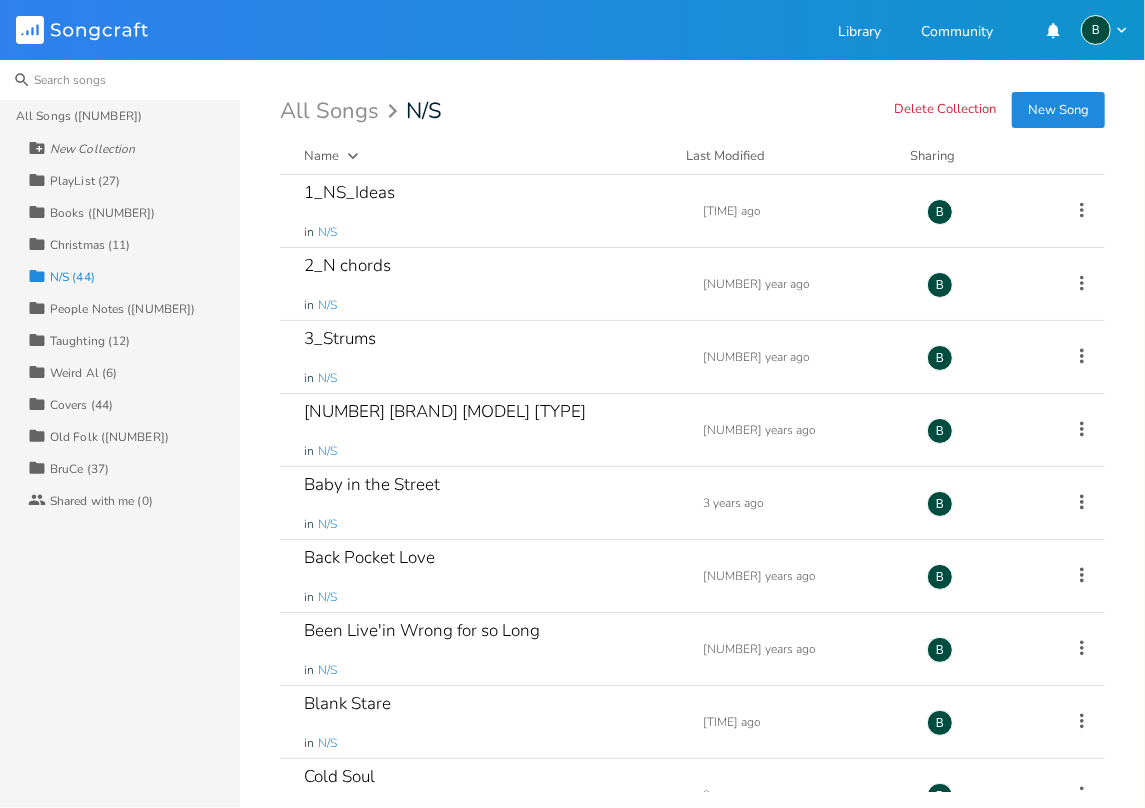 click at bounding box center [120, 80] 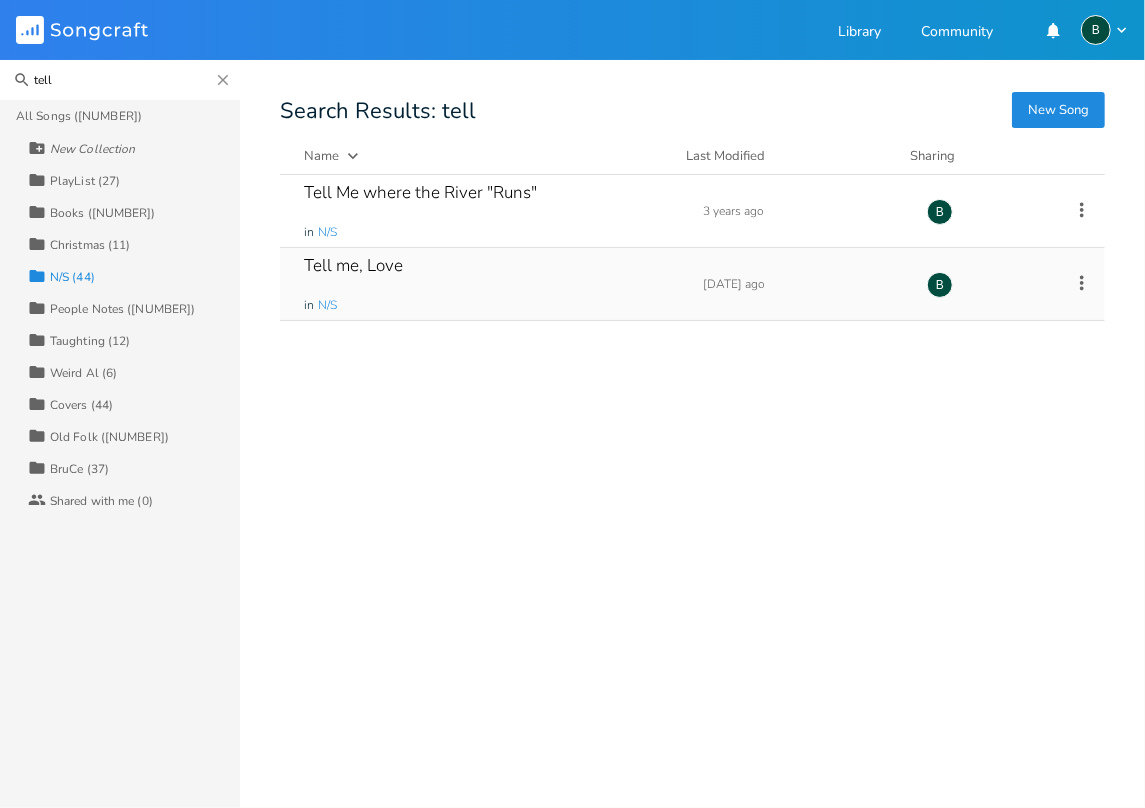 type on "tell" 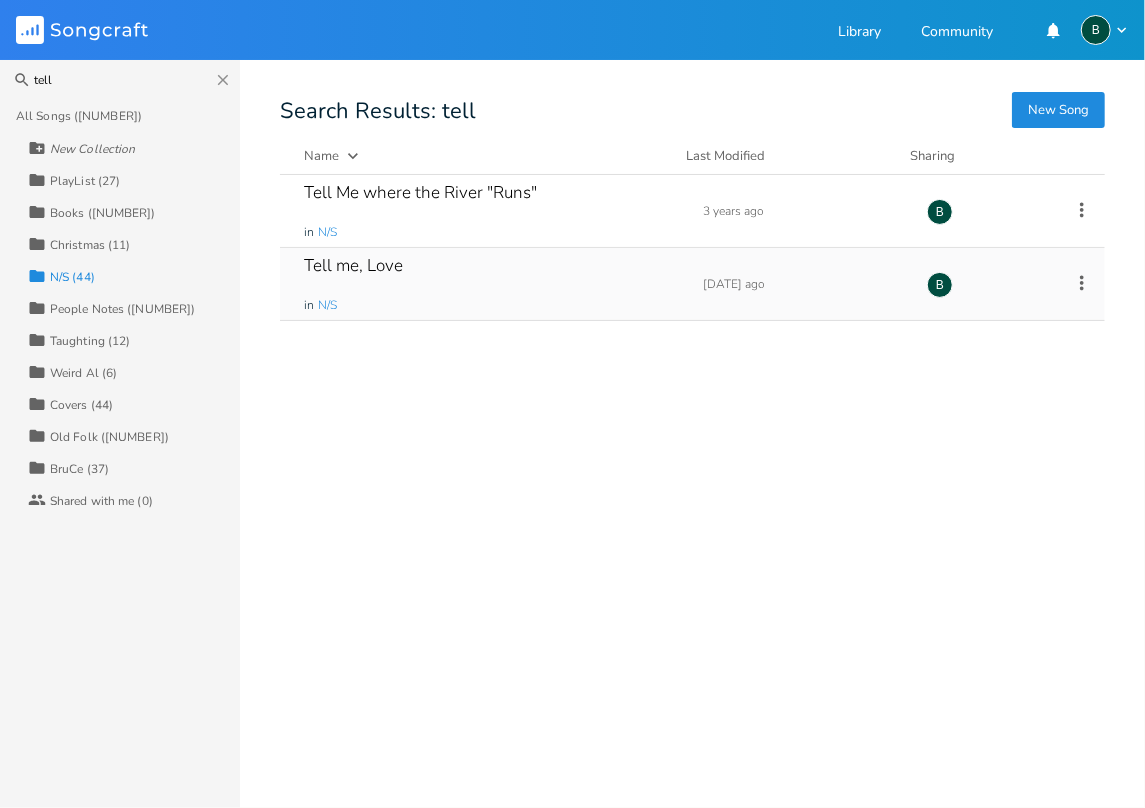 click on "Tell me, Love" at bounding box center (353, 265) 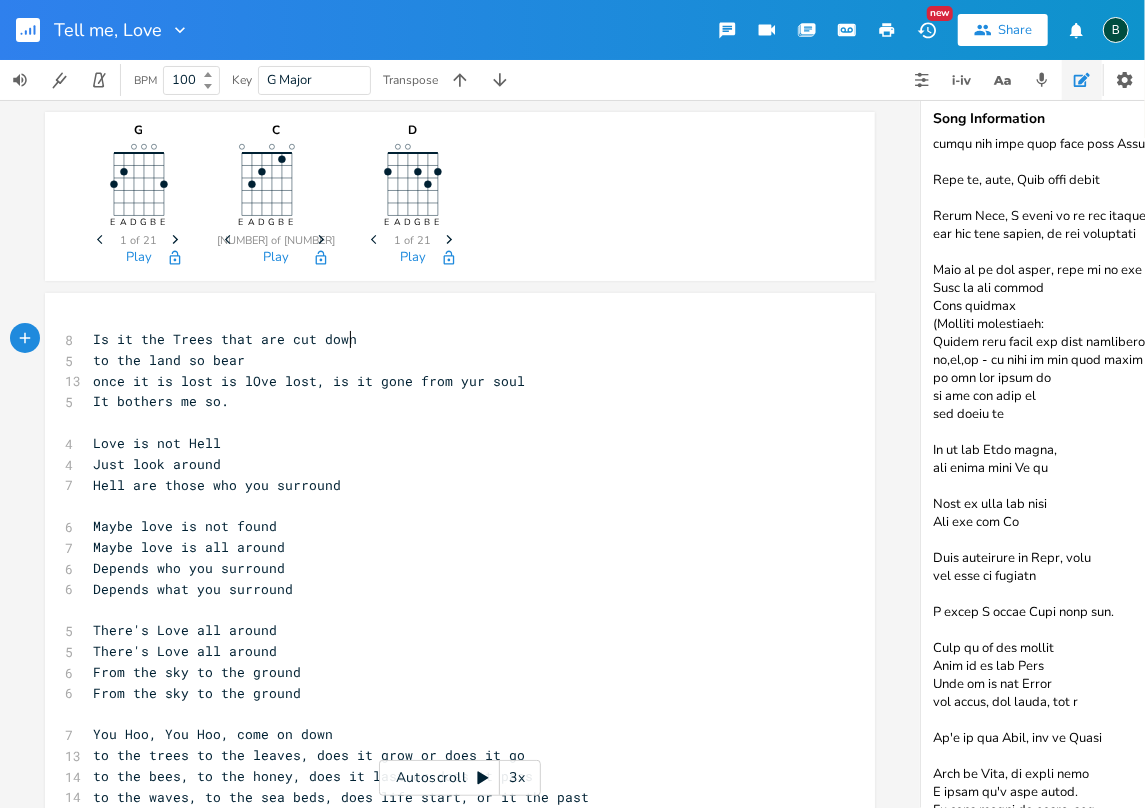 scroll, scrollTop: 2858, scrollLeft: 0, axis: vertical 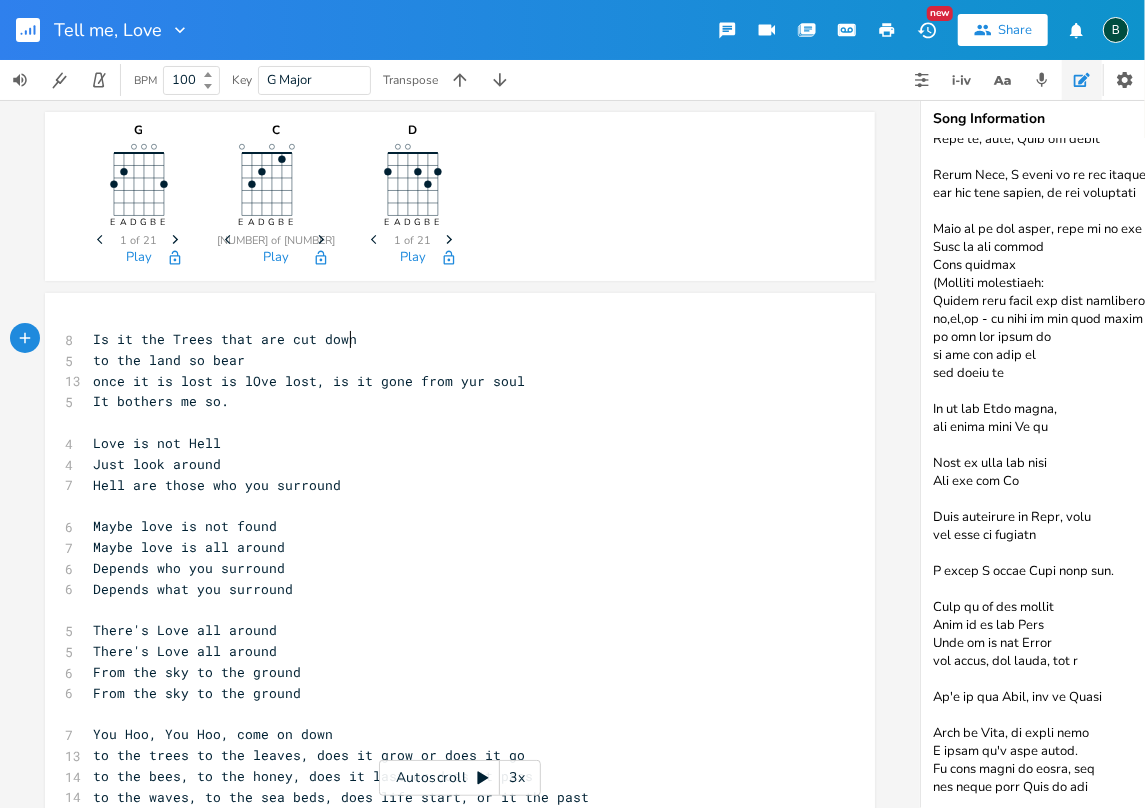 click at bounding box center [1121, 473] 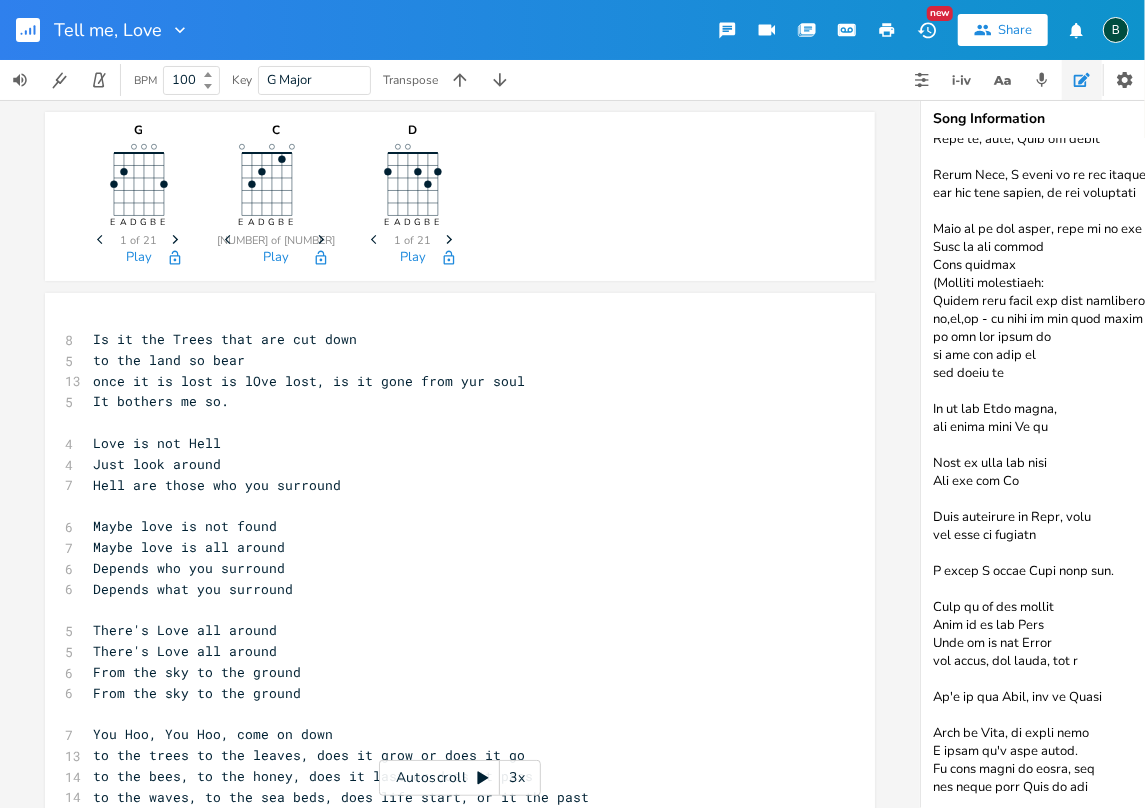 scroll, scrollTop: 2883, scrollLeft: 0, axis: vertical 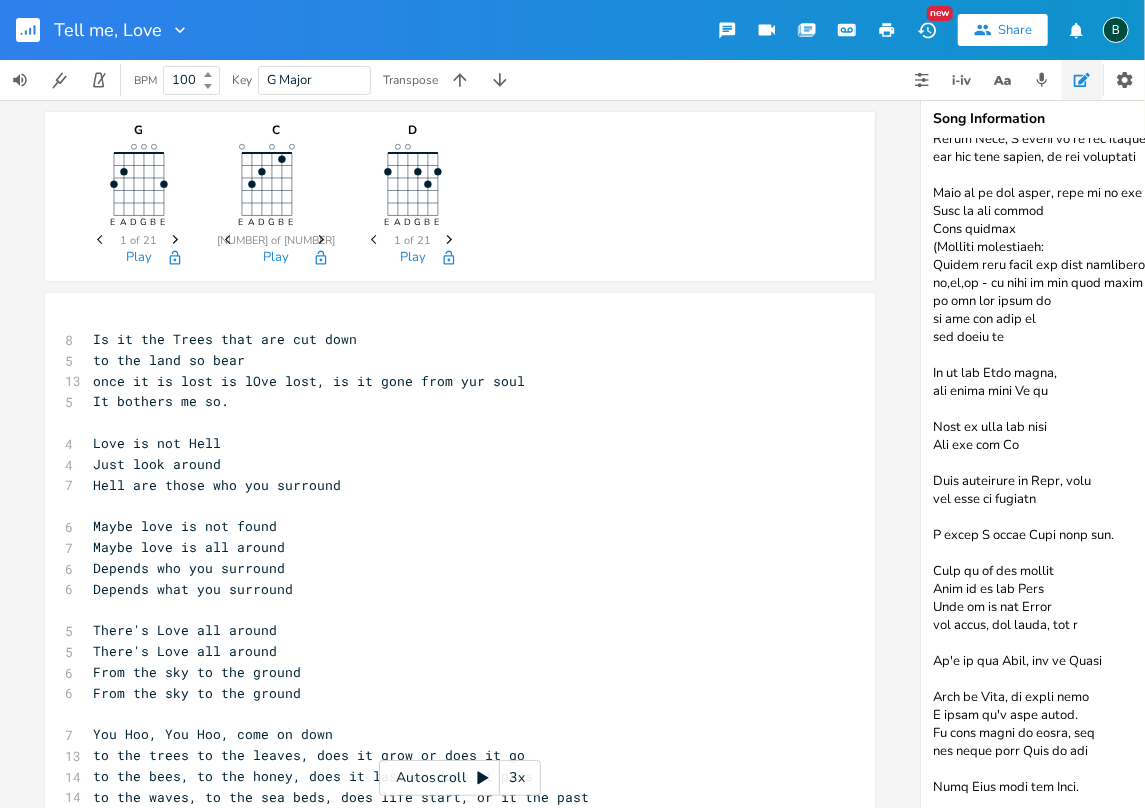 type on "Tell me, is it the light up above?
Where does Love of country go
when it turns into a money making show
Tell me, do you love your country
or is it just a fireworks show
Is love the sky,
and if you fall, you die
How do you know if love grows
How do you know if love goes
You never where it goes
Is it from Jesus above? oh! come on...
When does it come?
Where does it go?
Is it all a TV show?
Some people love power, more than they love
Some people love money, more than they love
Some people love work, more than they love love
Does it come from the universe, or is the universe just me
and not from "better or worse"
oh,oh
Tell me Love, when did you leave?
(Our Country).
Some people just don't know what Love is.
Does it come from the moon above
from the trees and the flowers all around
the snow, the rain, the clouds
the pain - oh silly me -
Love, Love, Love, I can't let go
When does it come, when does it go?
Wait, Let me check under this rock
Silly me, there she is
right in front of me all ..." 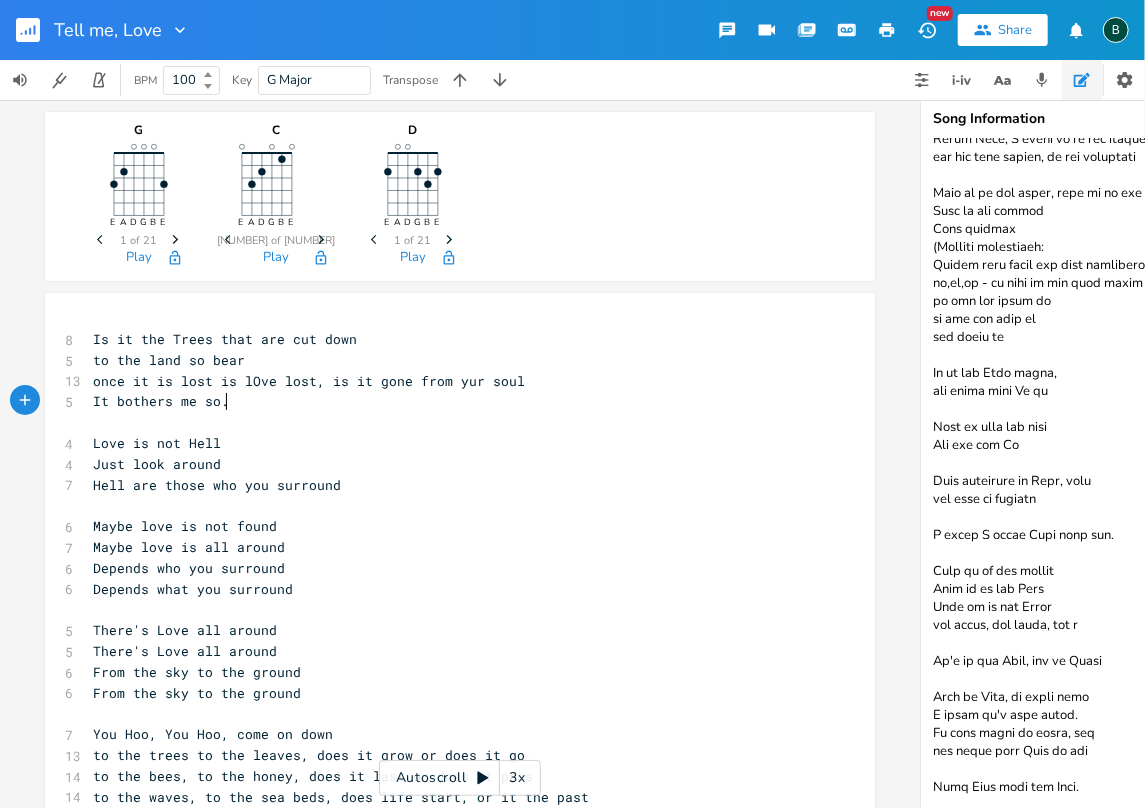 drag, startPoint x: 1090, startPoint y: 762, endPoint x: 808, endPoint y: 393, distance: 464.419 